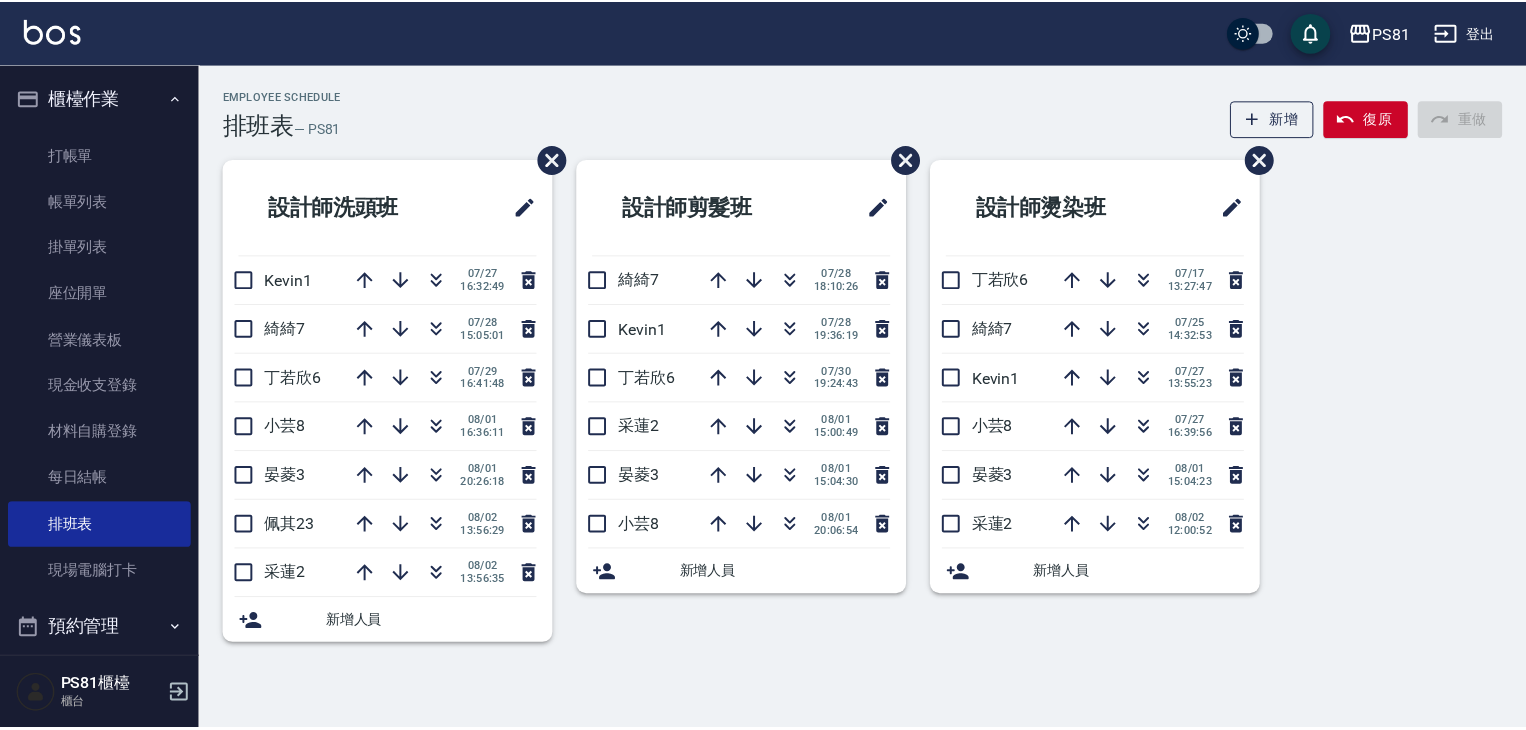 scroll, scrollTop: 0, scrollLeft: 0, axis: both 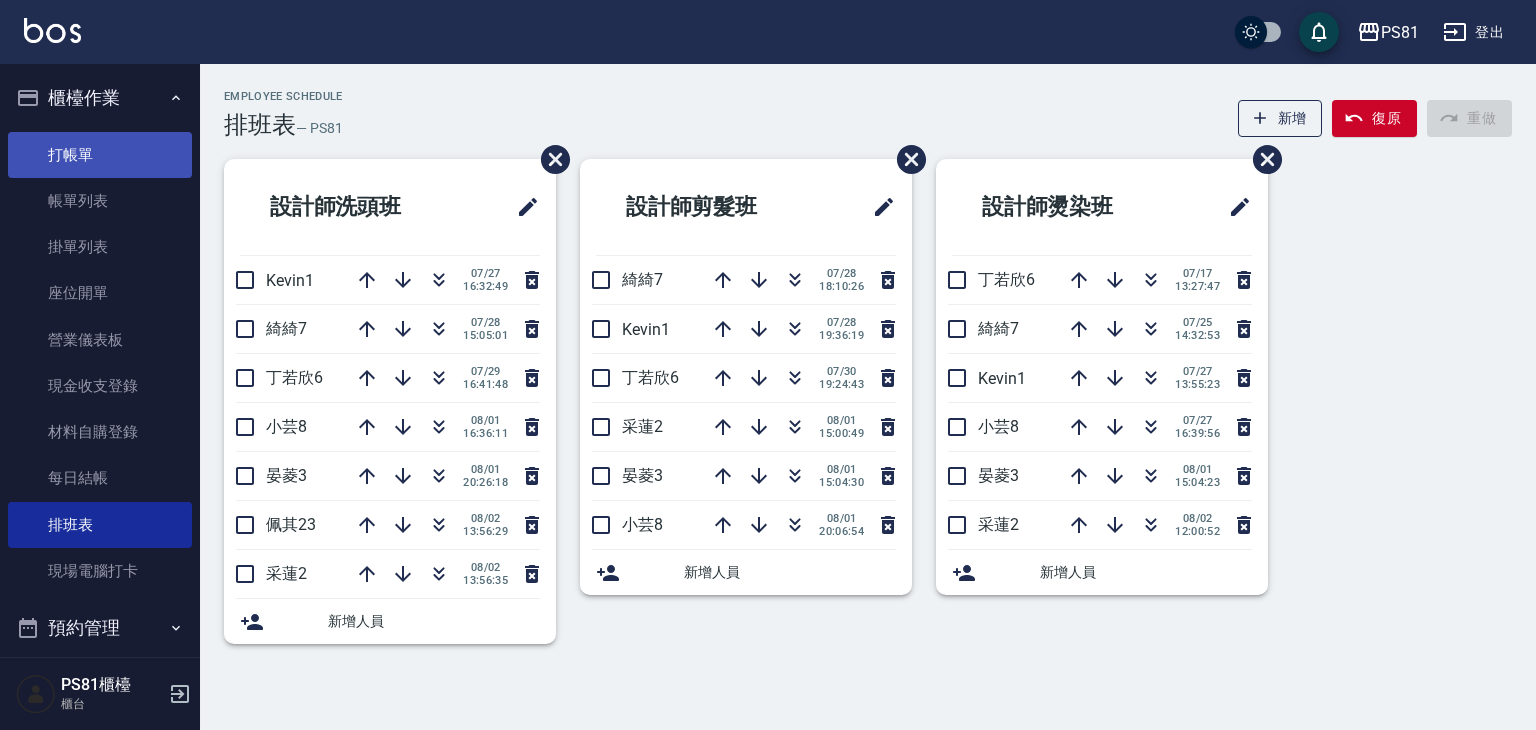 click on "打帳單" at bounding box center (100, 155) 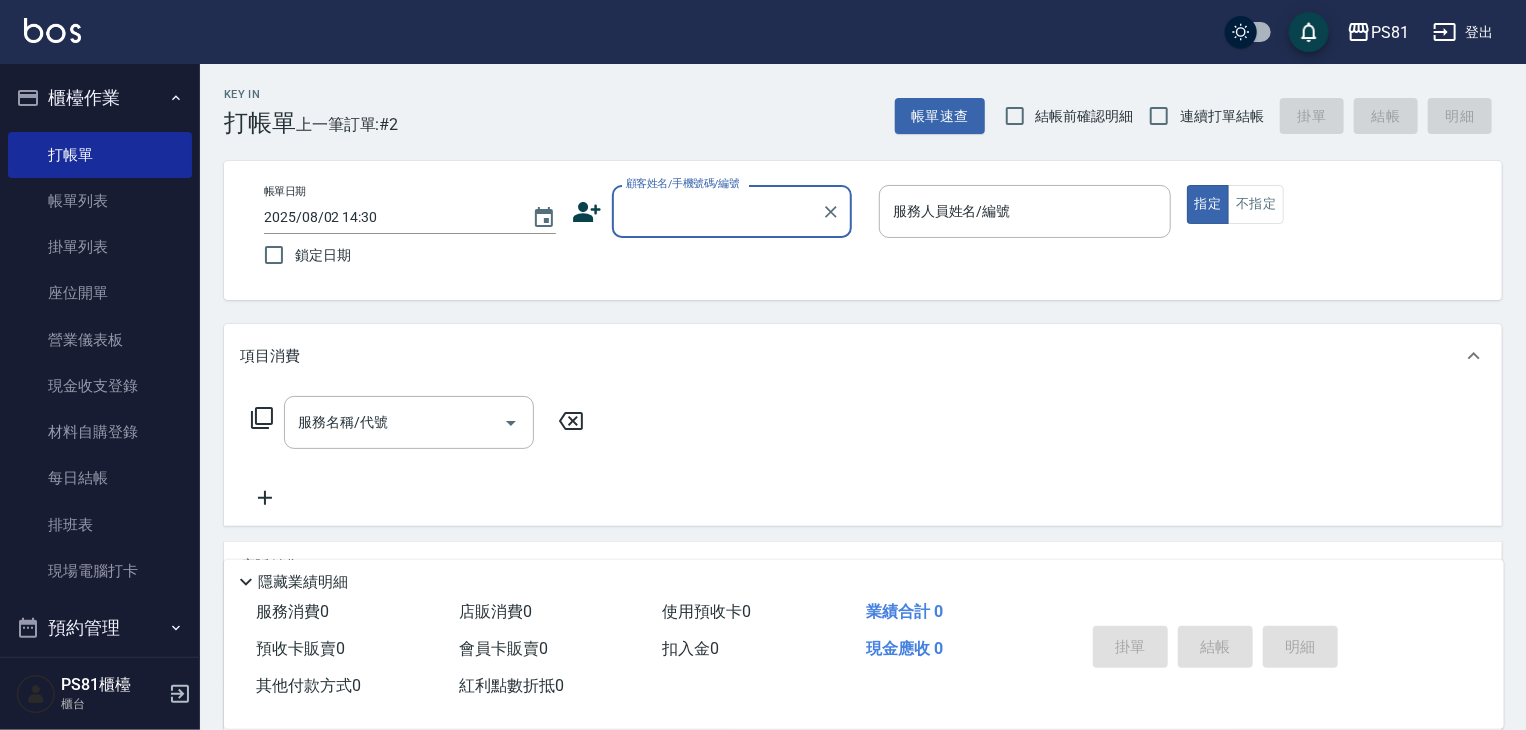 click on "顧客姓名/手機號碼/編號" at bounding box center [717, 211] 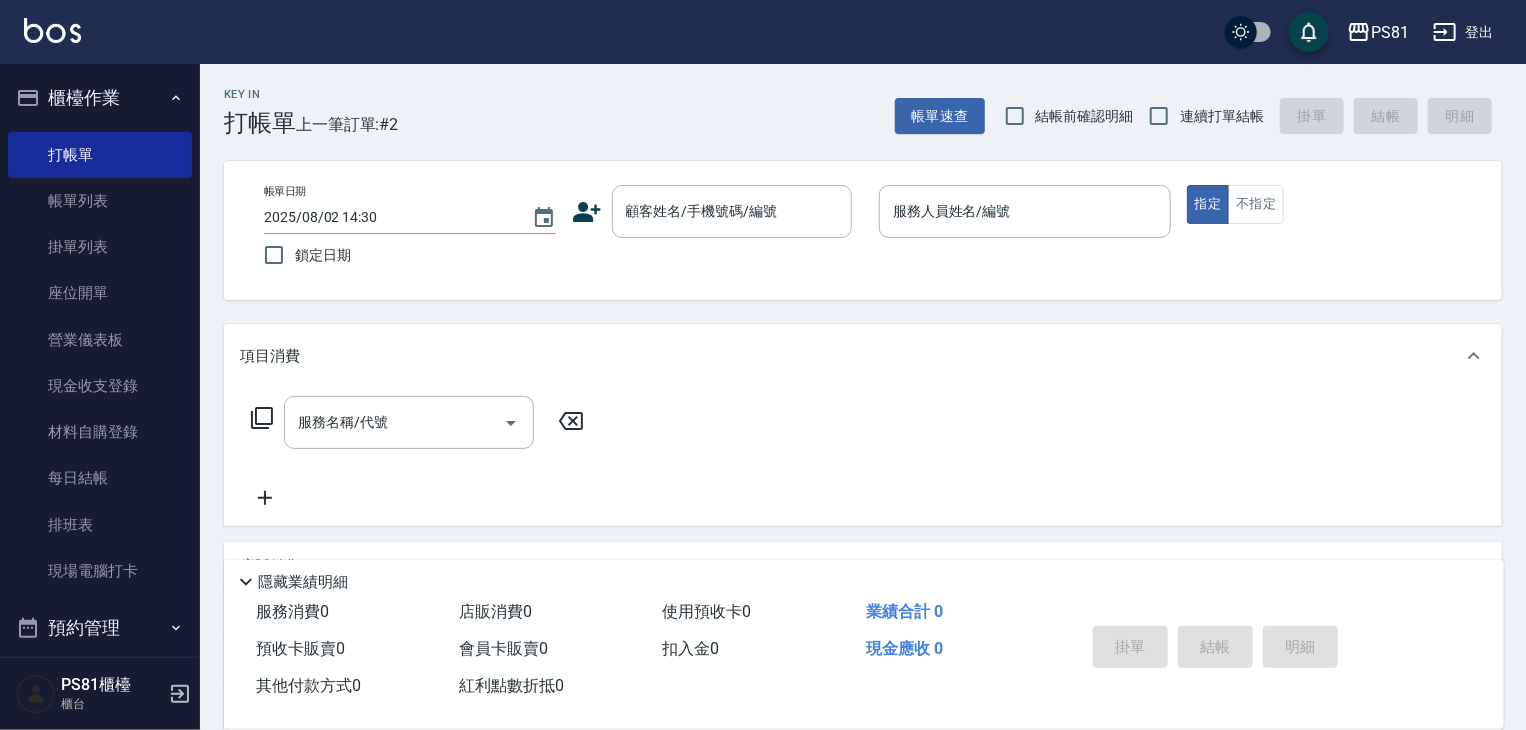 click 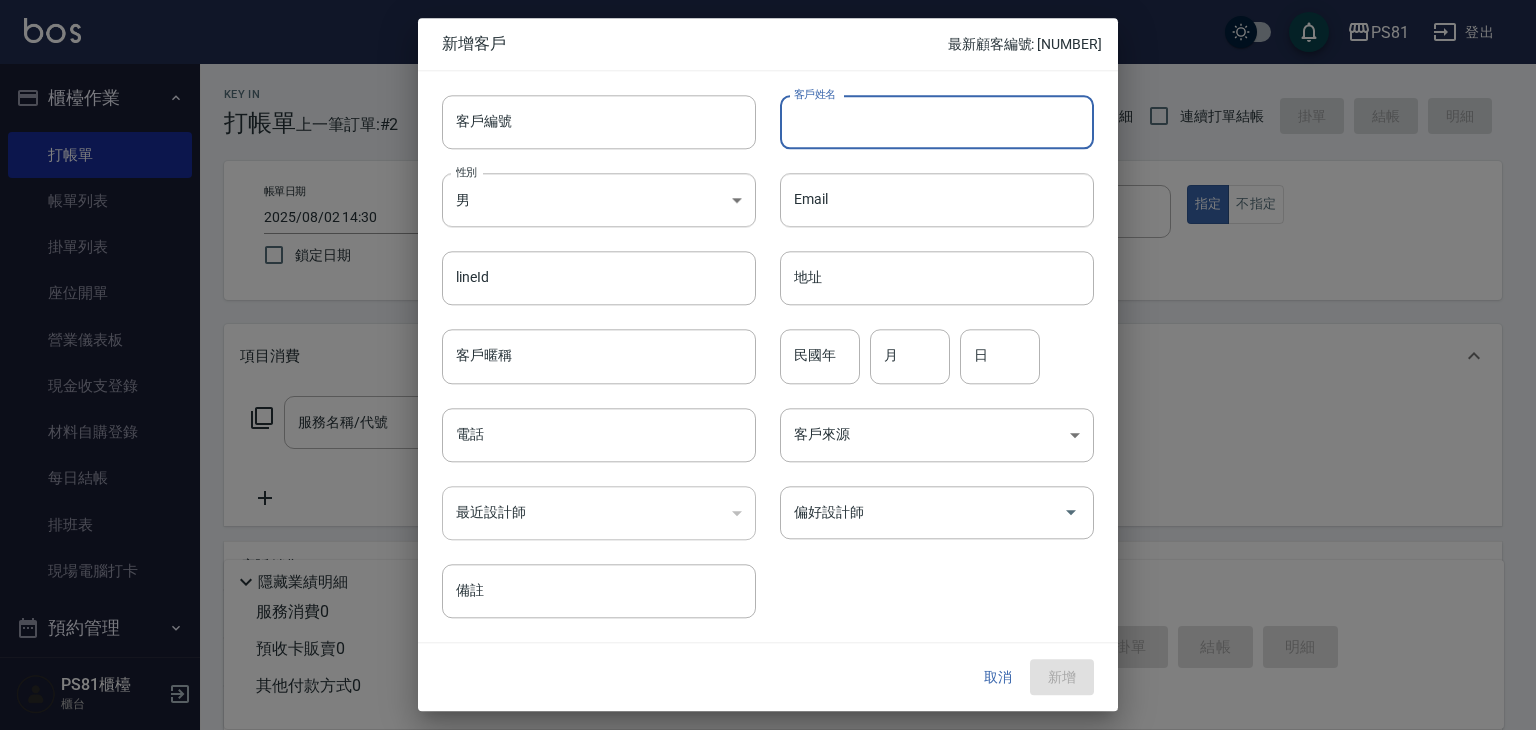 click on "客戶姓名" at bounding box center [937, 122] 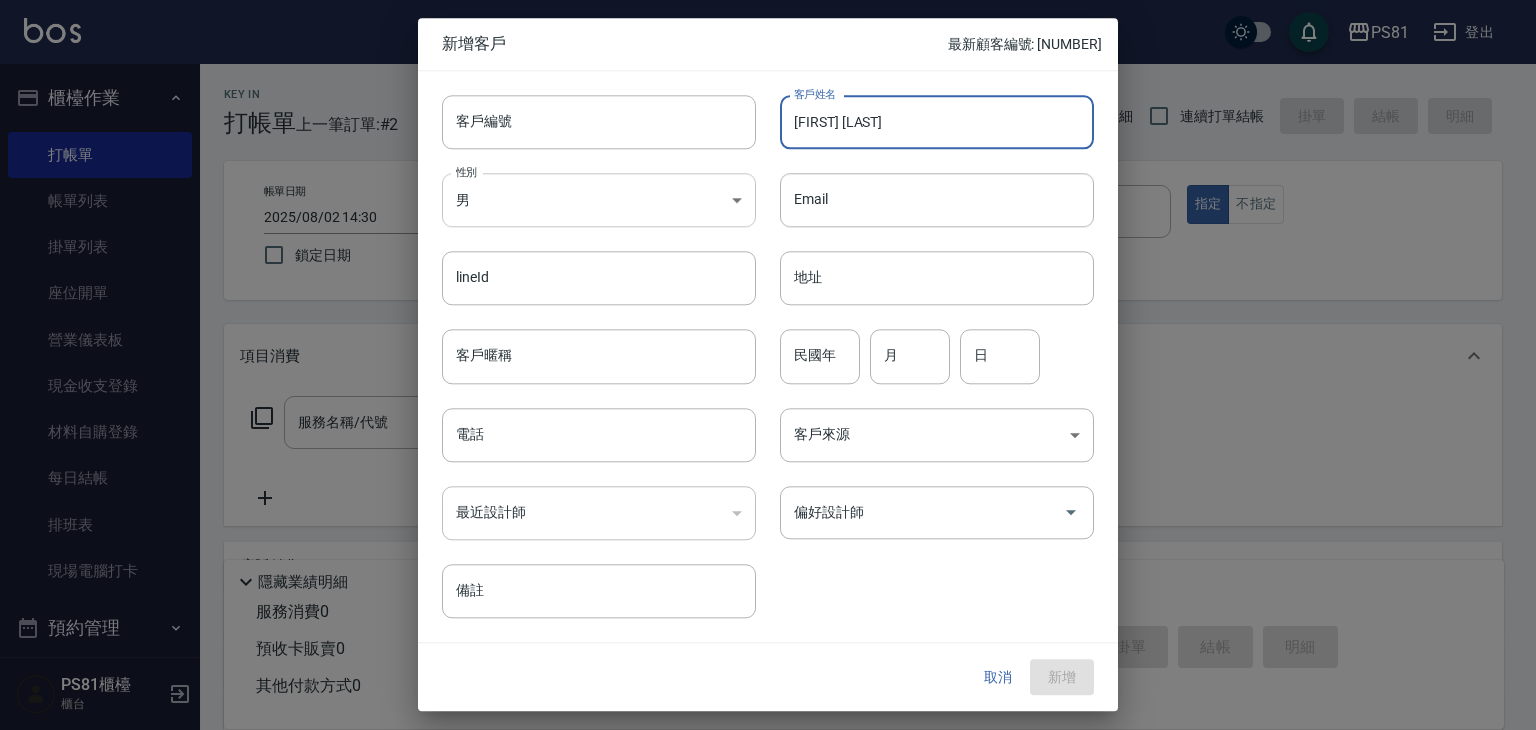 type on "[FIRST] [LAST]" 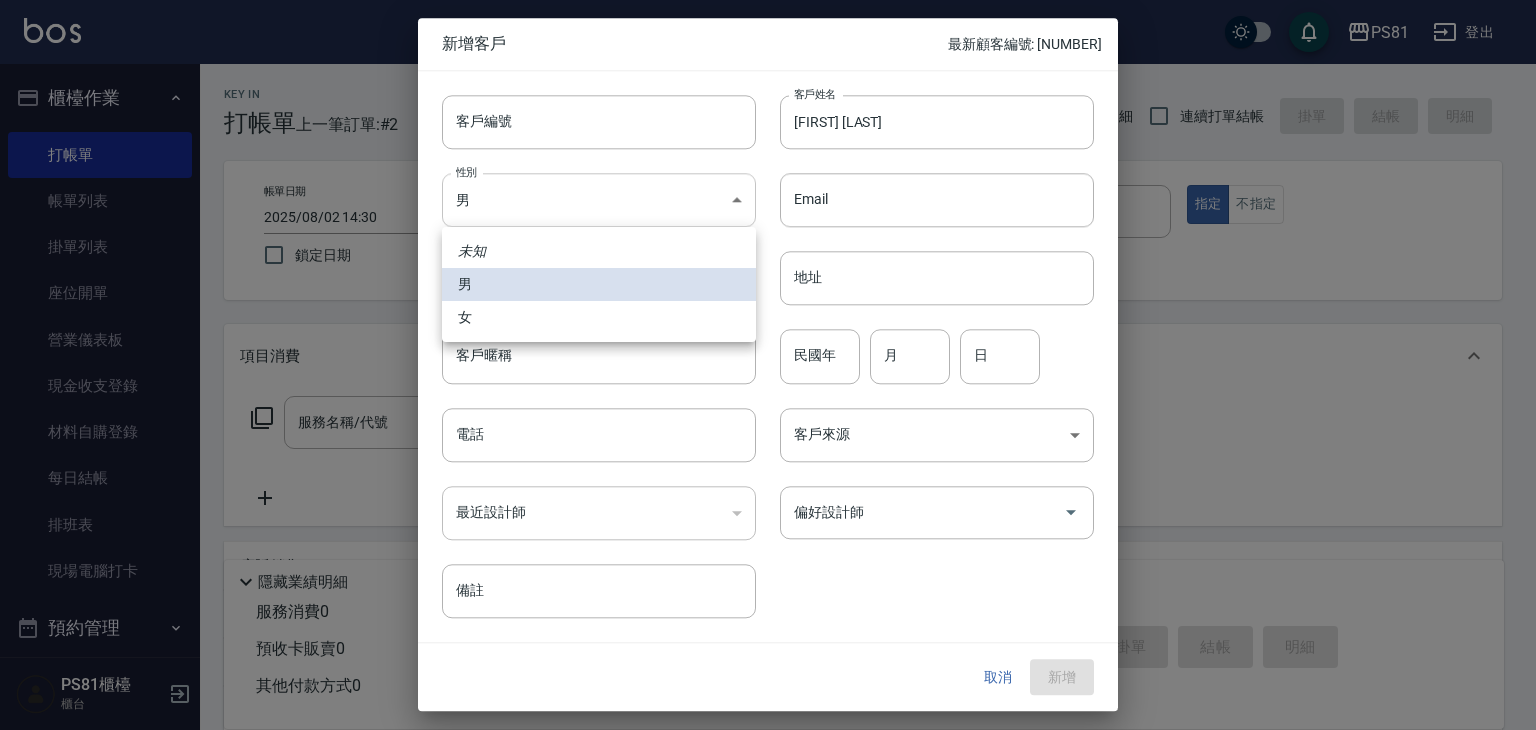 click on "PS81 登出 櫃檯作業 打帳單 帳單列表 掛單列表 座位開單 營業儀表板 現金收支登錄 材料自購登錄 每日結帳 排班表 現場電腦打卡 預約管理 預約管理 單日預約紀錄 單週預約紀錄 報表及分析 報表目錄 店家日報表 互助日報表 互助排行榜 全店業績分析表 設計師日報表 設計師業績分析表 設計師業績月報表 設計師排行榜 每日收支明細 收支分類明細表 客戶管理 客戶列表 卡券管理 入金管理 員工及薪資 員工列表 商品管理 商品分類設定 商品列表 資料設定 服務分類設定 服務項目設定 系統參數設定 收支科目設定 PS81櫃檯 櫃台 Key In 打帳單 上一筆訂單:#2 帳單速查 結帳前確認明細 連續打單結帳 掛單 結帳 明細 帳單日期 [YEAR]/[MONTH]/[DAY] 鎖定日期 顧客姓名/手機號碼/編號 顧客姓名/手機號碼/編號 服務人員姓名/編號 服務人員姓名/編號 指定 不指定 項目消費 服務名稱/代號 備註" at bounding box center (768, 486) 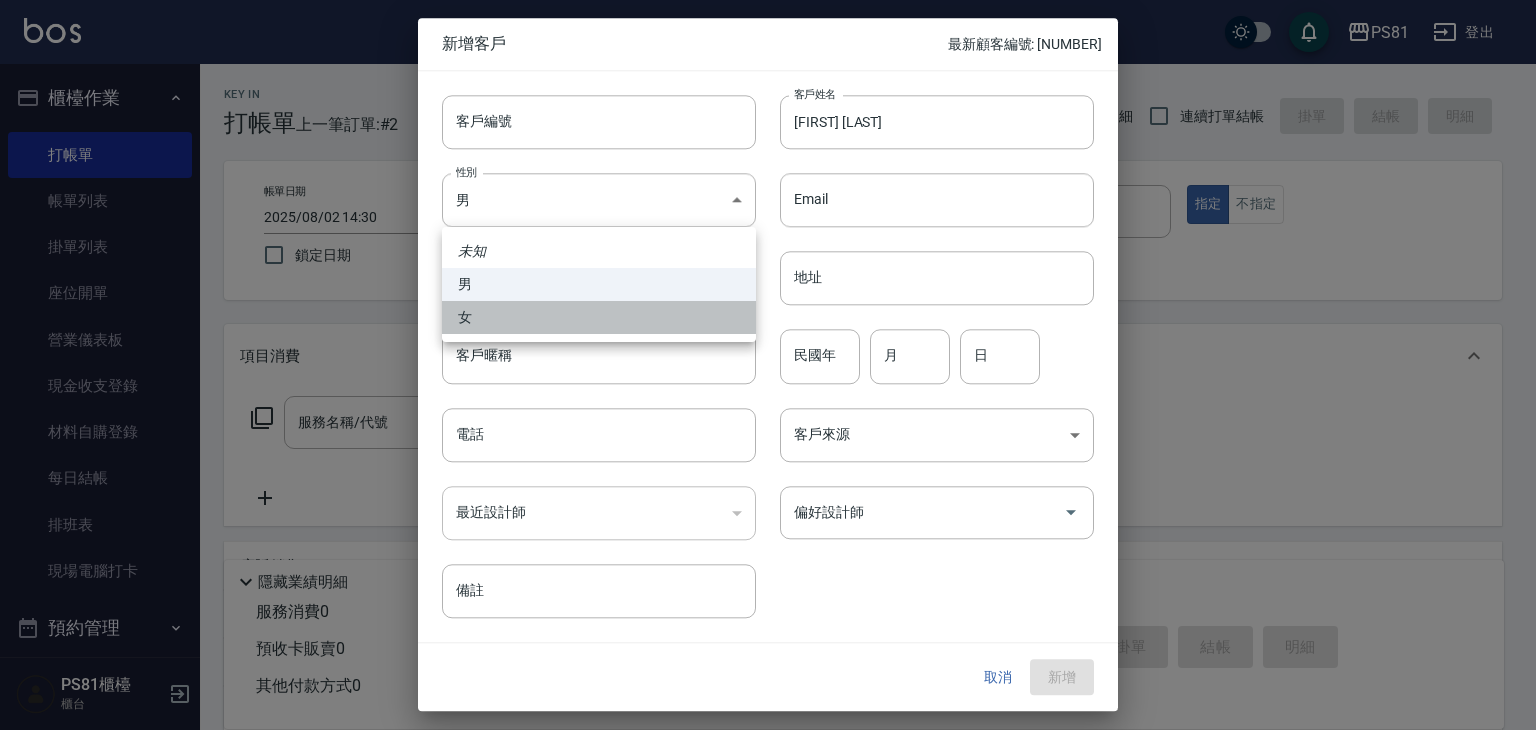 click on "女" at bounding box center (599, 317) 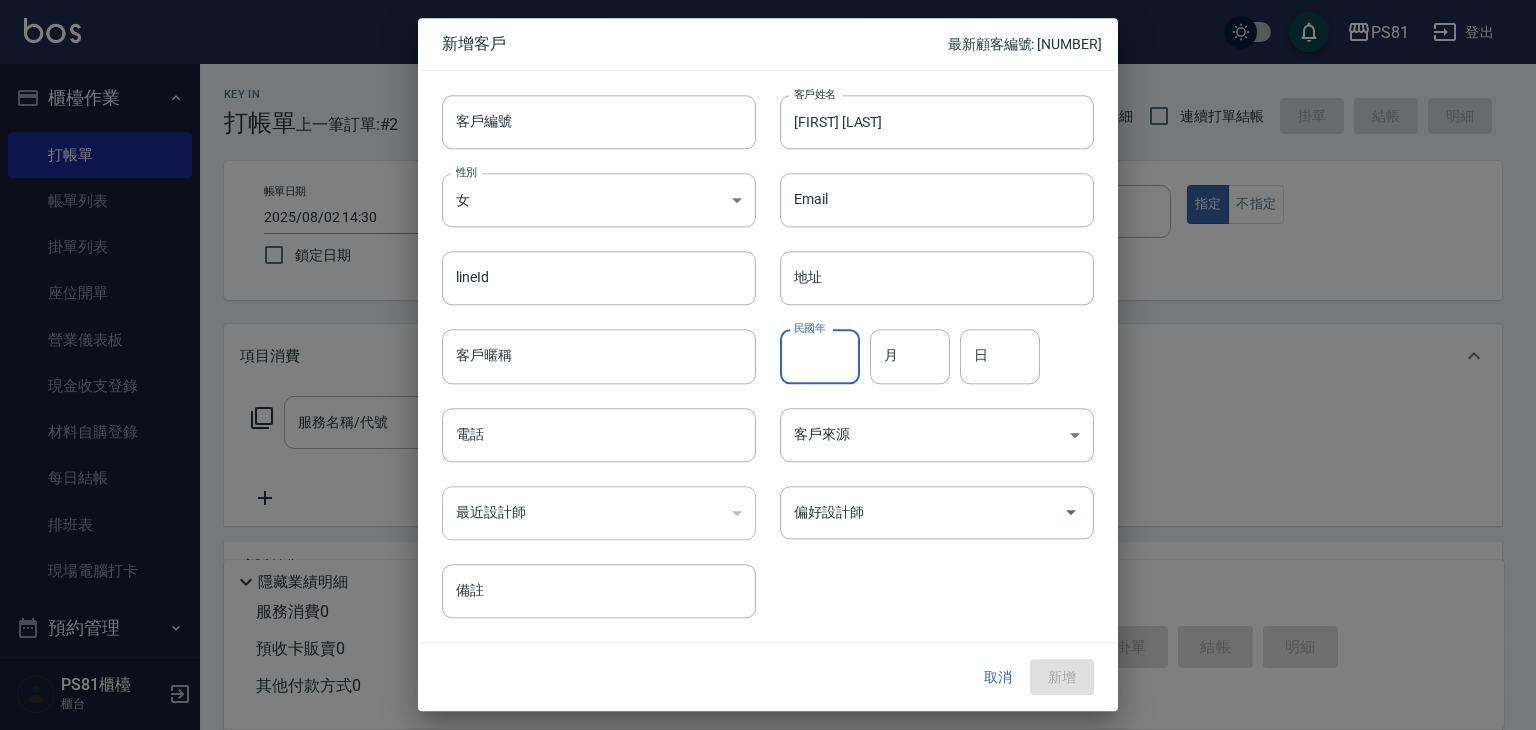 click on "民國年" at bounding box center (820, 357) 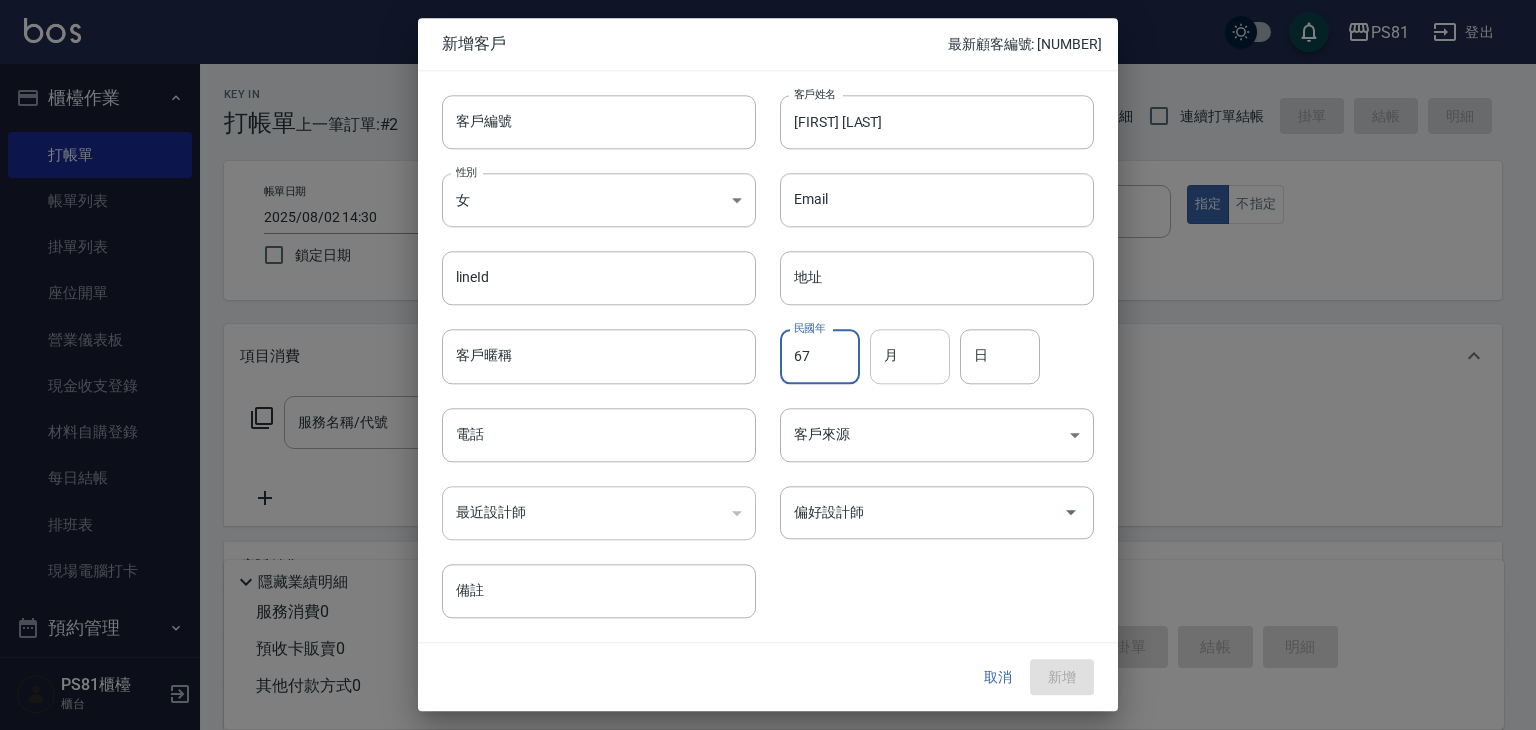 type on "67" 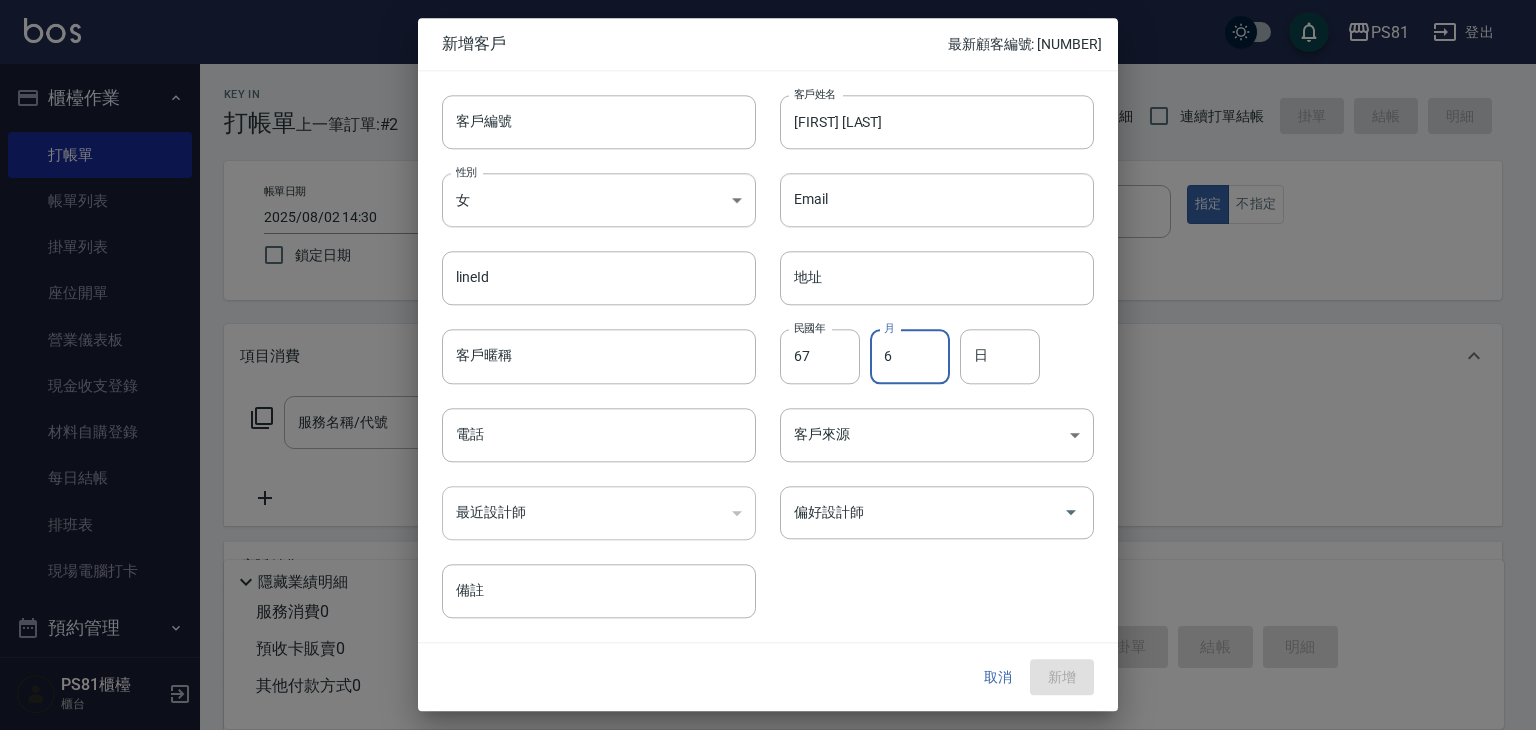 type on "6" 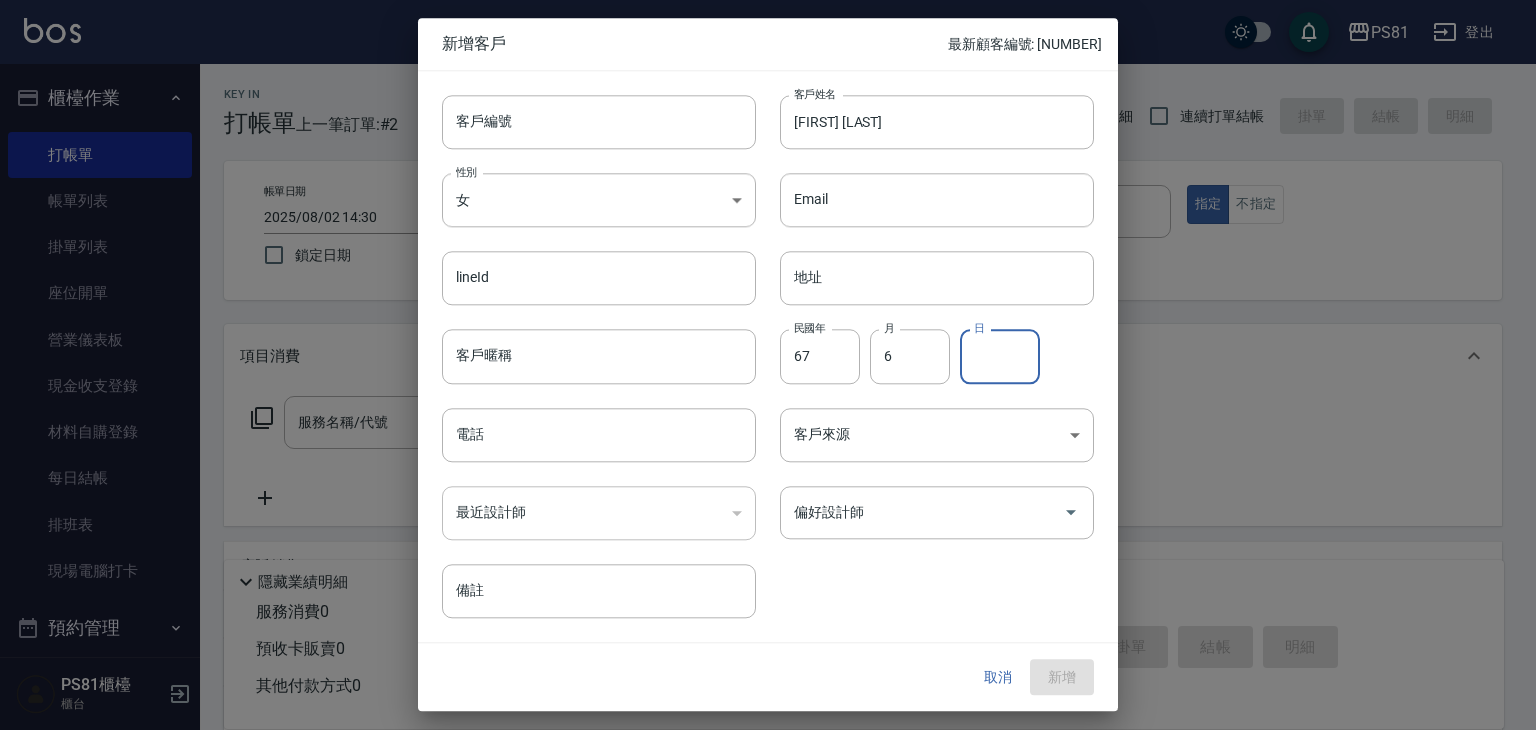 click on "日" at bounding box center [1000, 357] 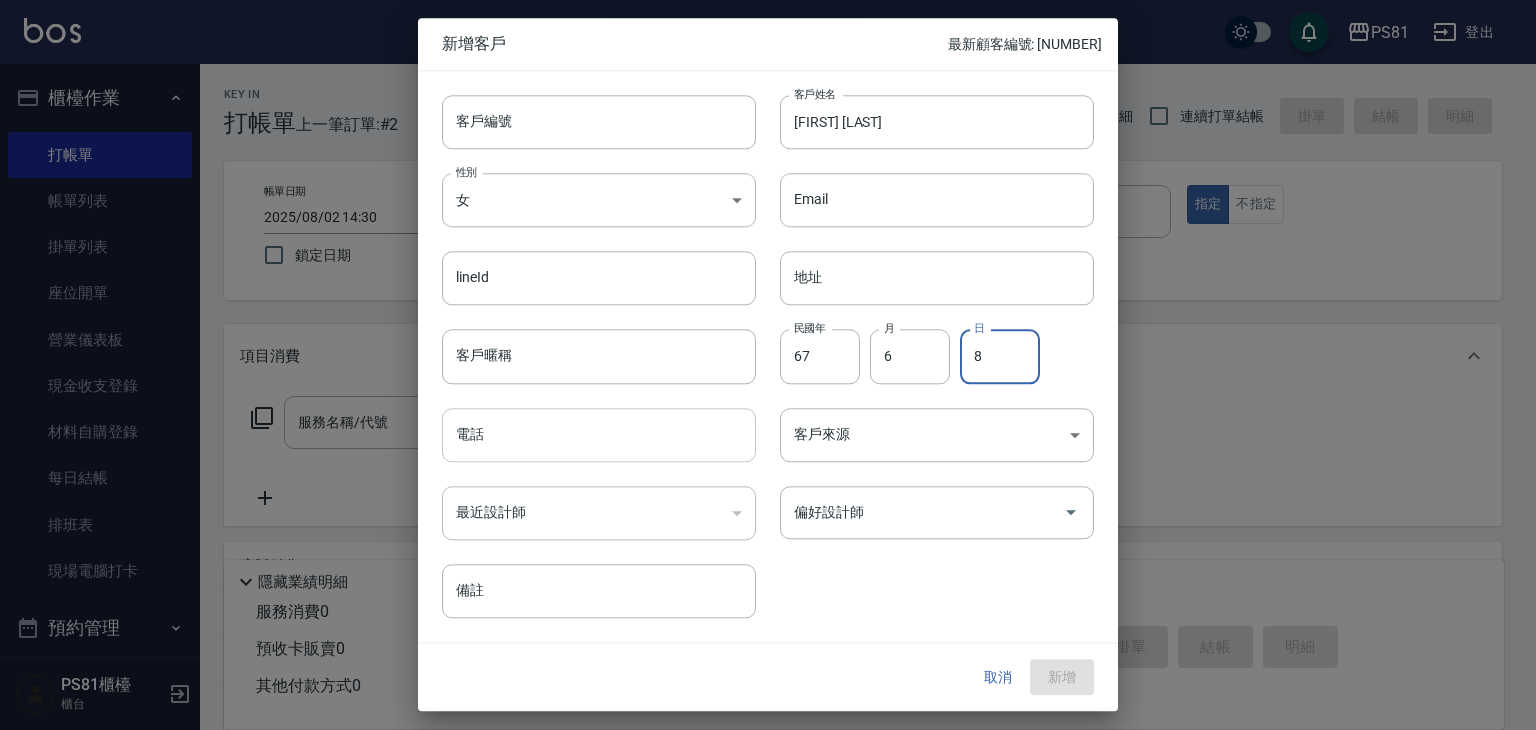 type on "8" 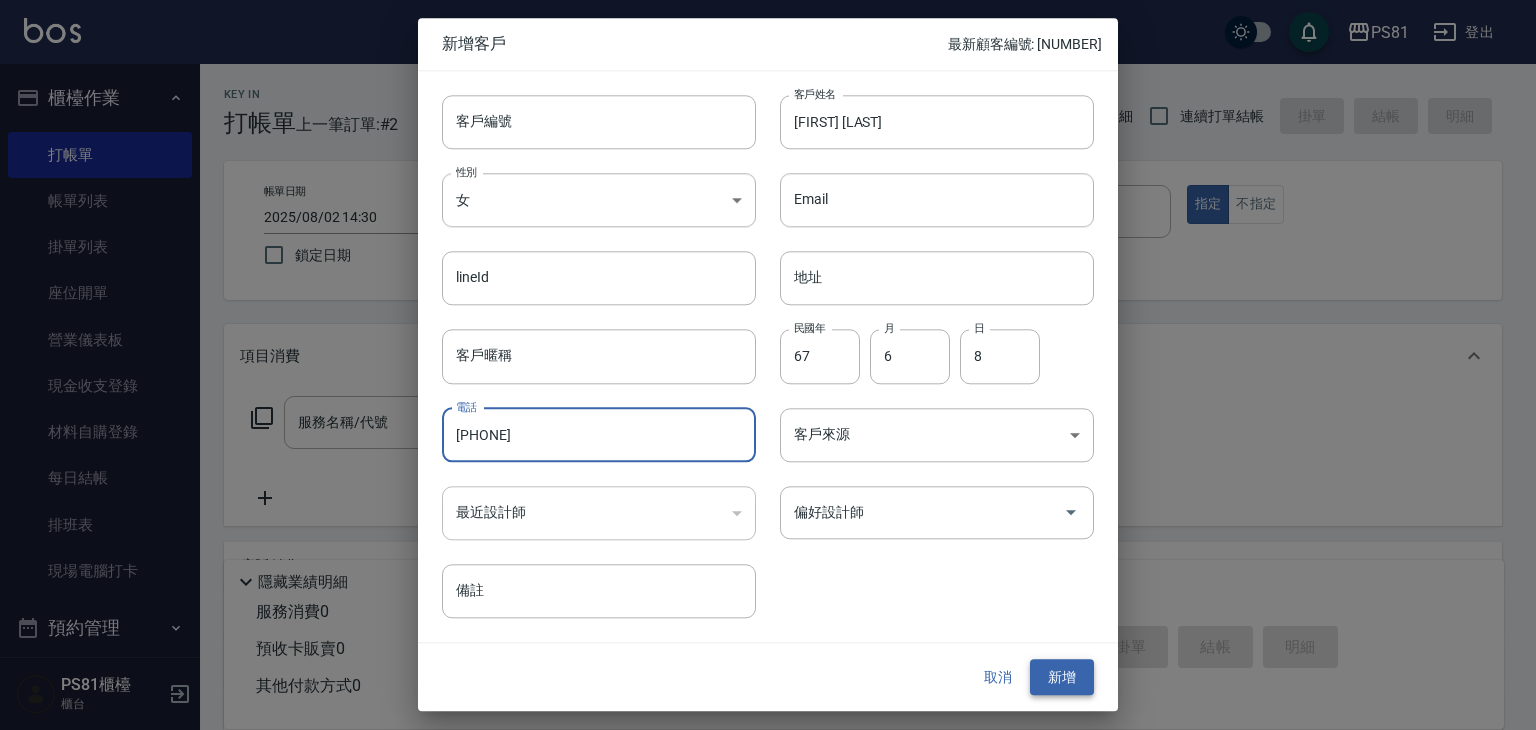type on "0913183292" 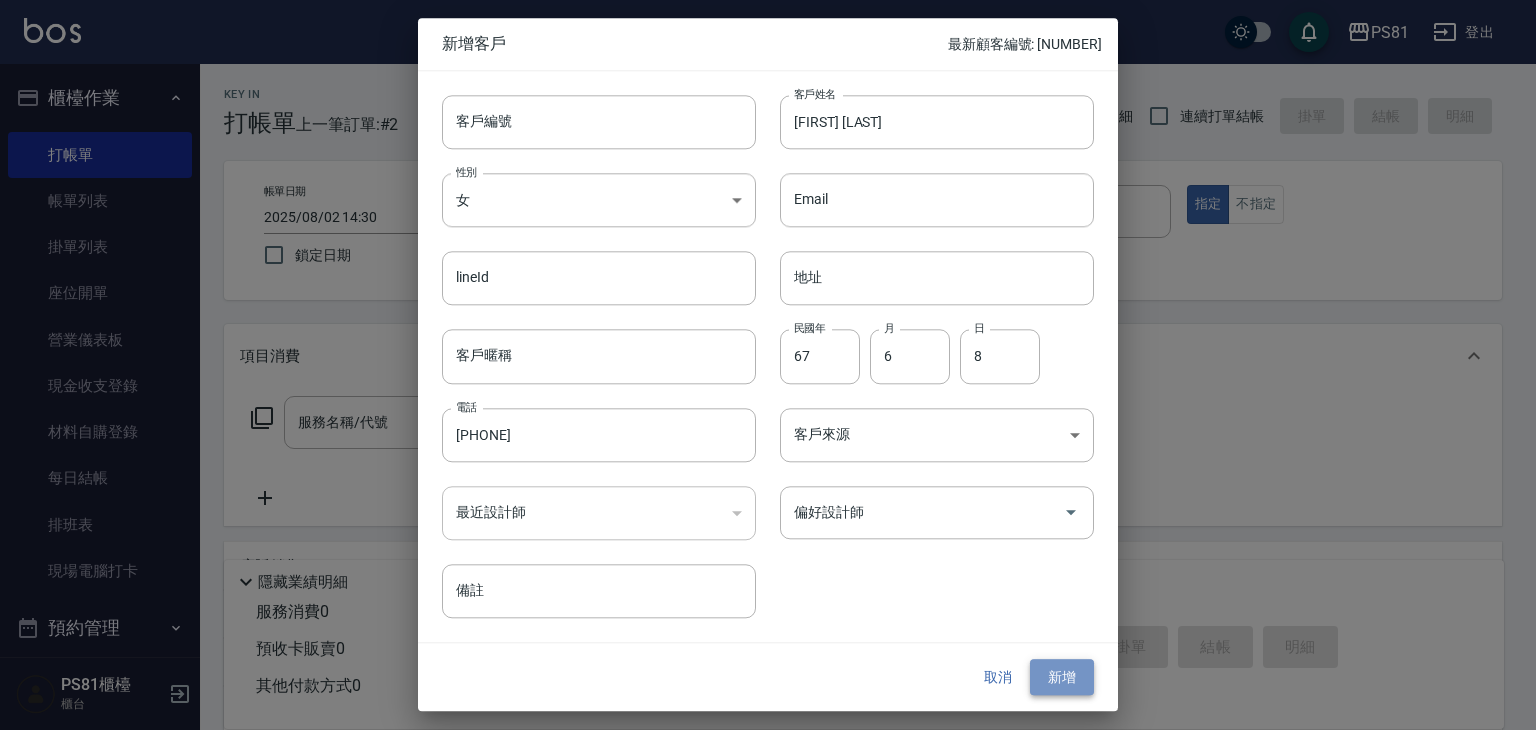 click on "新增" at bounding box center (1062, 677) 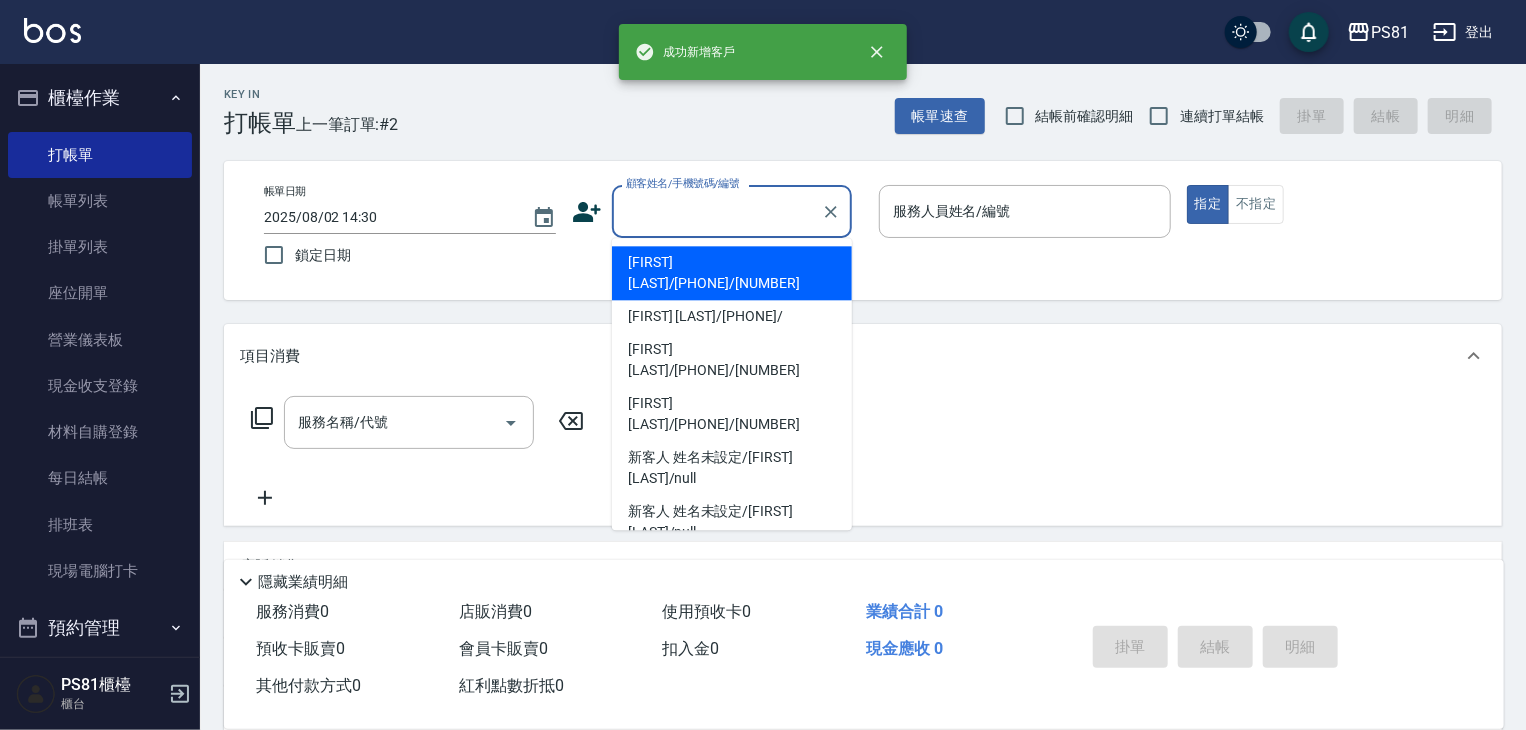 click on "顧客姓名/手機號碼/編號" at bounding box center (717, 211) 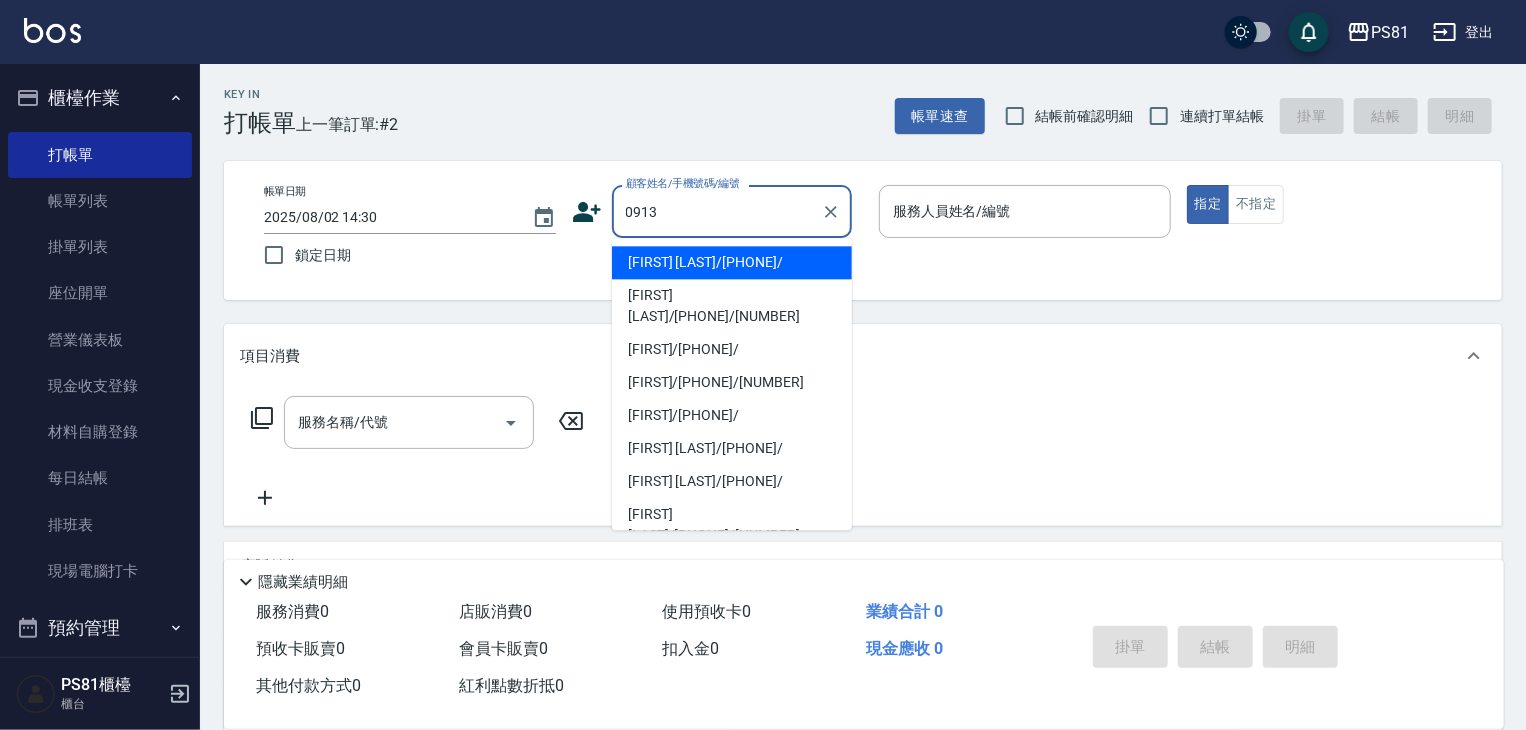 click on "曾瑜萍/0913183292/" at bounding box center [732, 262] 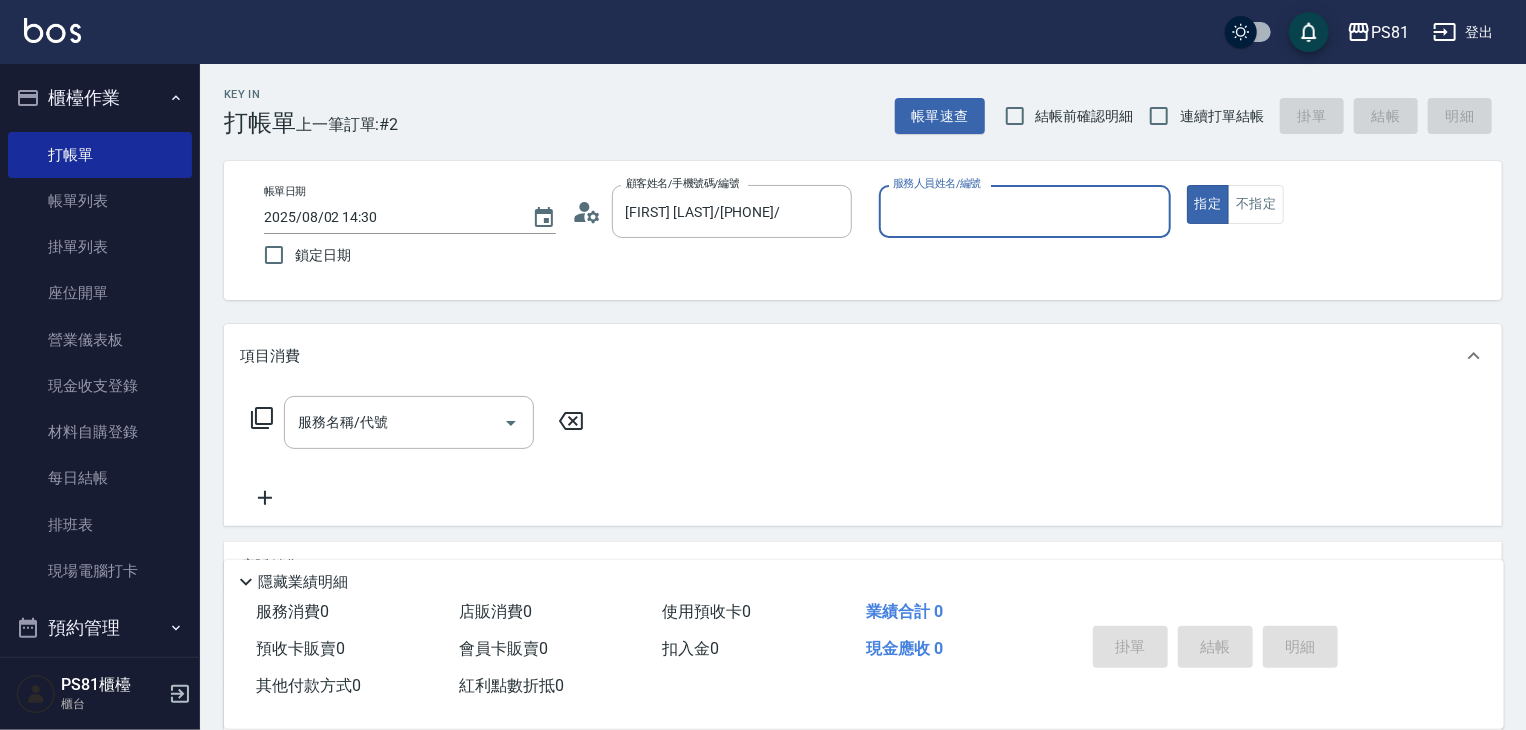 click on "服務人員姓名/編號" at bounding box center (1025, 211) 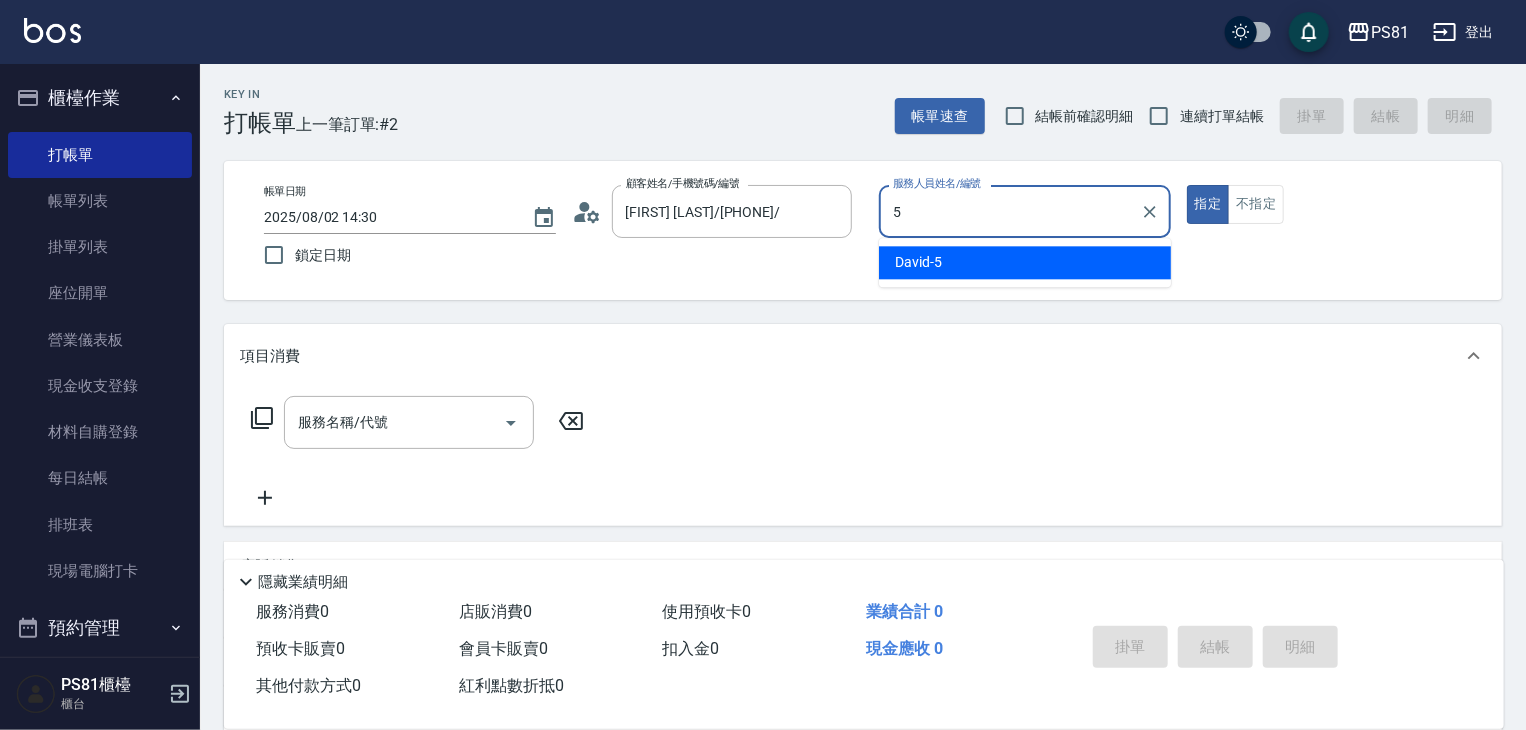 click on "David -5" at bounding box center (1025, 262) 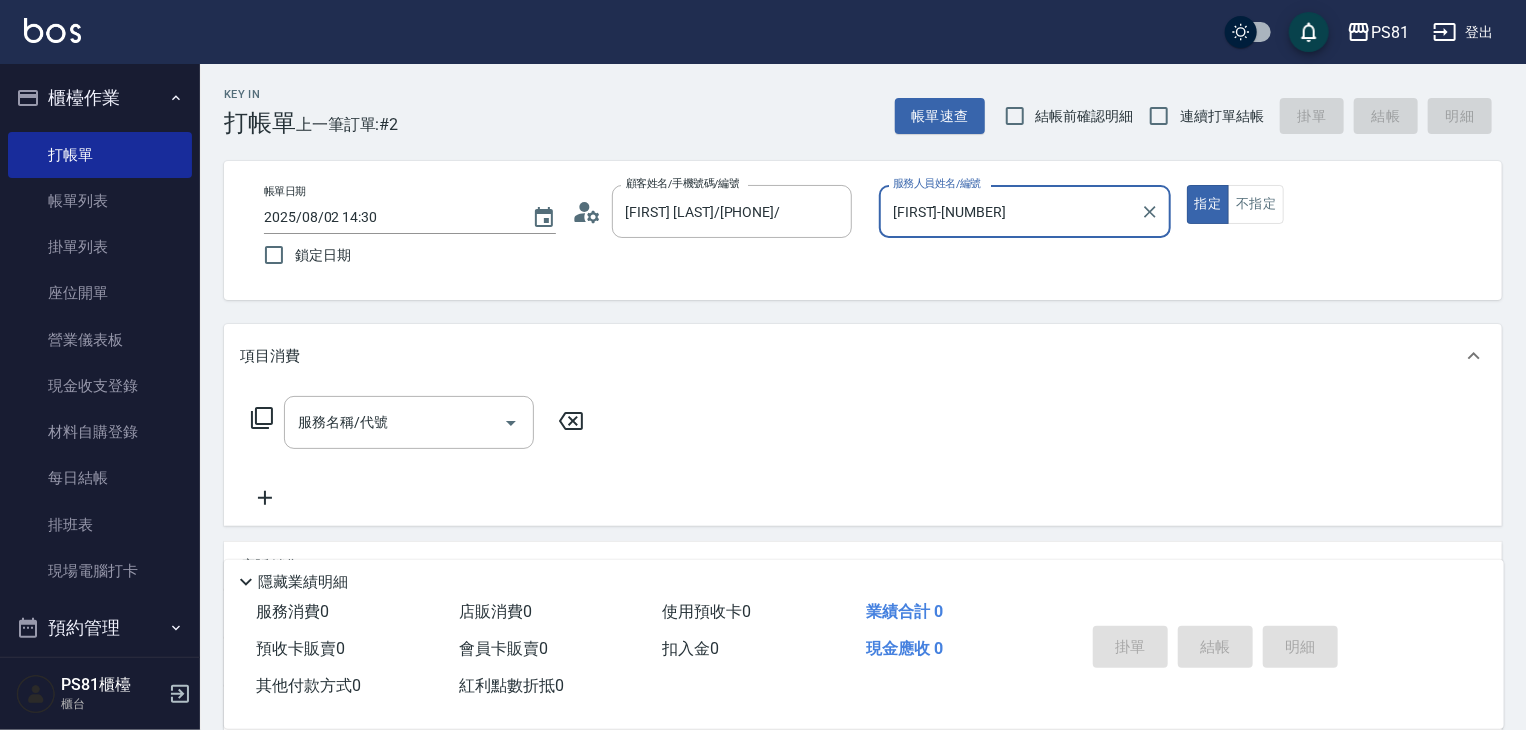 type on "David-5" 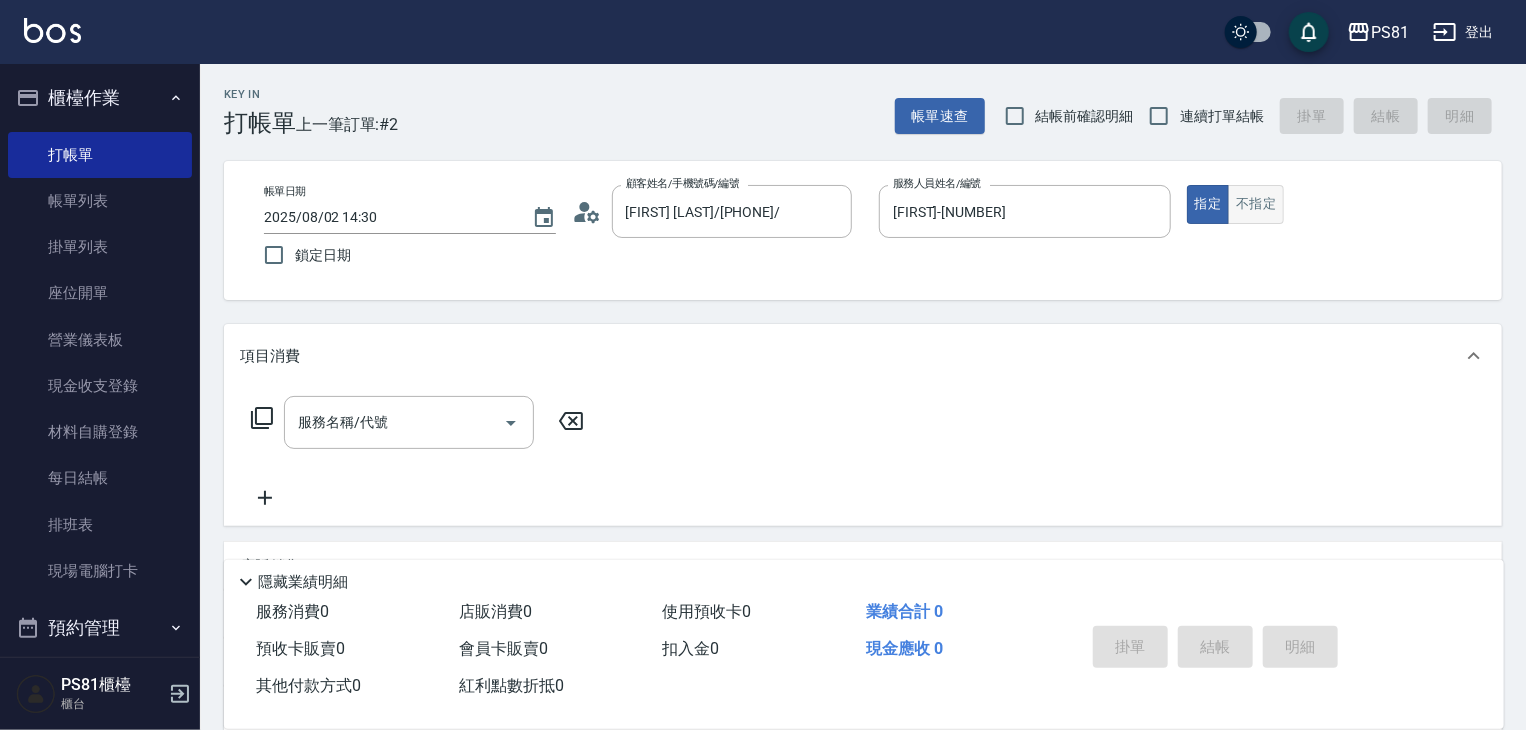 drag, startPoint x: 1288, startPoint y: 199, endPoint x: 1276, endPoint y: 200, distance: 12.0415945 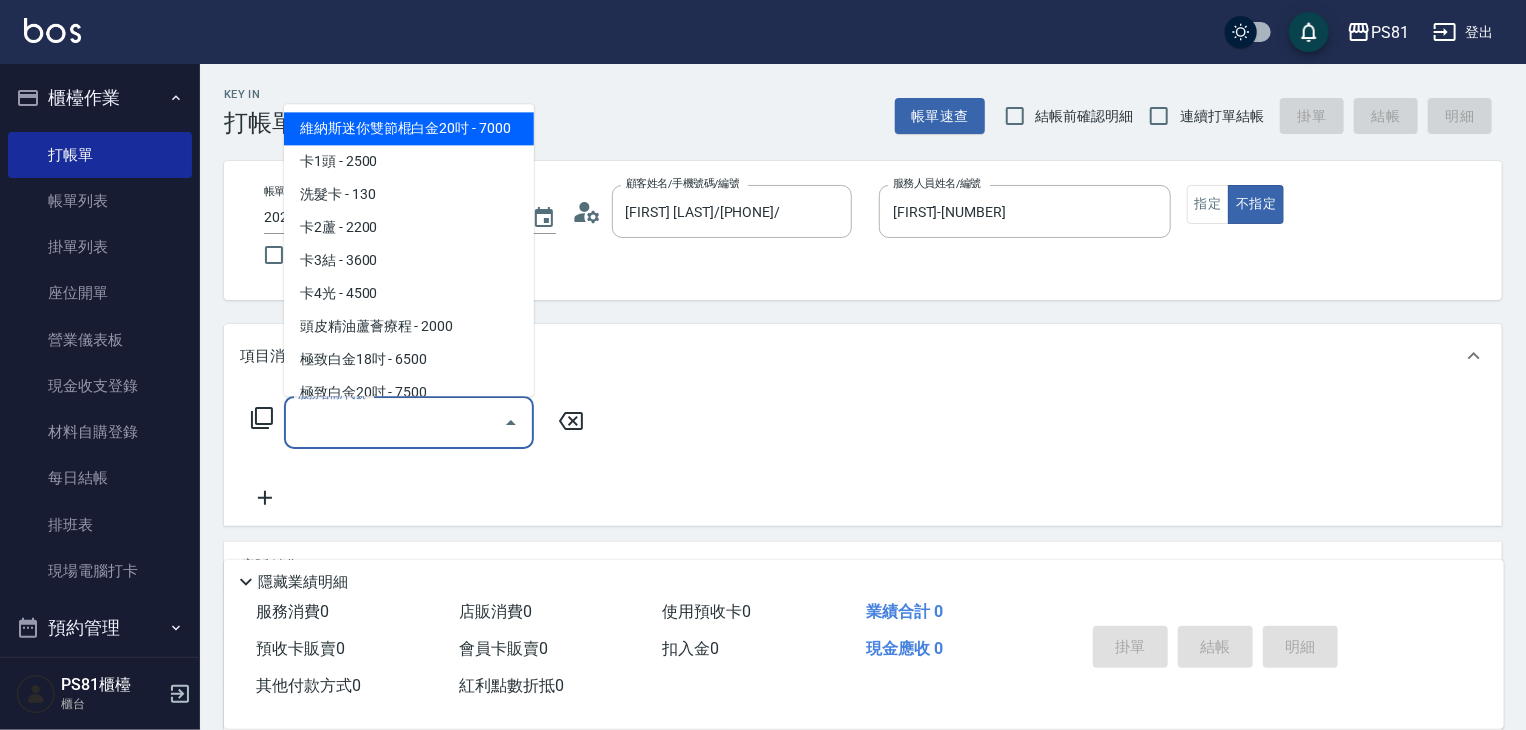 click on "服務名稱/代號" at bounding box center (394, 422) 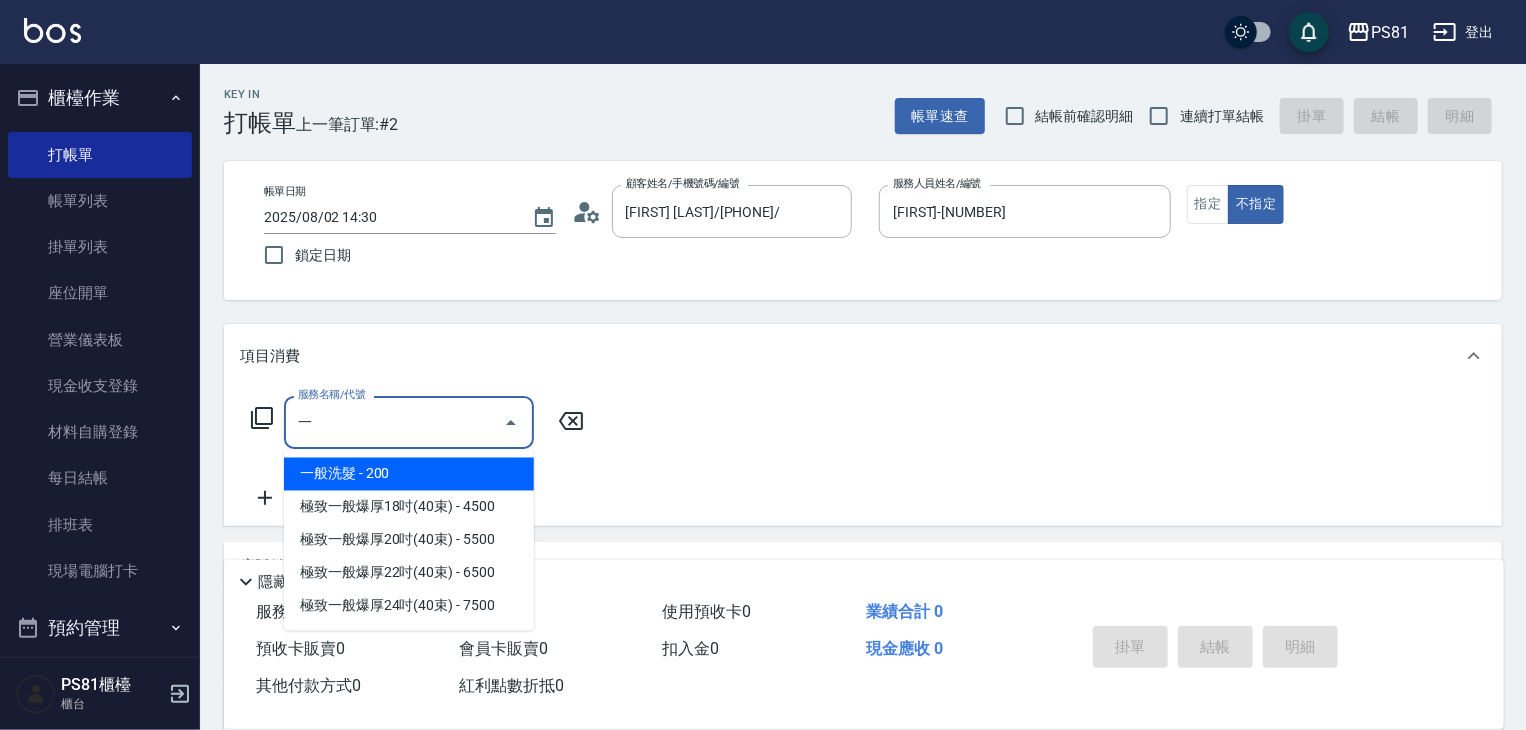 click on "一般洗髮 - 200" at bounding box center [409, 474] 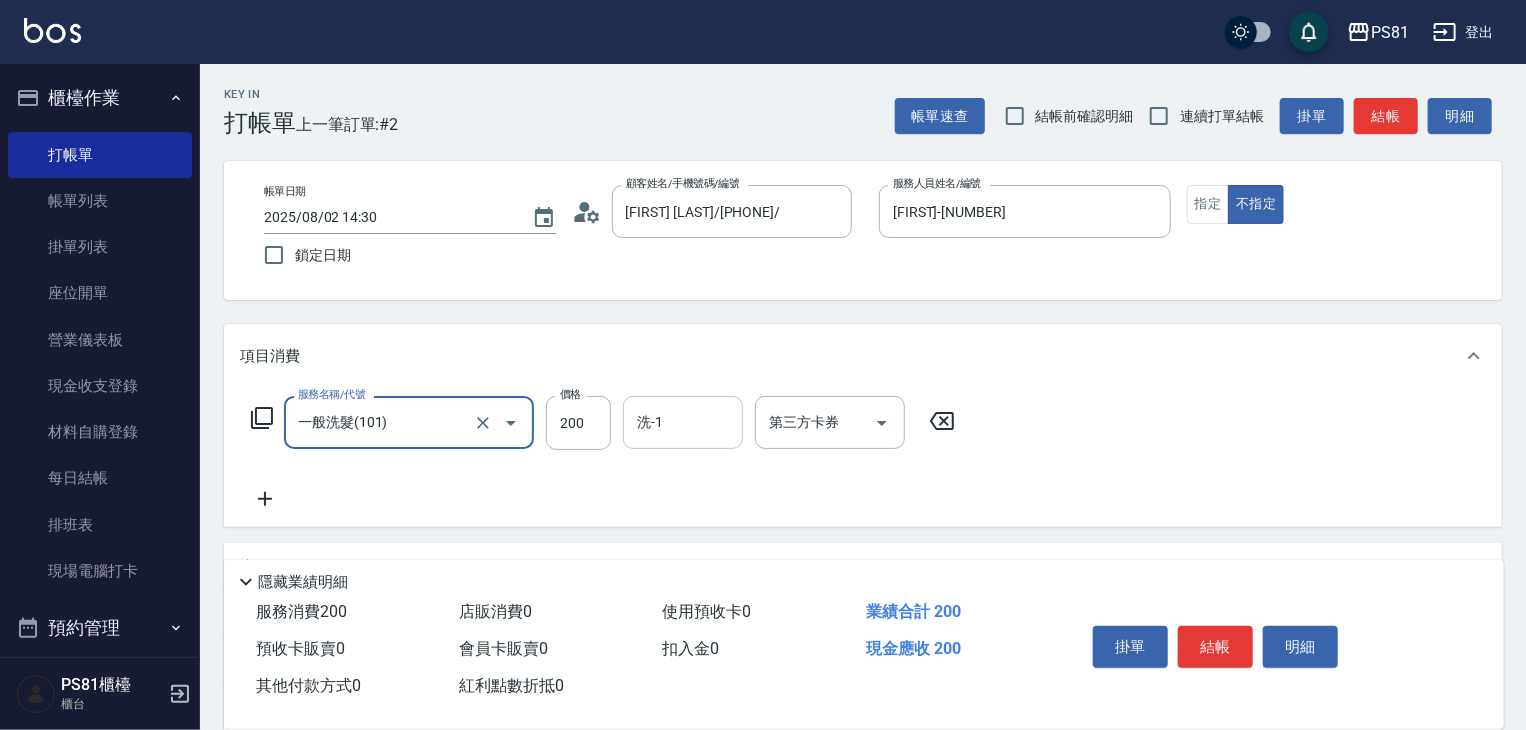 type on "一般洗髮(101)" 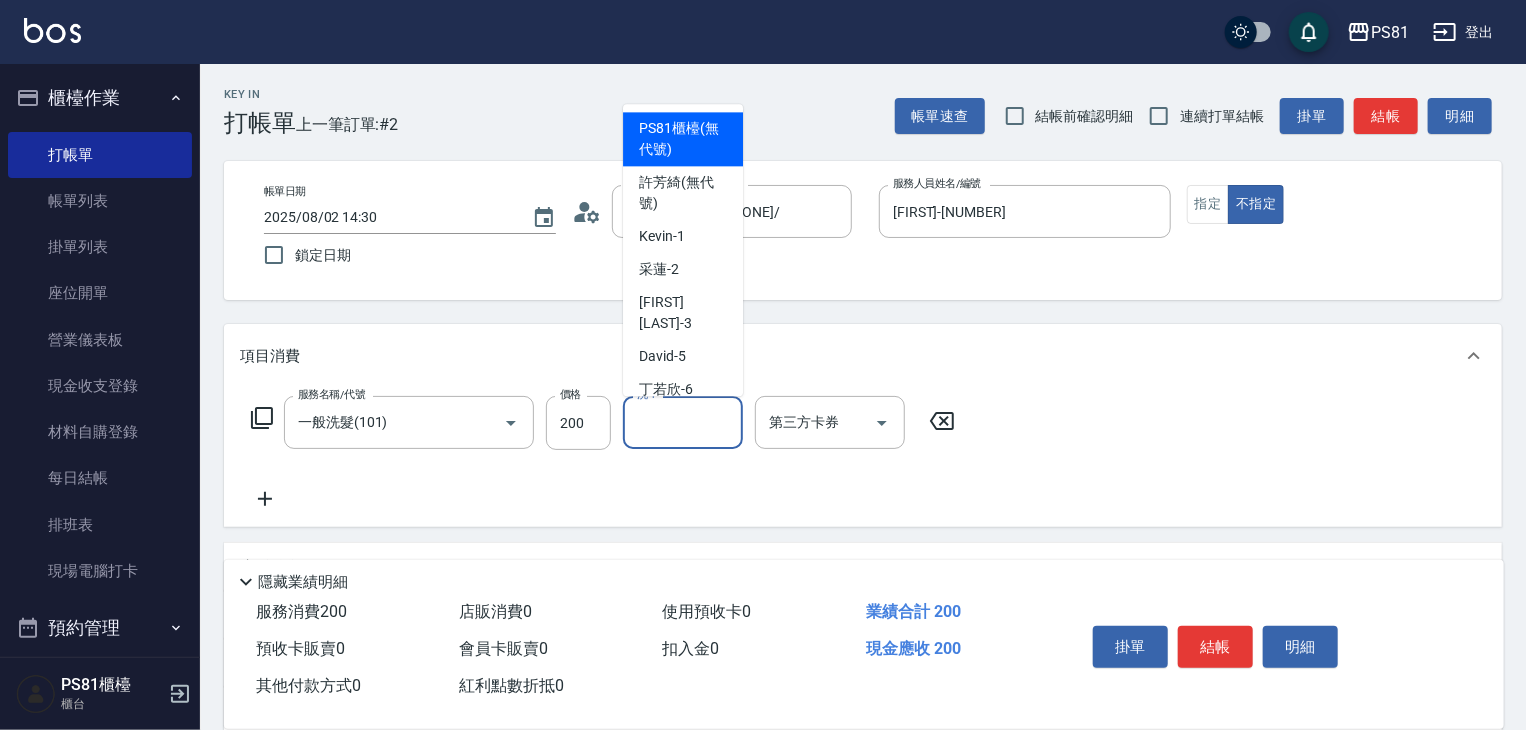 click on "洗-1" at bounding box center [683, 422] 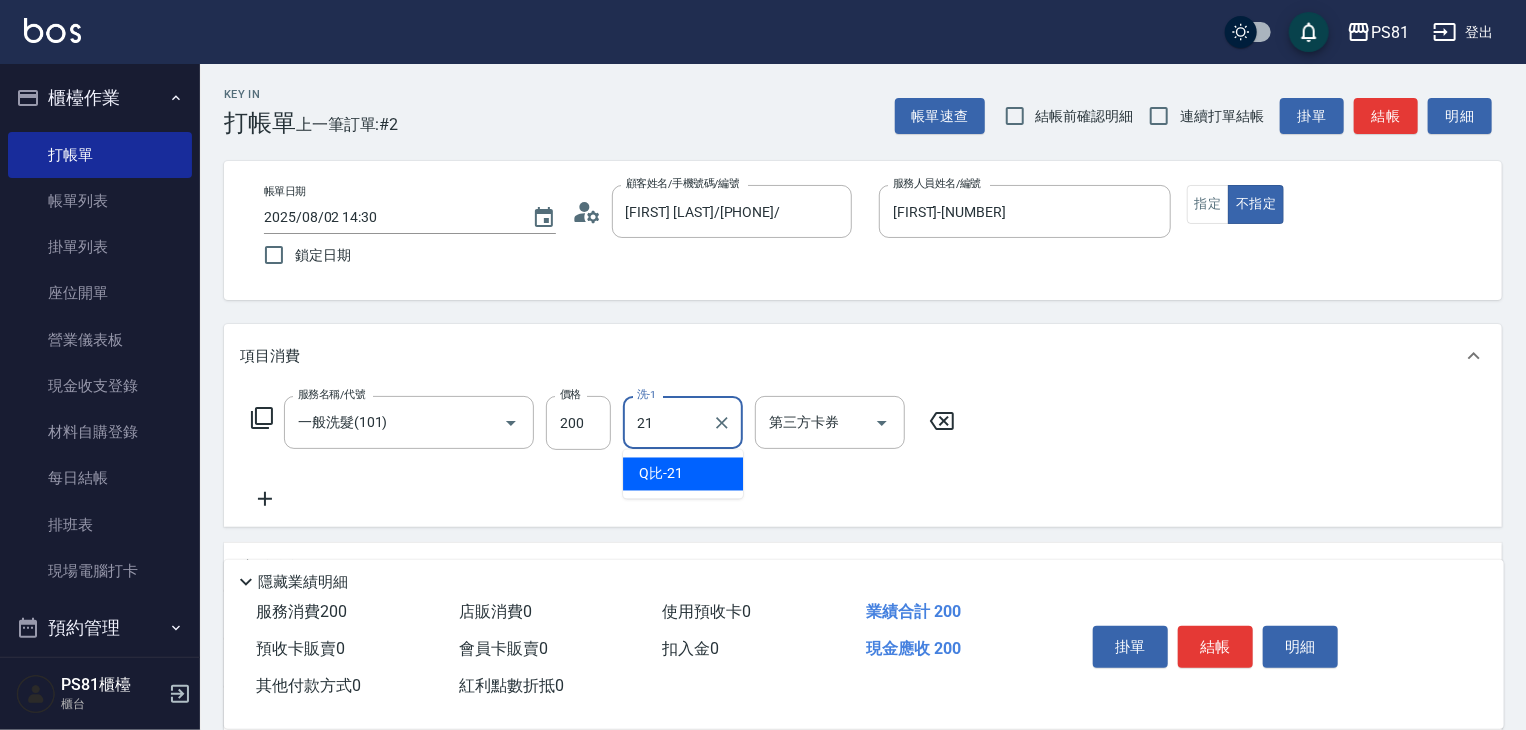 click on "Q比 -21" at bounding box center [683, 474] 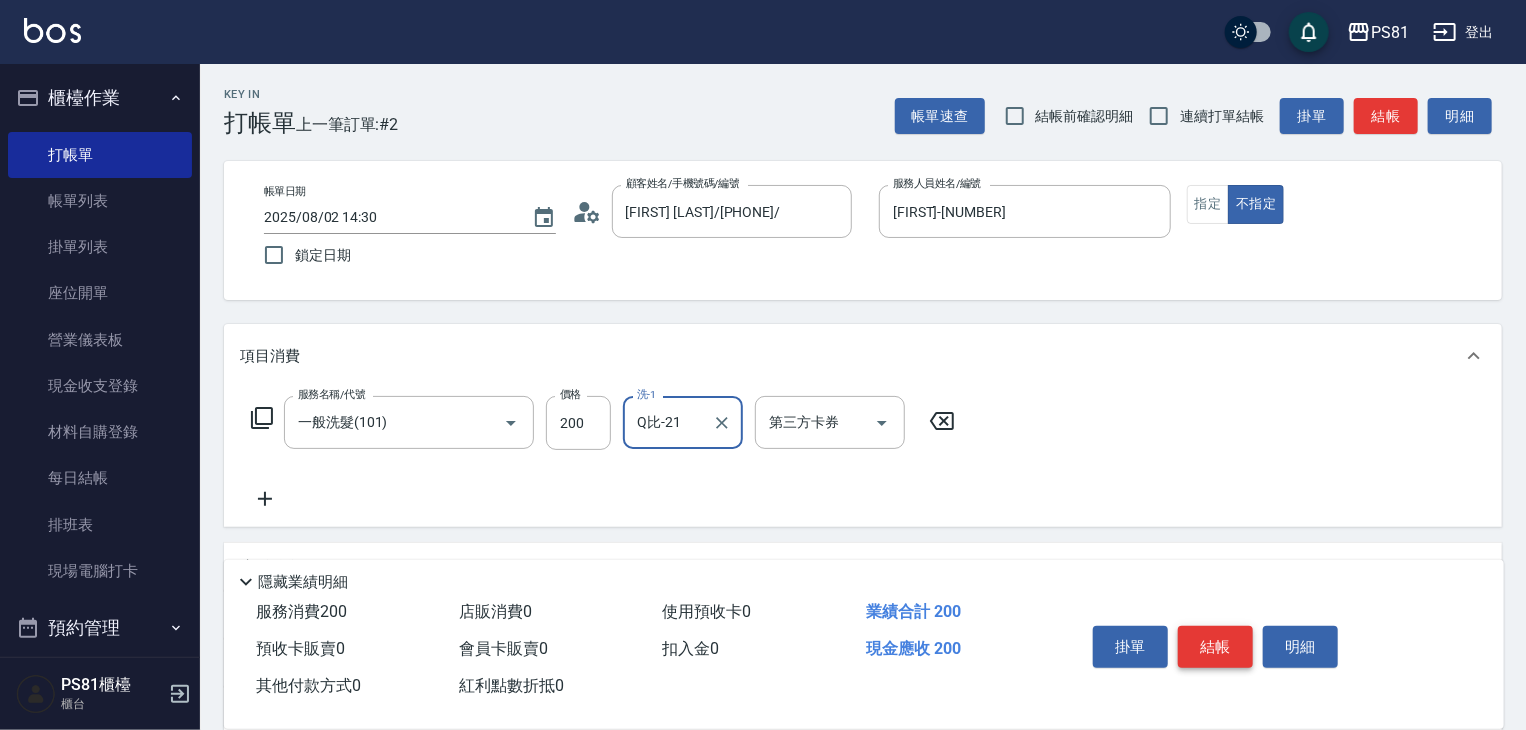 type on "Q比-21" 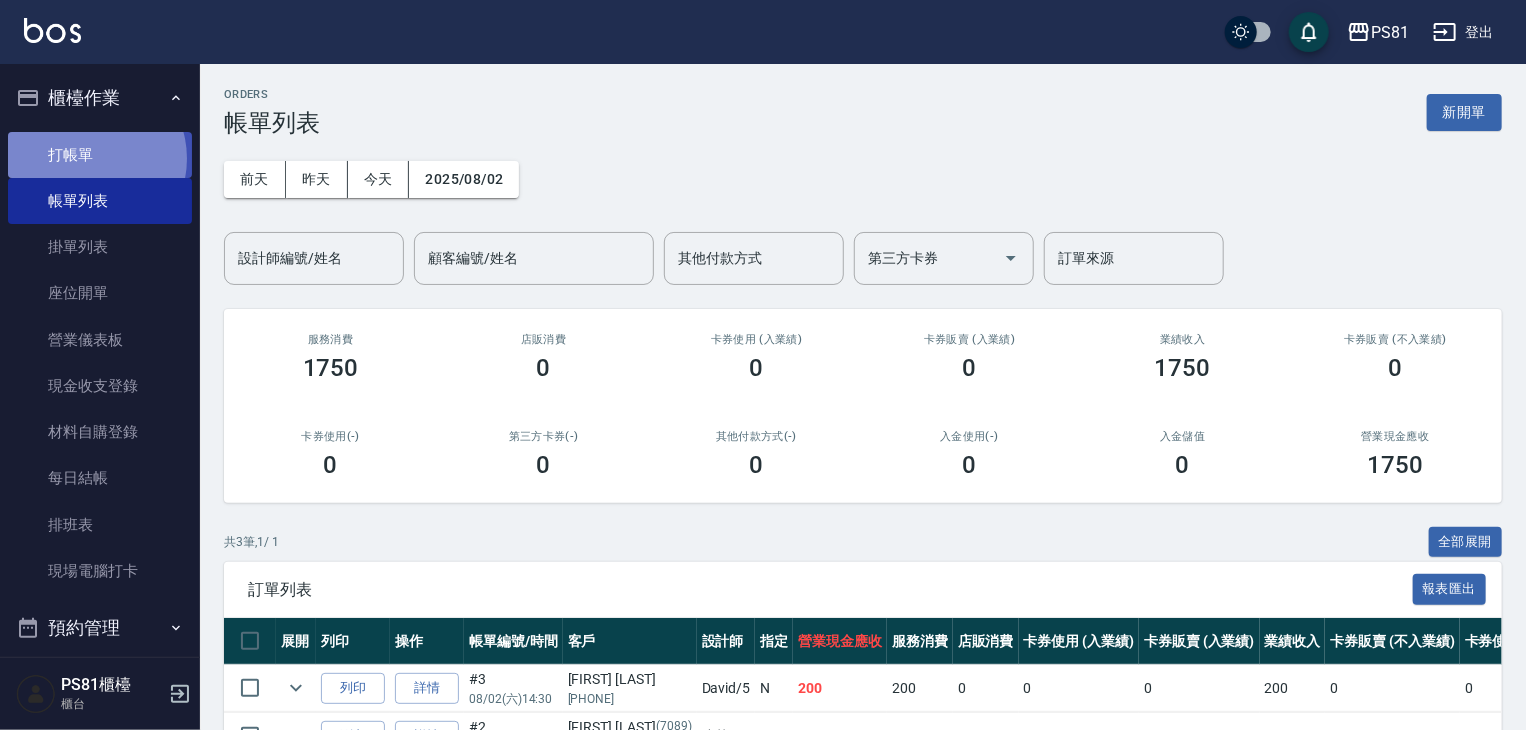 click on "打帳單" at bounding box center [100, 155] 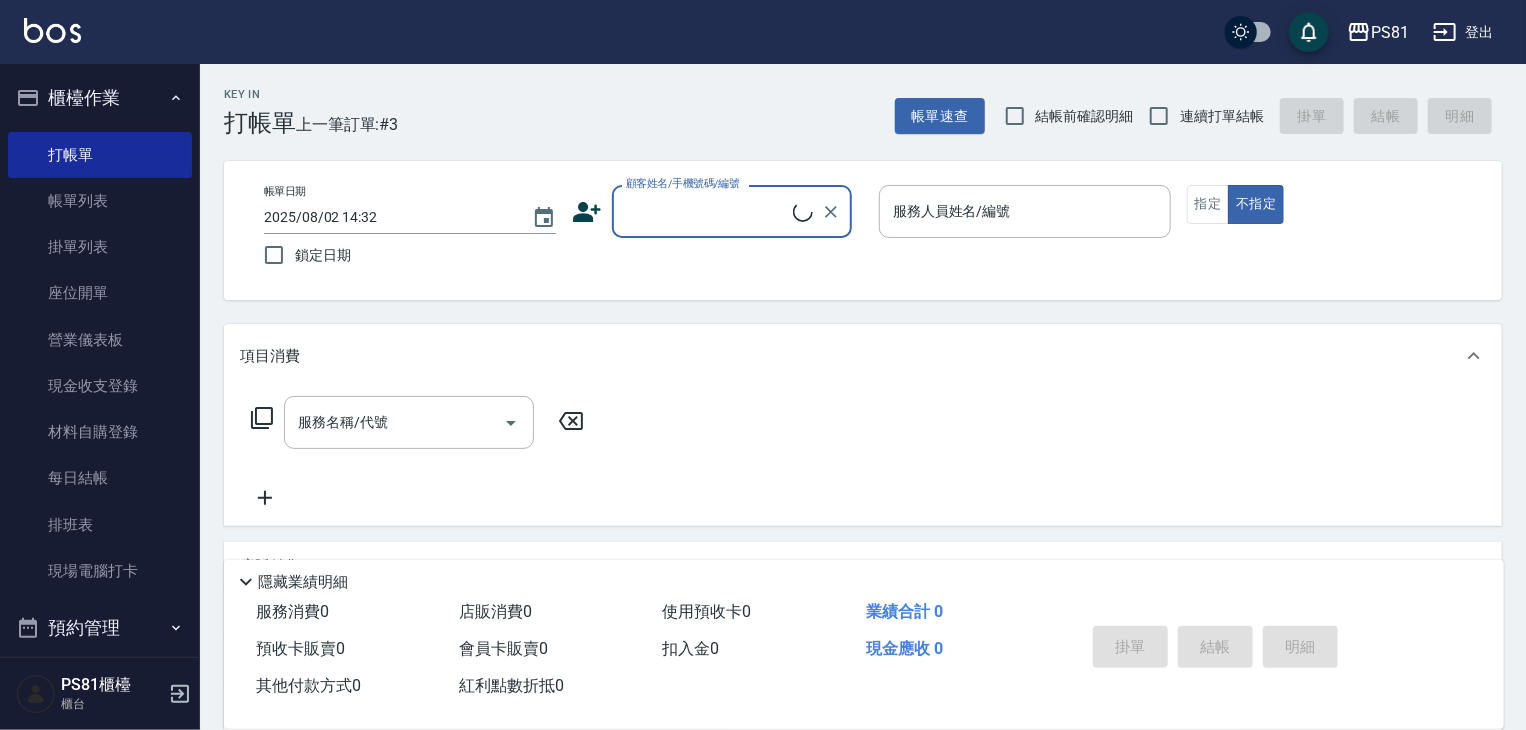 click on "顧客姓名/手機號碼/編號" at bounding box center [732, 211] 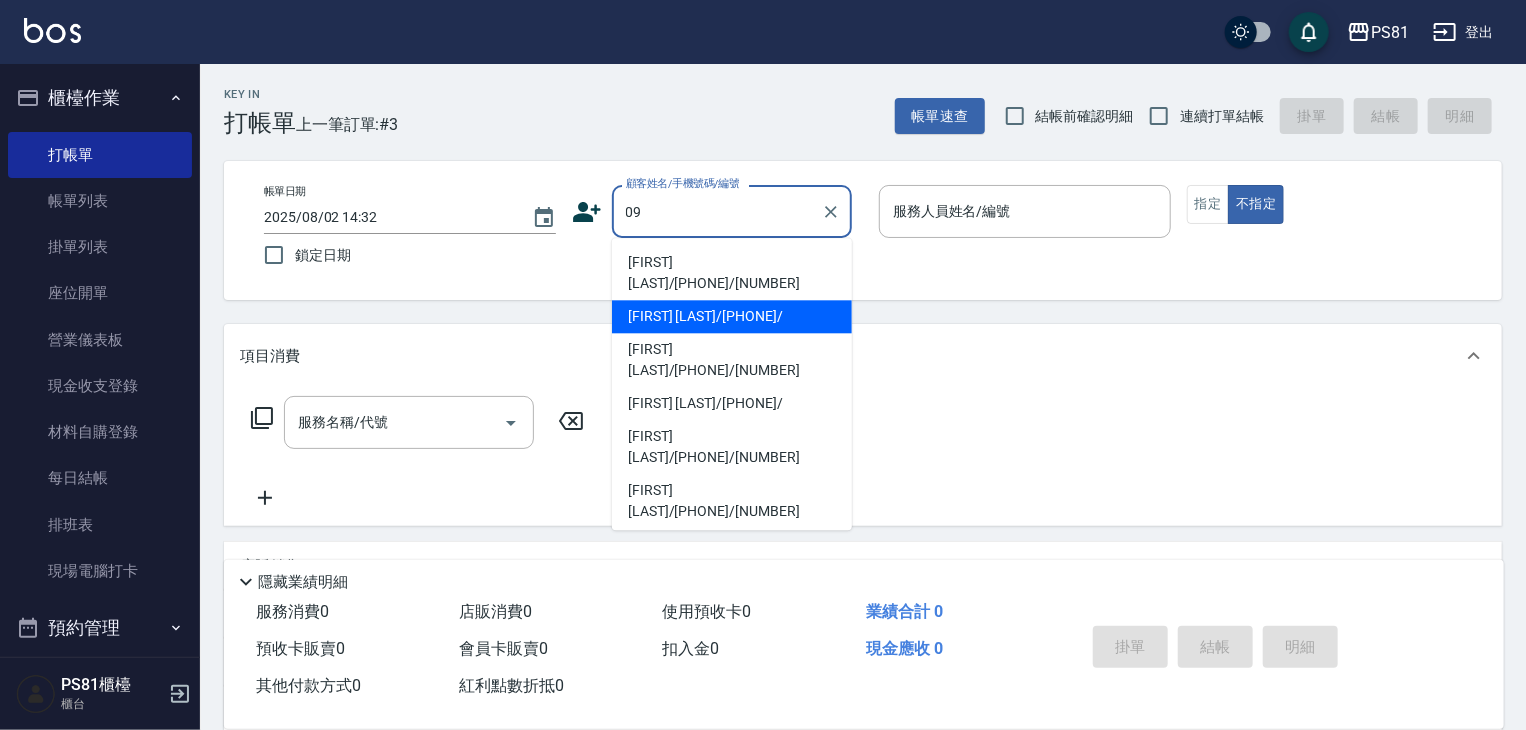 click on "曾瑜萍/0913183292/" at bounding box center [732, 316] 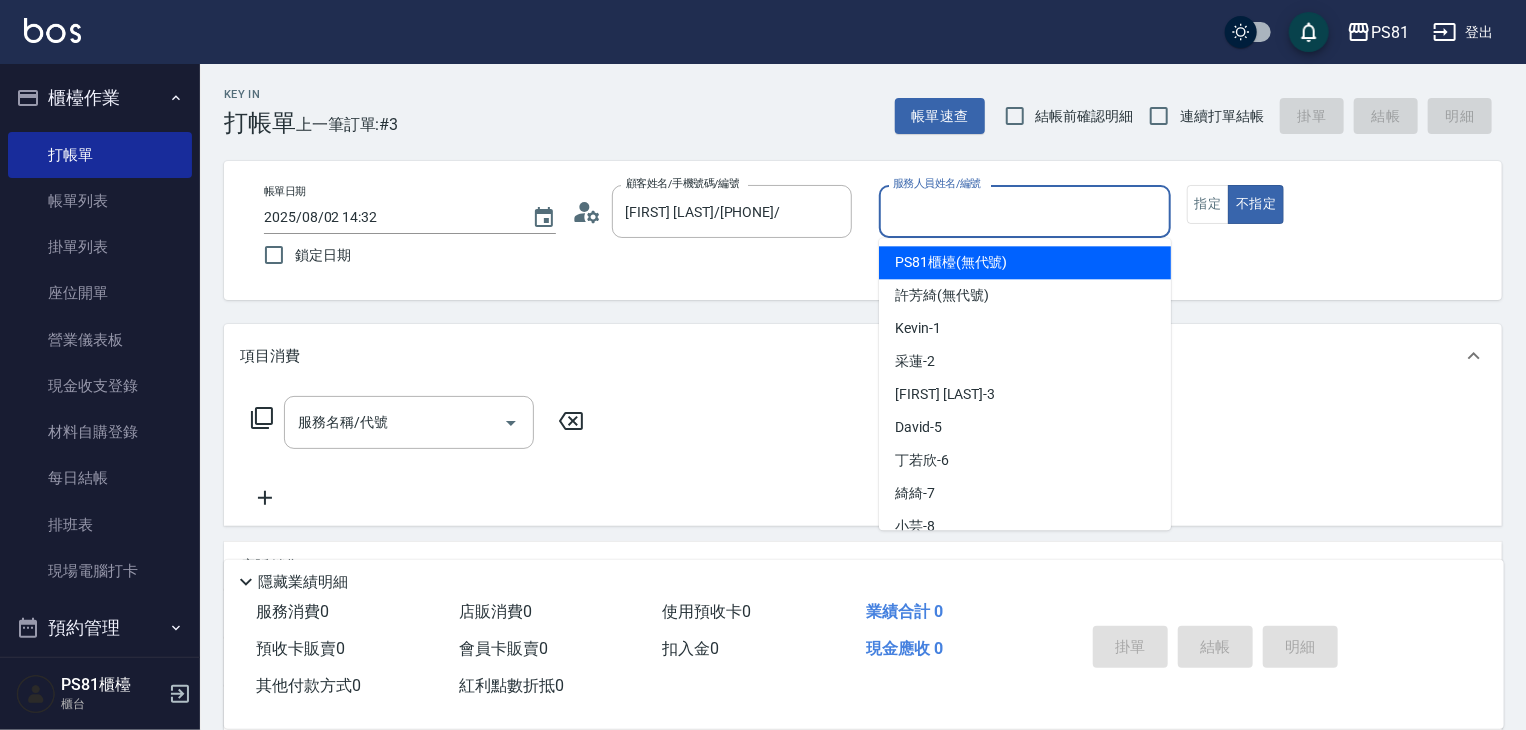 click on "服務人員姓名/編號" at bounding box center [1025, 211] 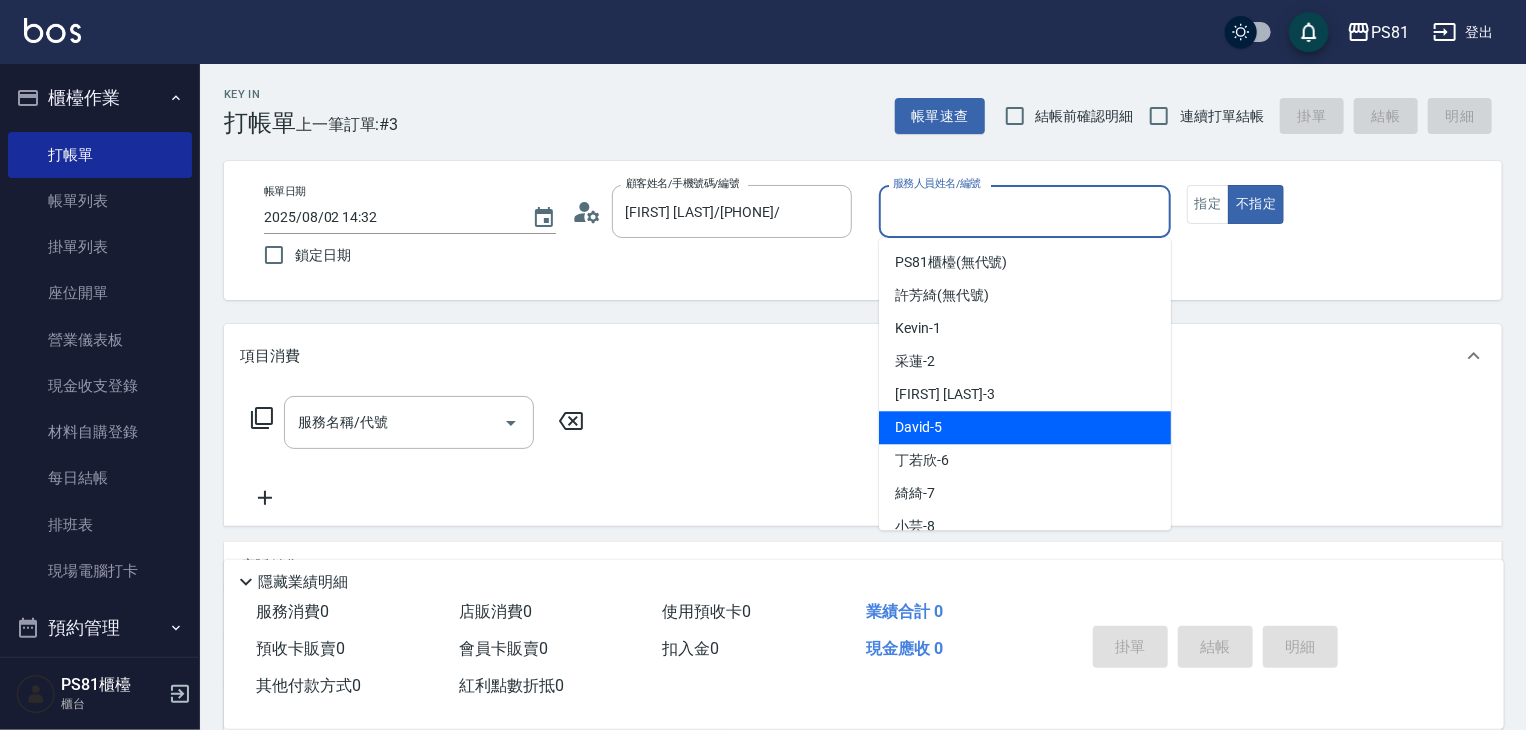 click on "David -5" at bounding box center [918, 427] 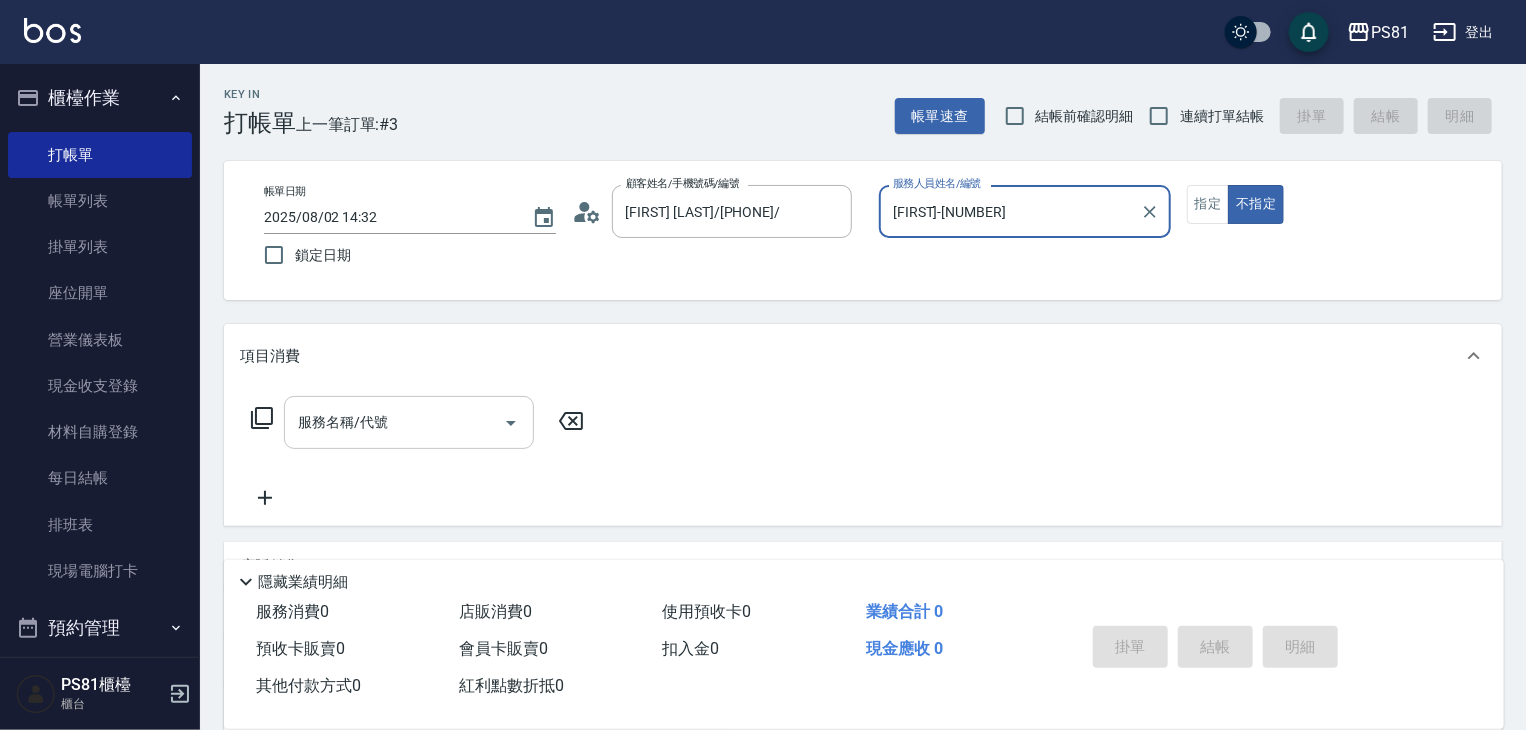 click on "服務名稱/代號" at bounding box center [409, 422] 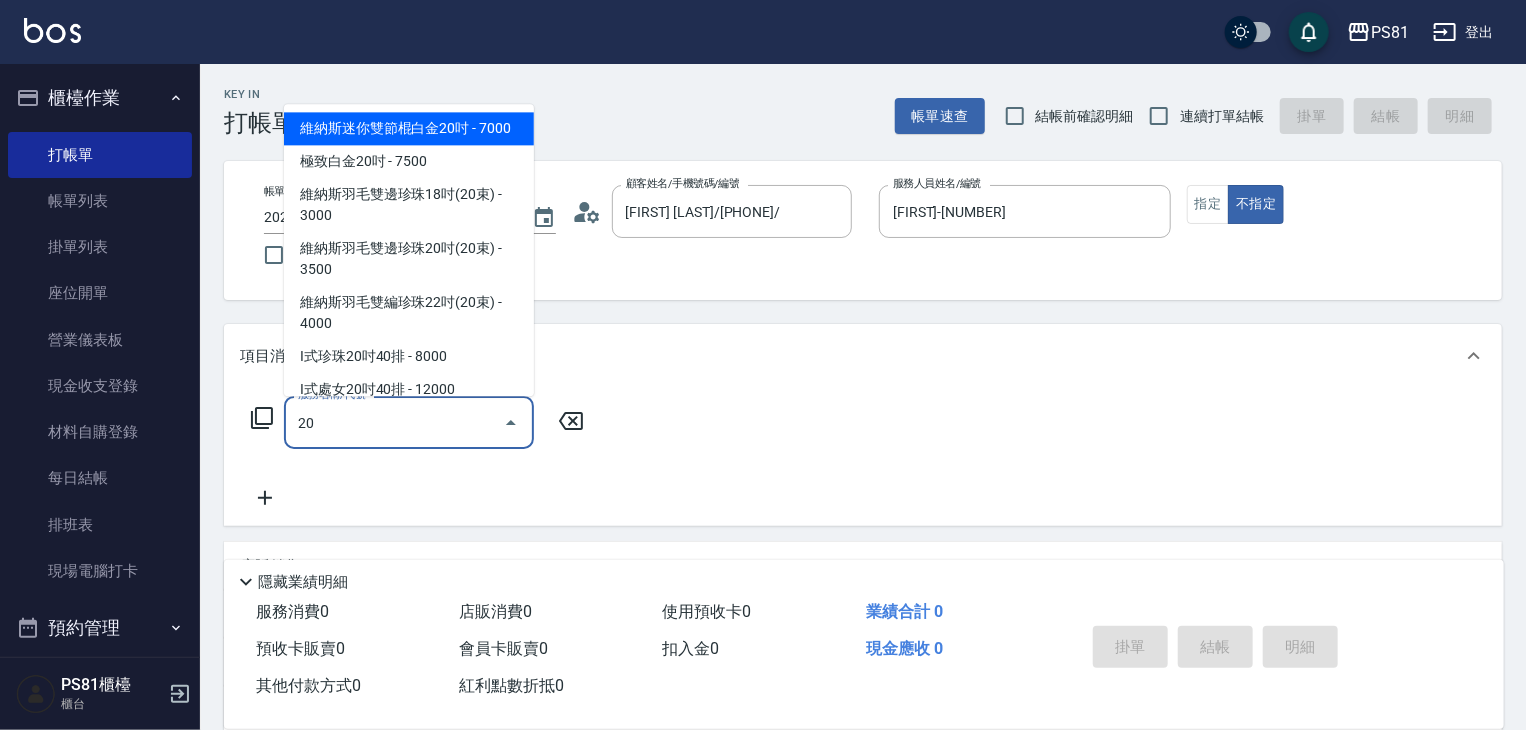 type on "2" 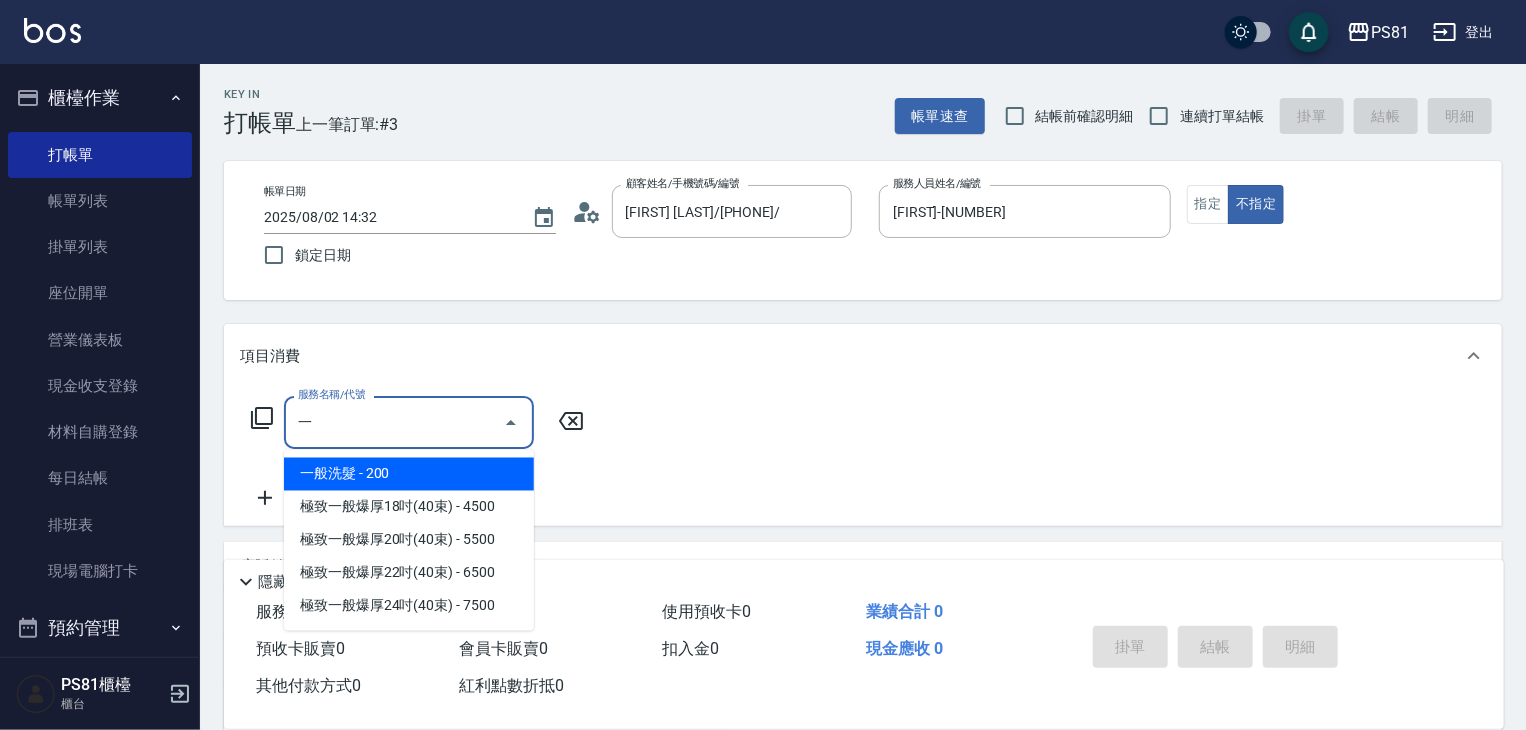 click on "一般洗髮 - 200" at bounding box center (409, 474) 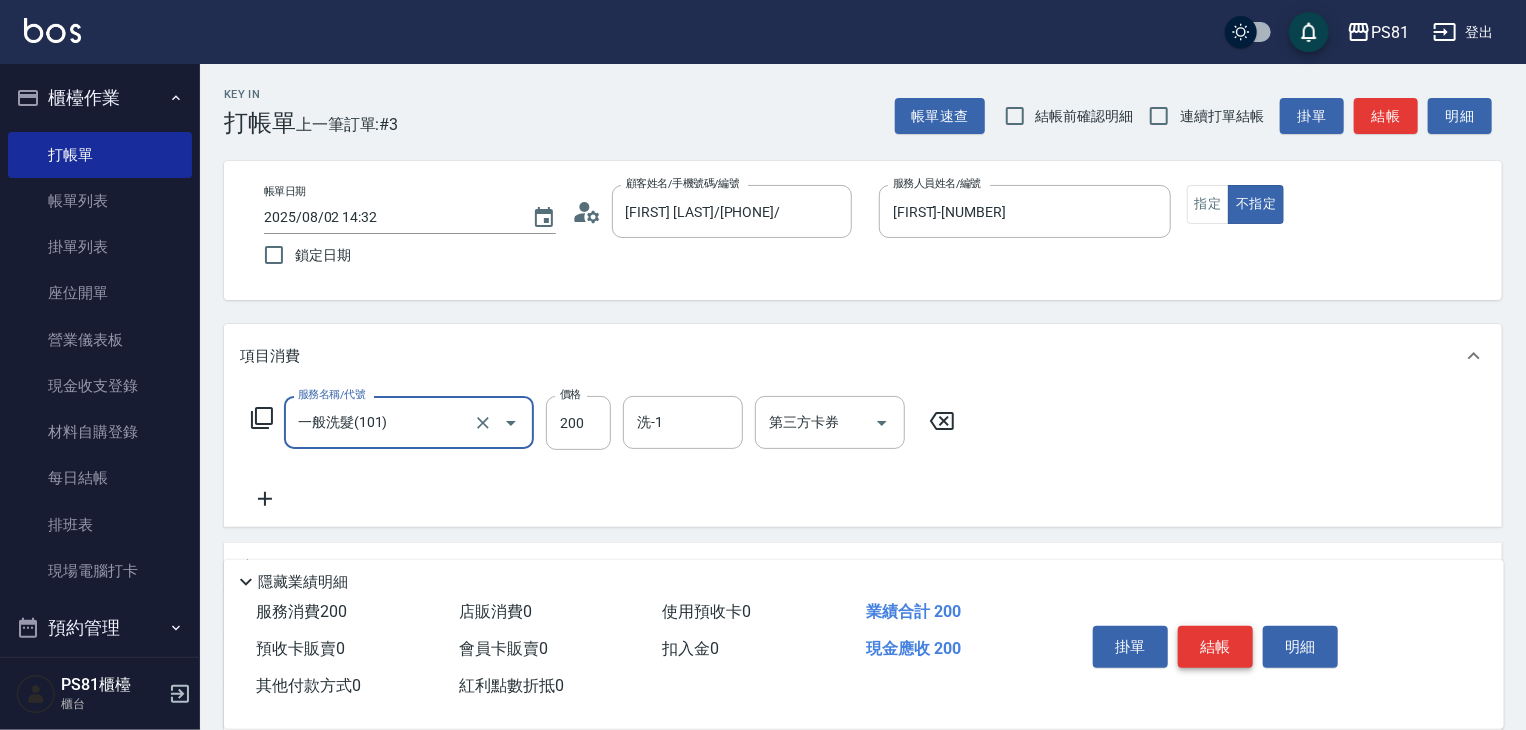 type on "一般洗髮(101)" 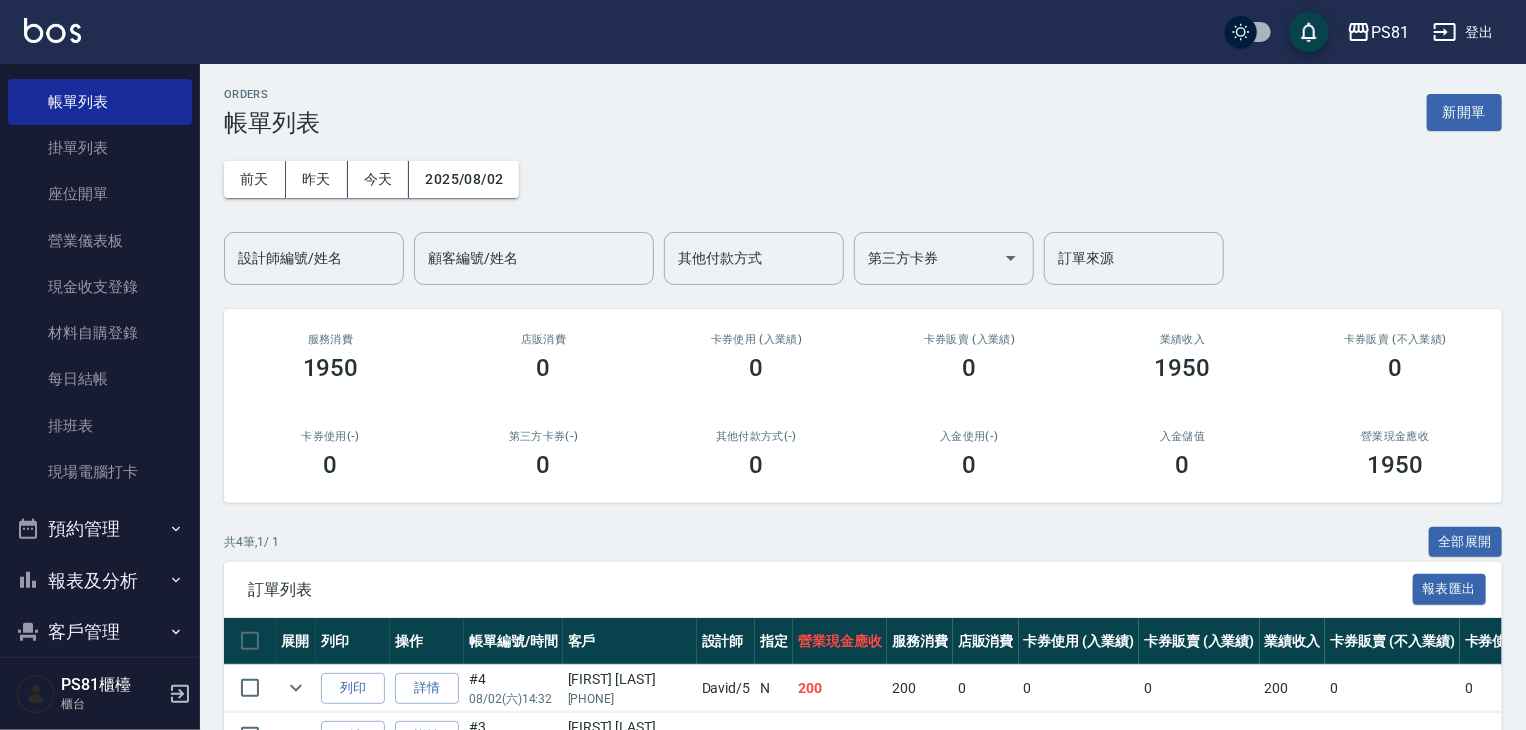 scroll, scrollTop: 278, scrollLeft: 0, axis: vertical 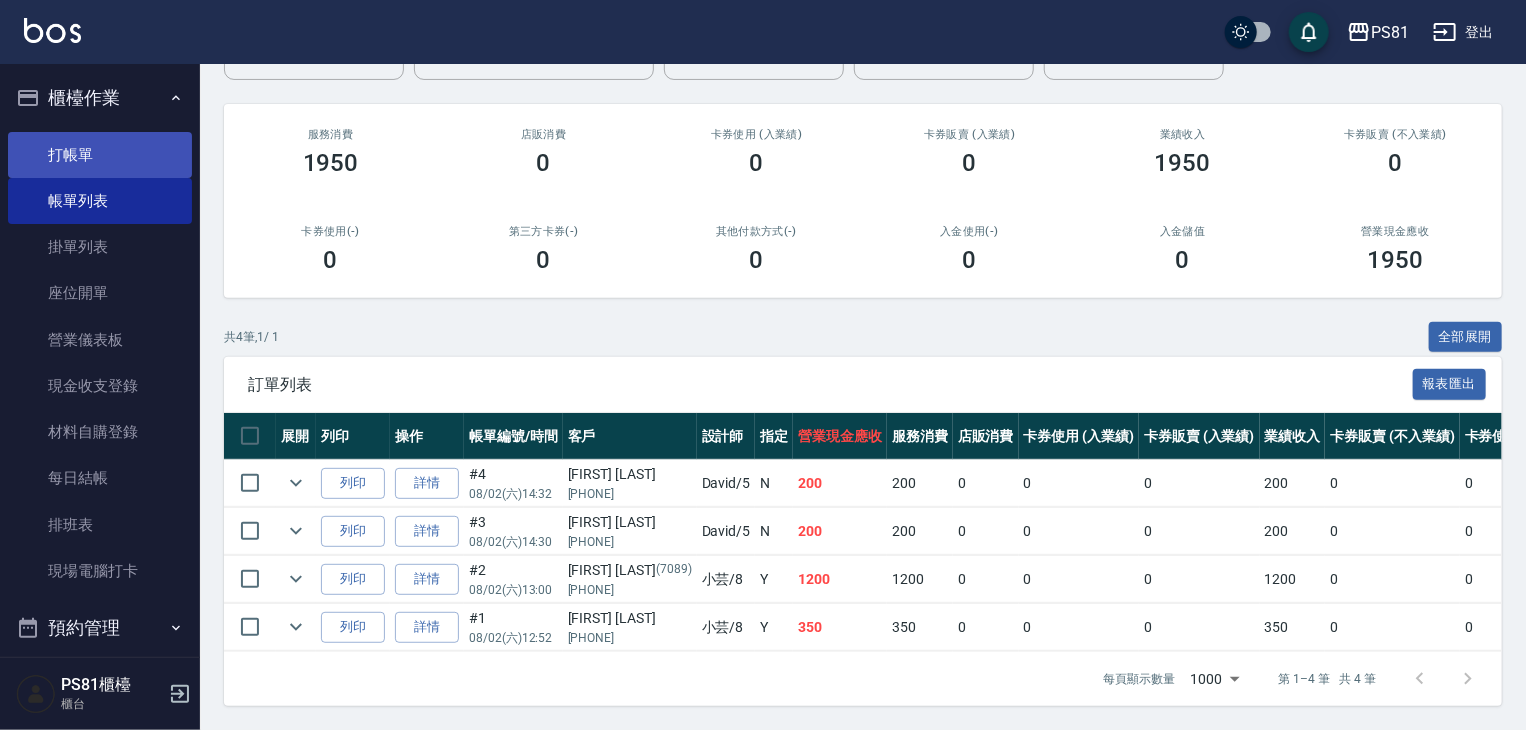 click on "打帳單" at bounding box center [100, 155] 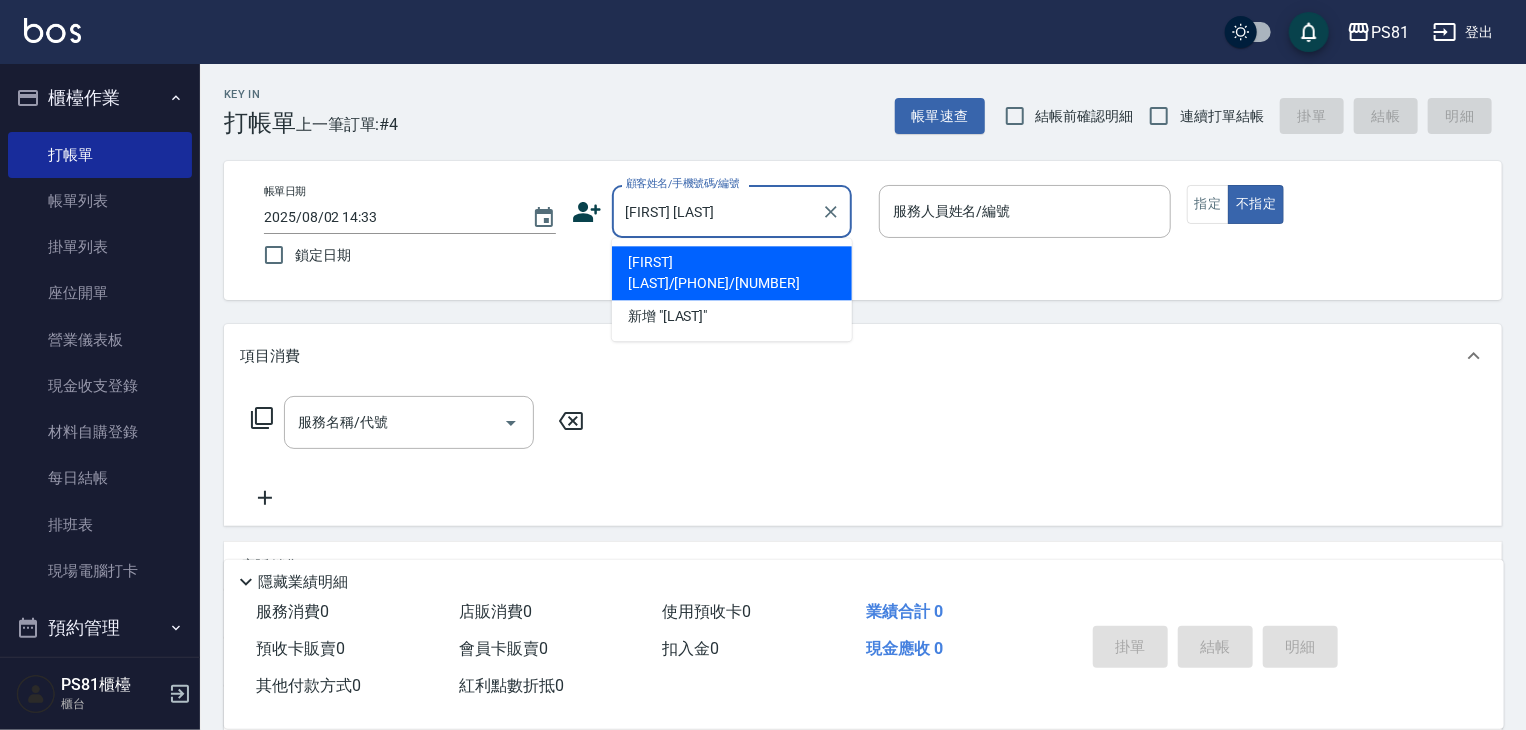 click on "吳沛貞/0929720581/1770" at bounding box center (732, 273) 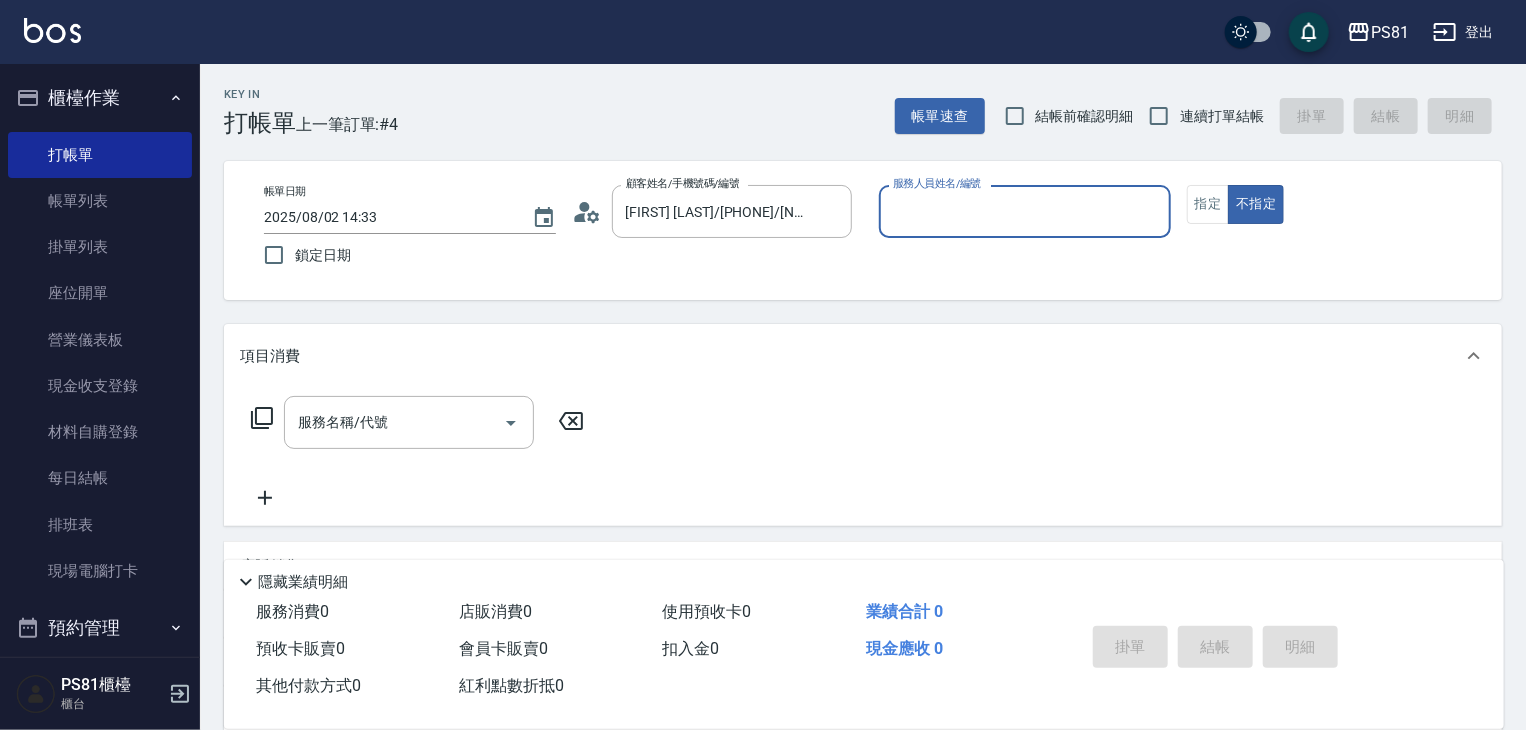 type on "小芸-8" 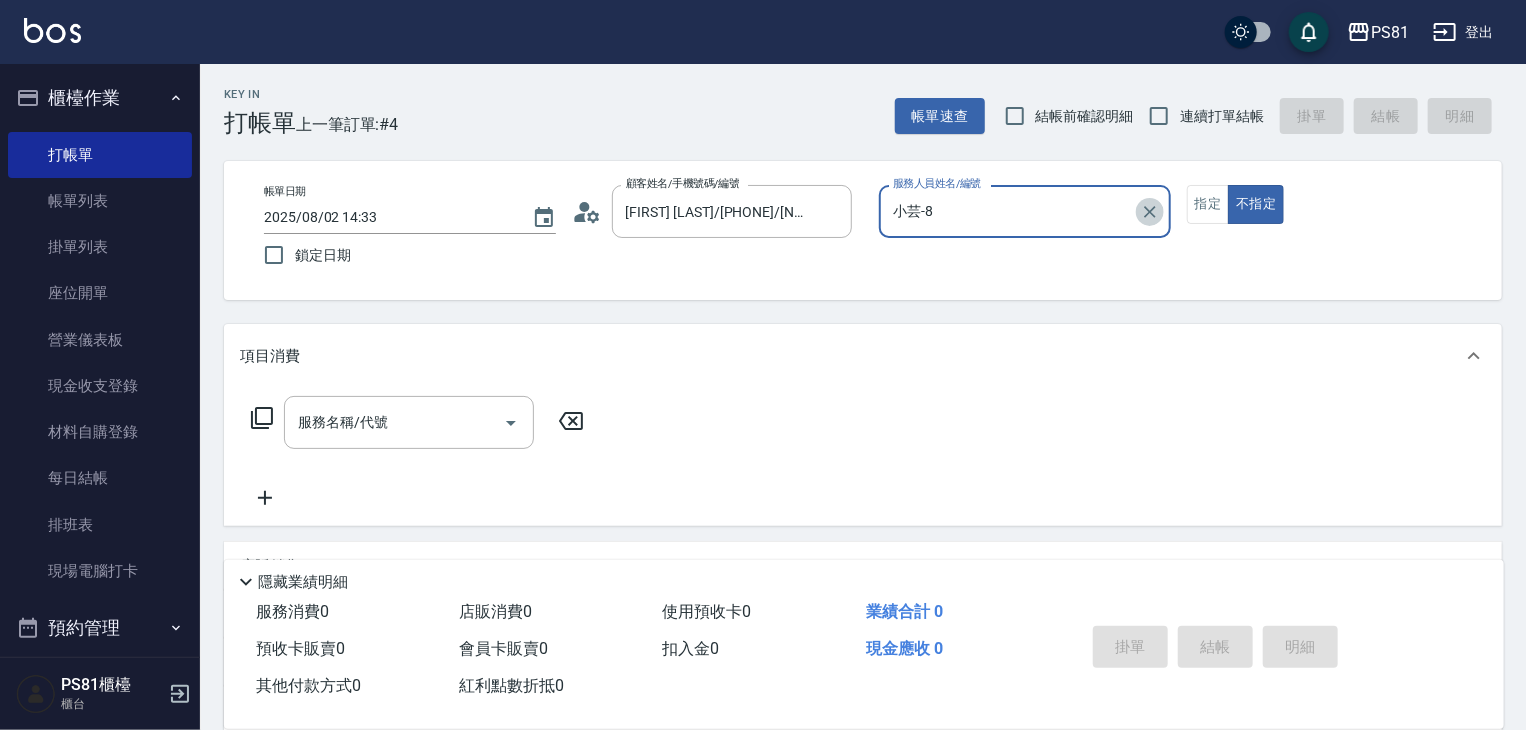 drag, startPoint x: 1145, startPoint y: 206, endPoint x: 1088, endPoint y: 201, distance: 57.21888 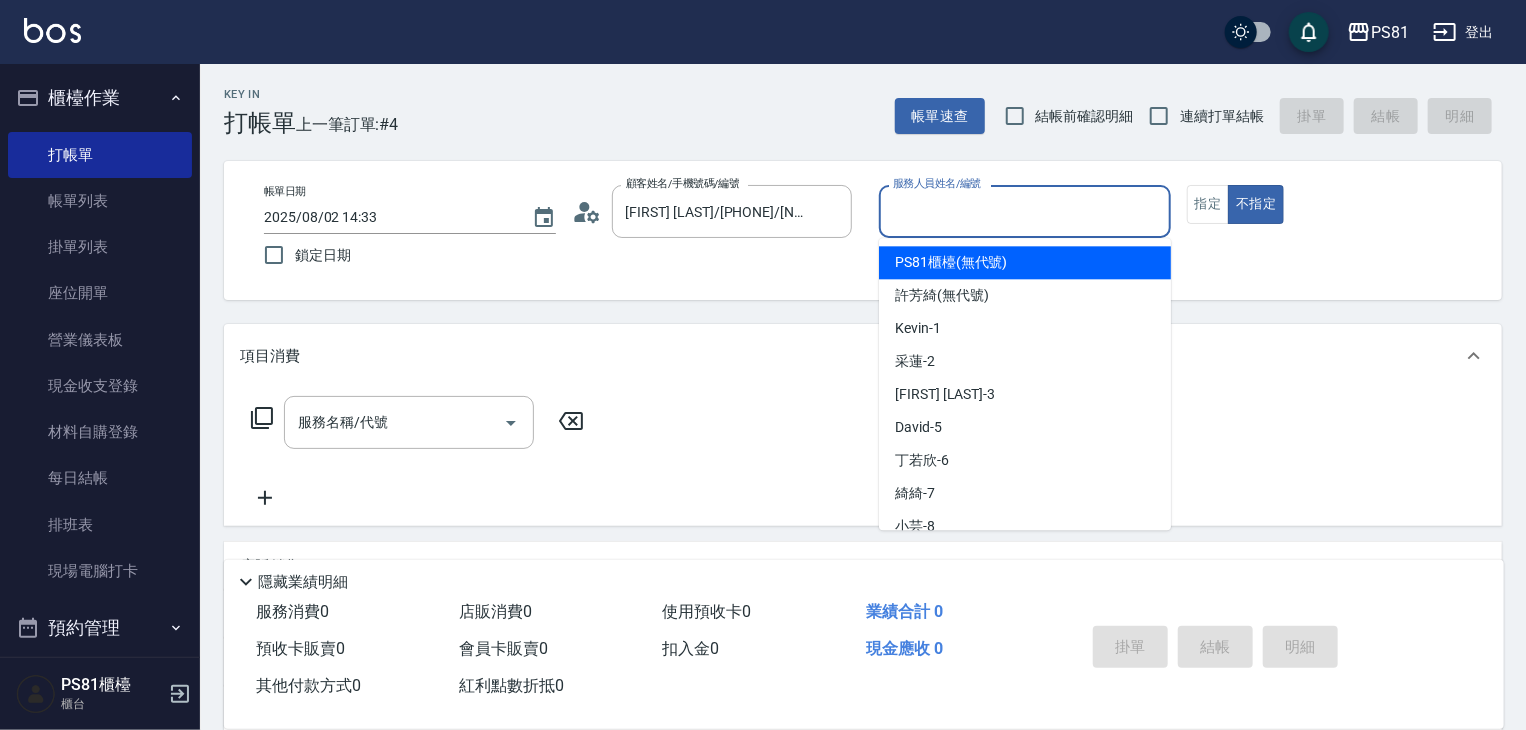 click on "服務人員姓名/編號" at bounding box center (1025, 211) 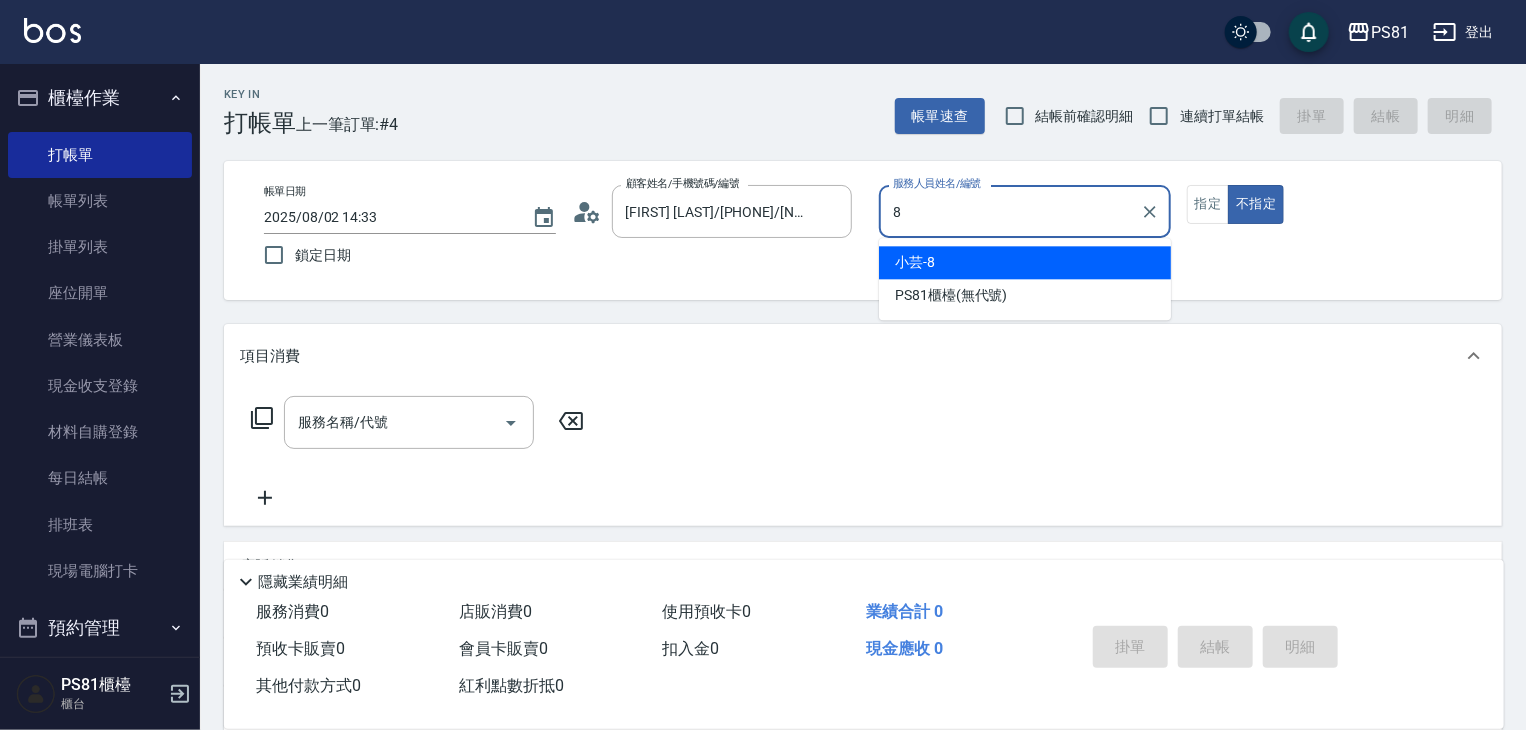 type on "小芸-8" 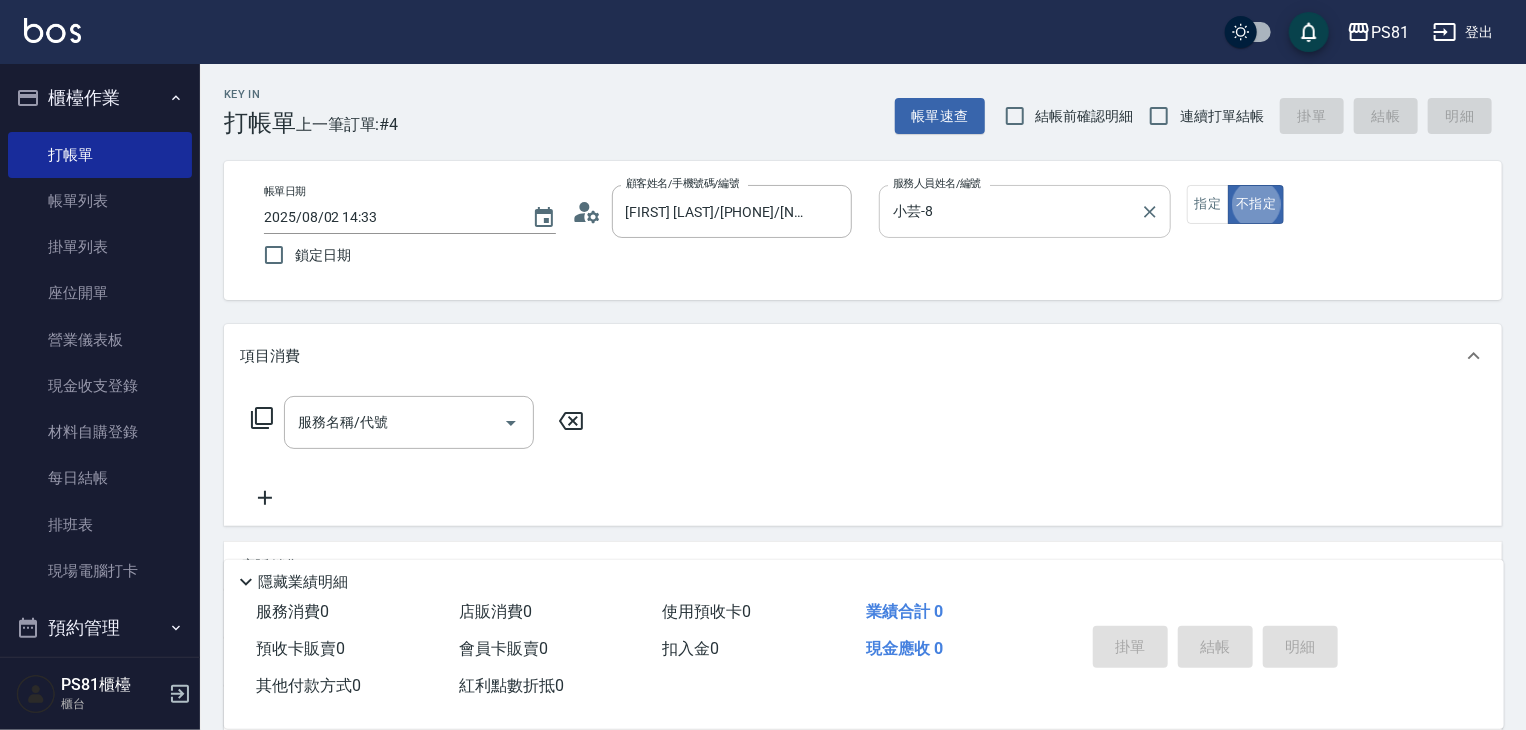 type on "false" 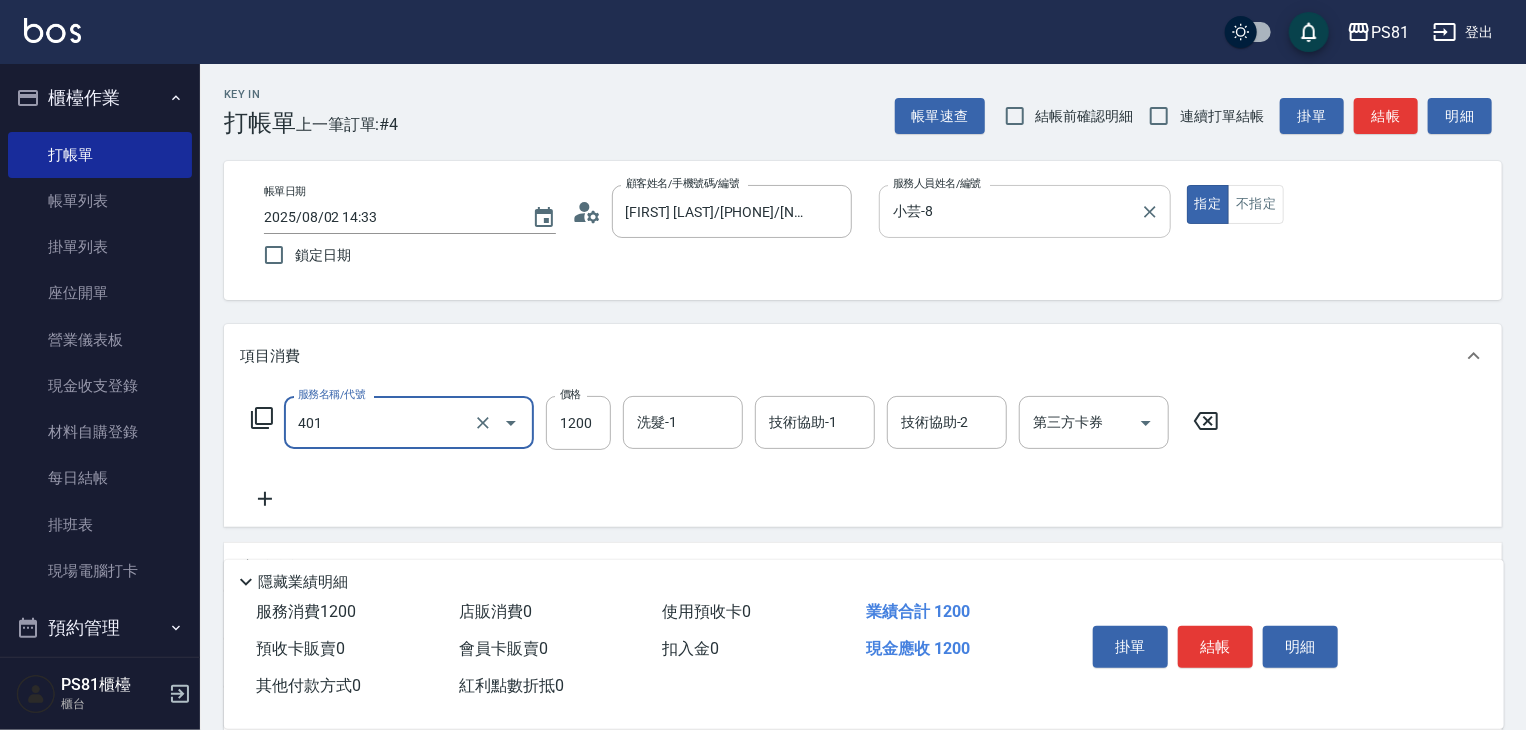 type on "基本染髮(401)" 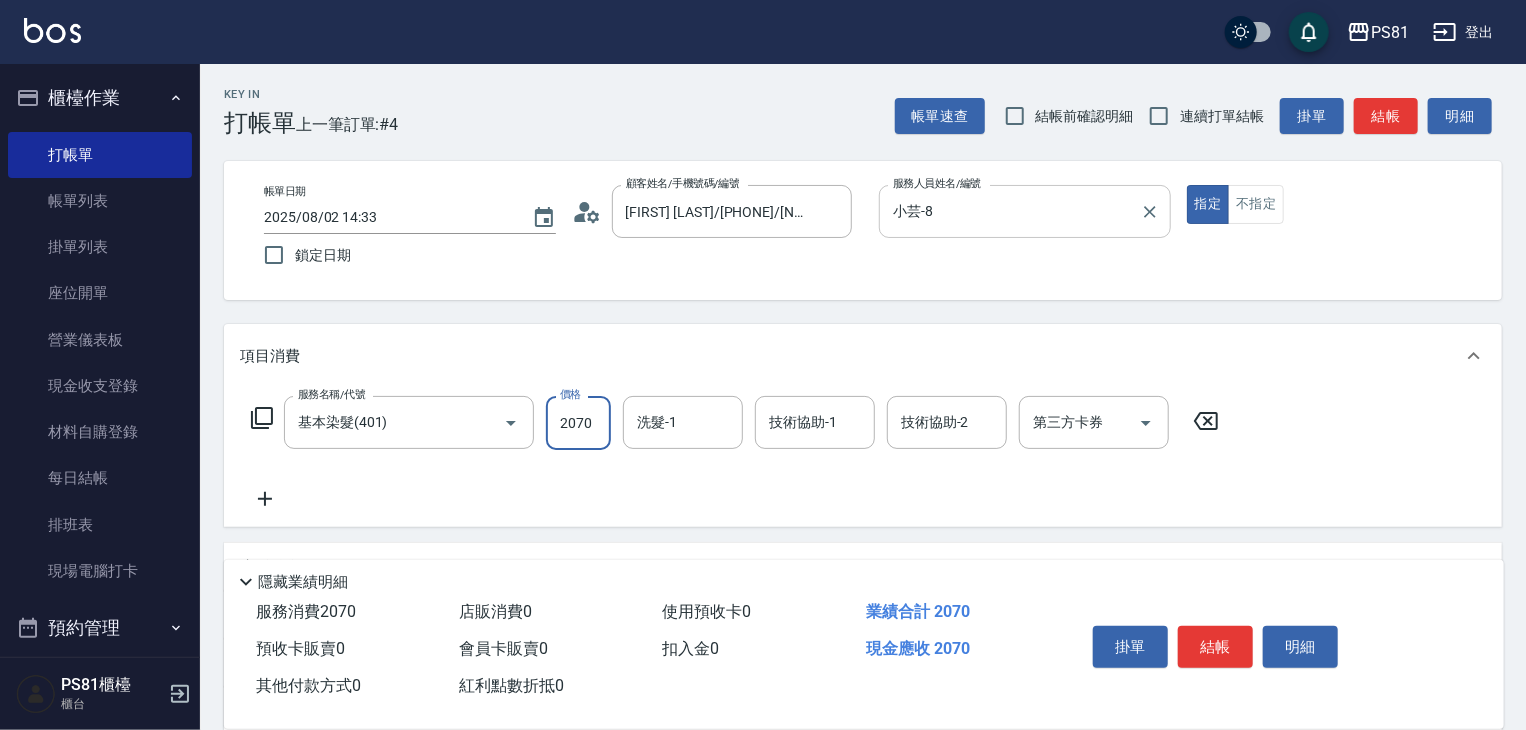 type on "2070" 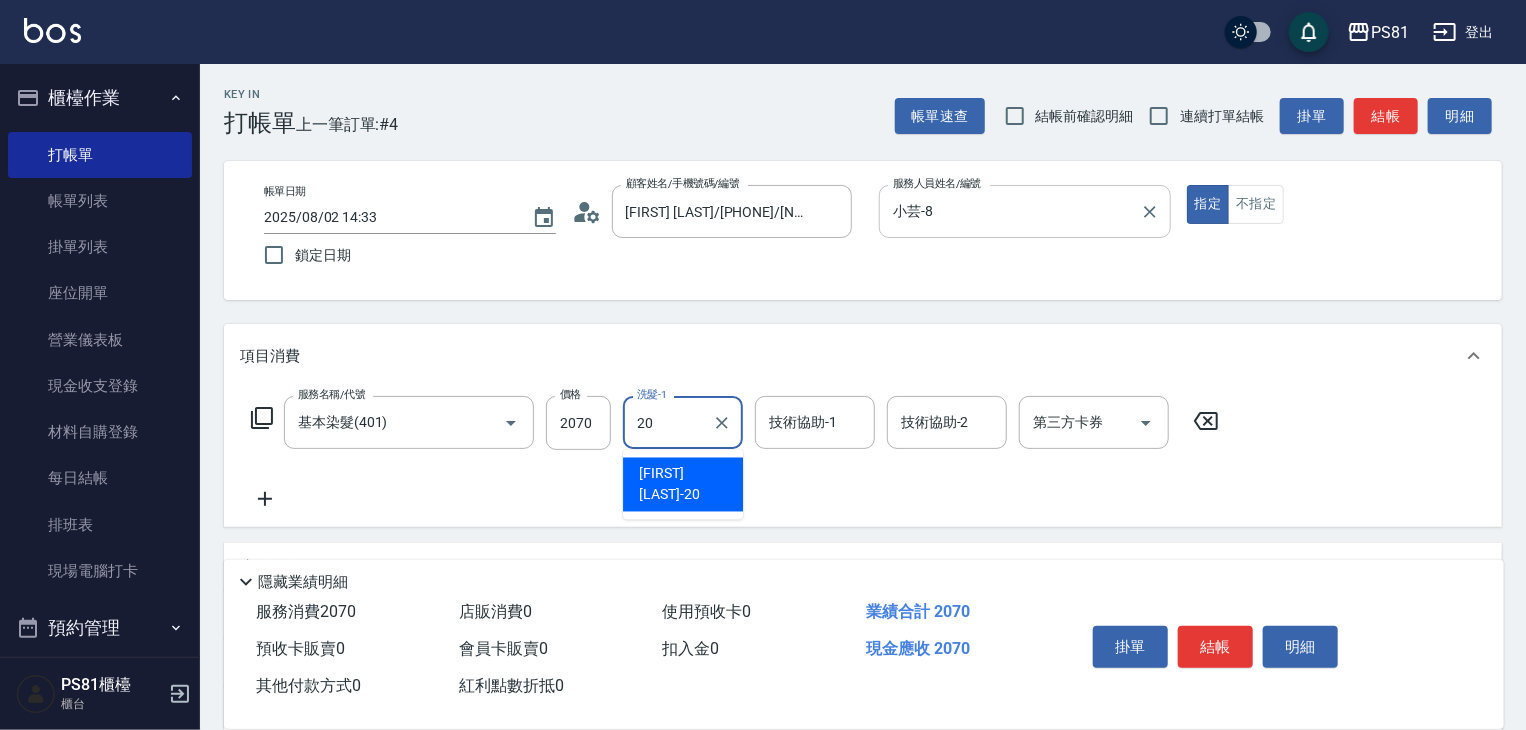 type on "妍妍-20" 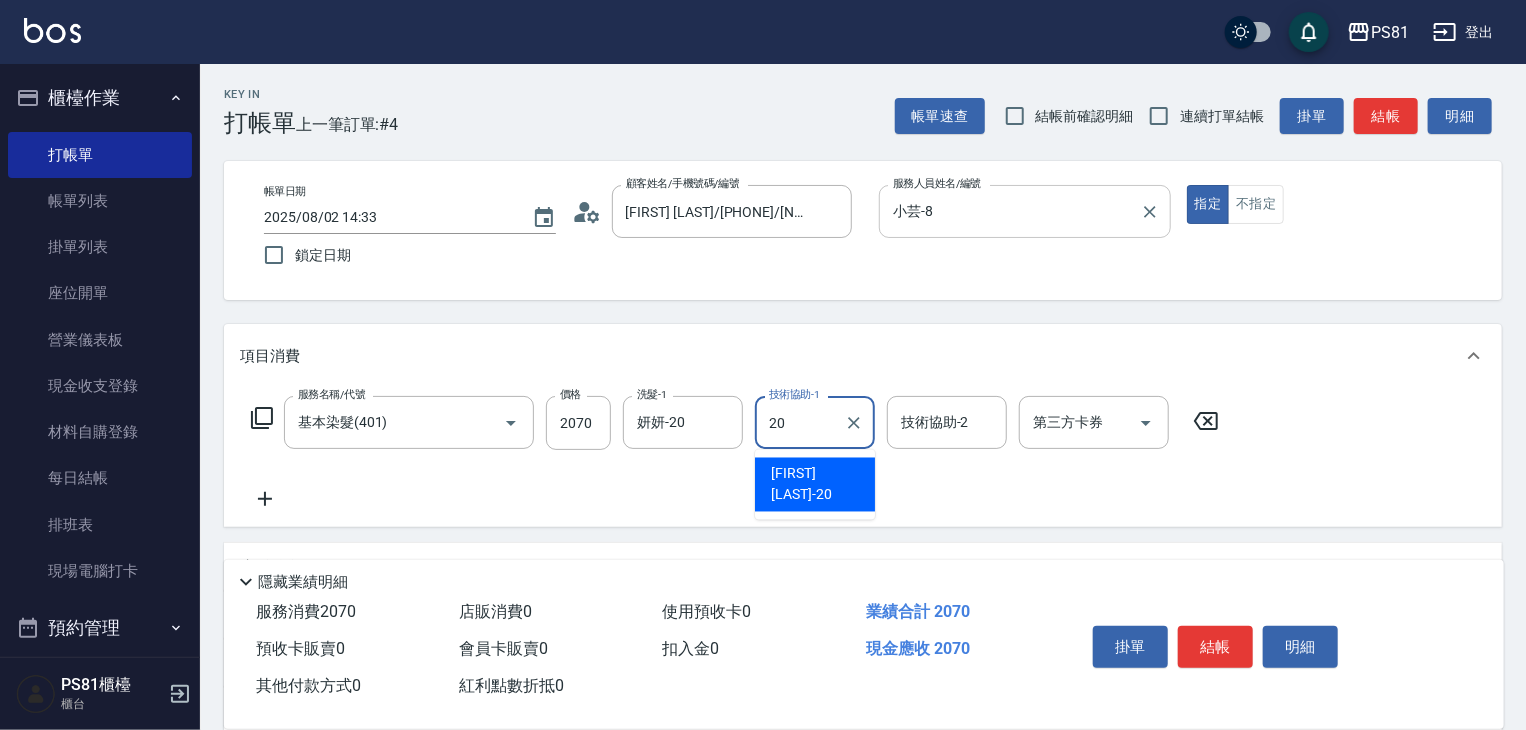 type on "妍妍-20" 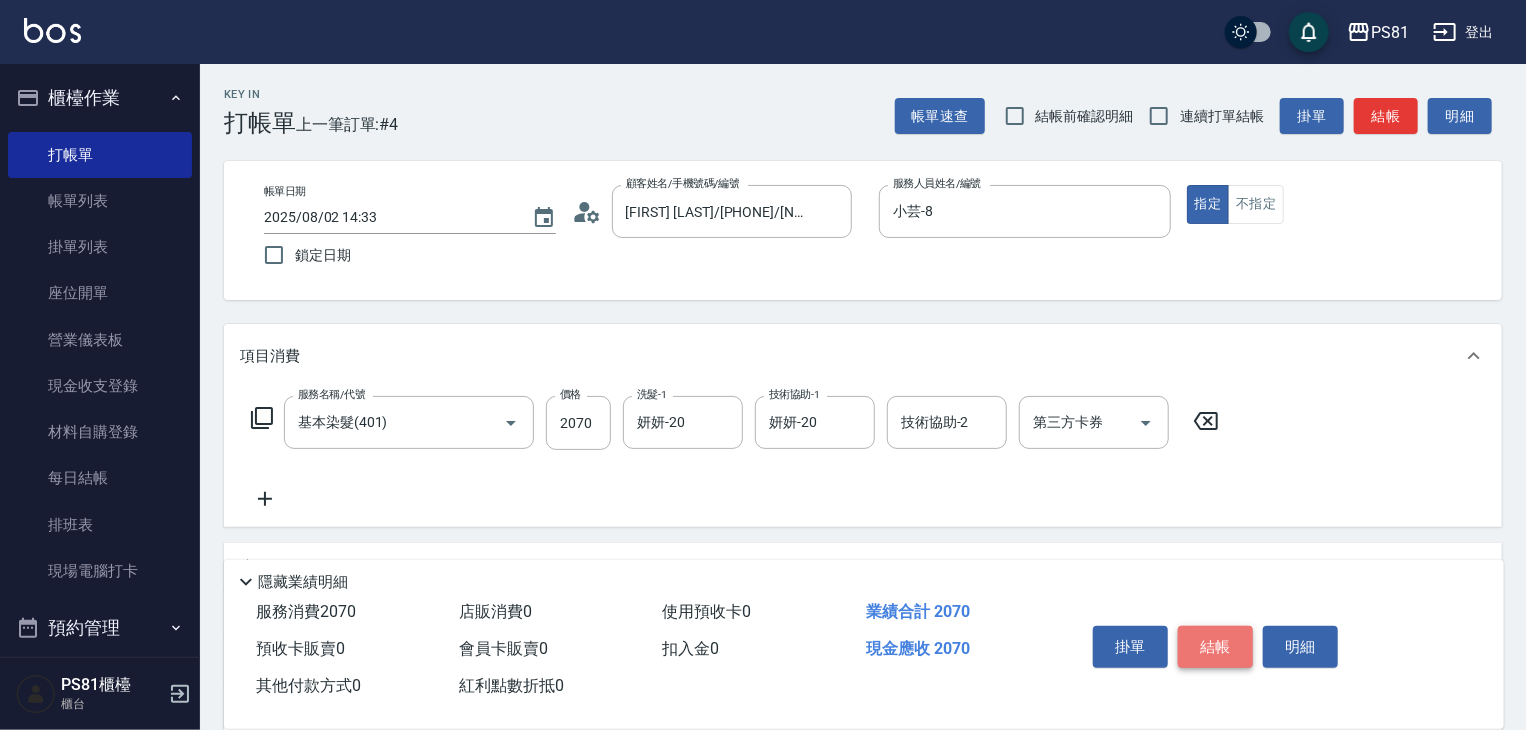 click on "結帳" at bounding box center (1215, 647) 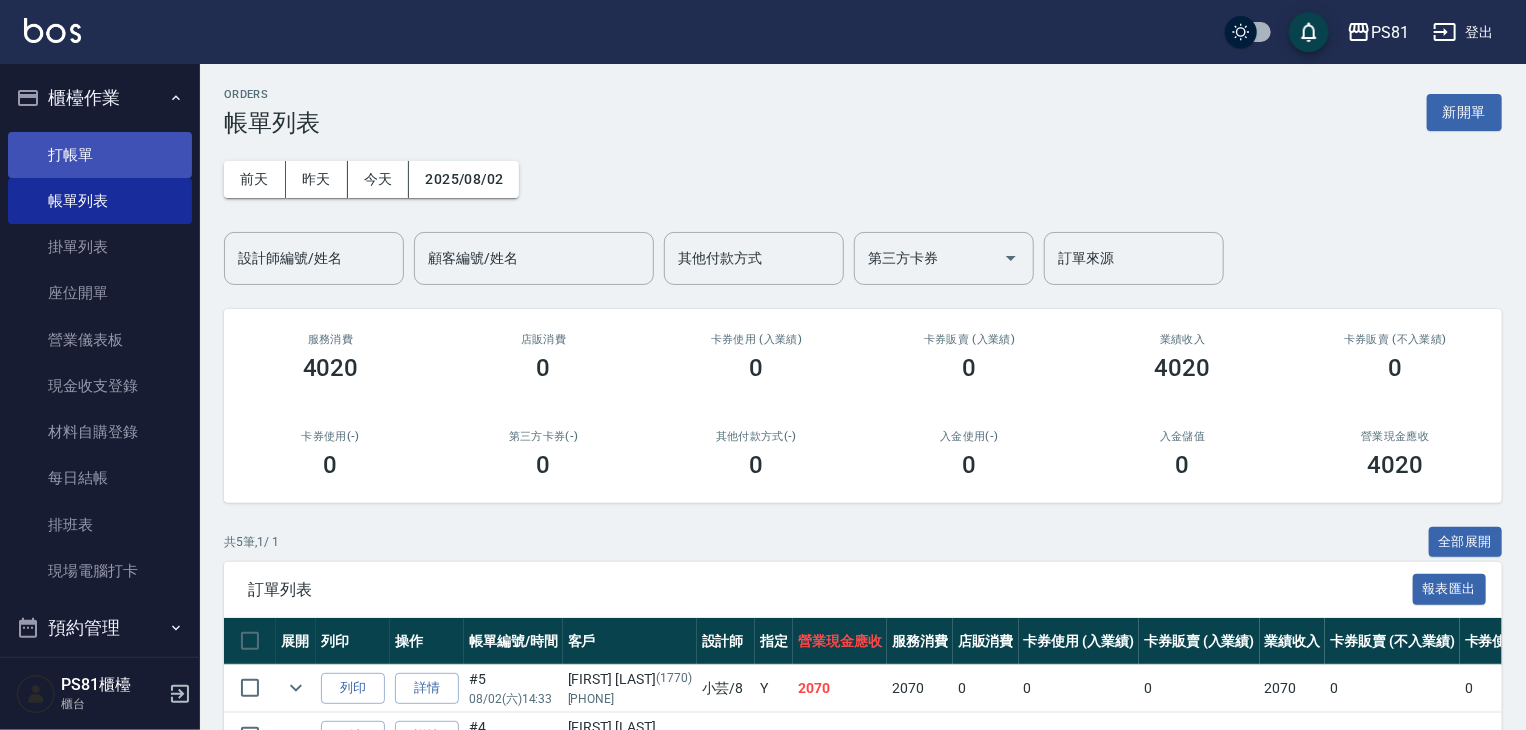 click on "打帳單" at bounding box center (100, 155) 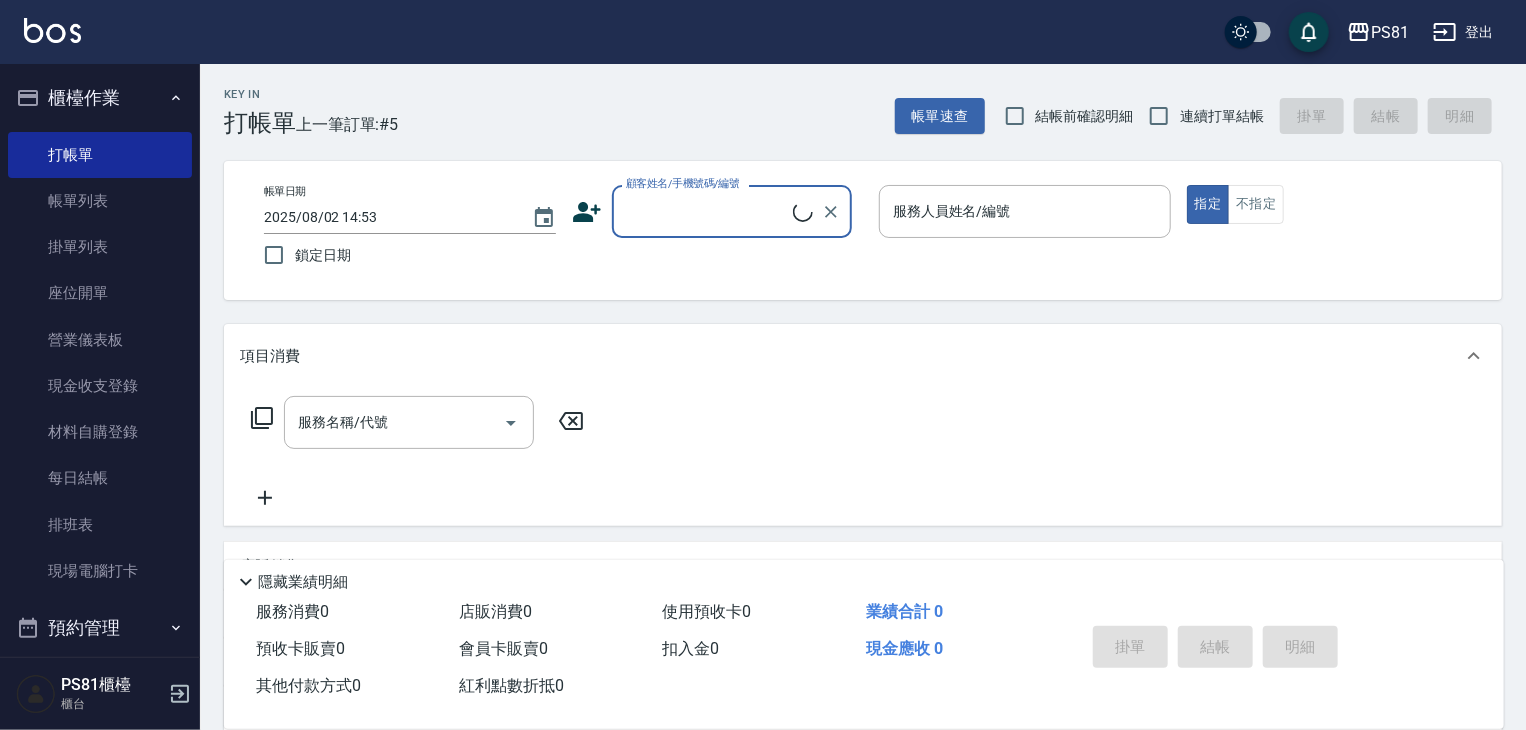 drag, startPoint x: 1176, startPoint y: 132, endPoint x: 1124, endPoint y: 134, distance: 52.03845 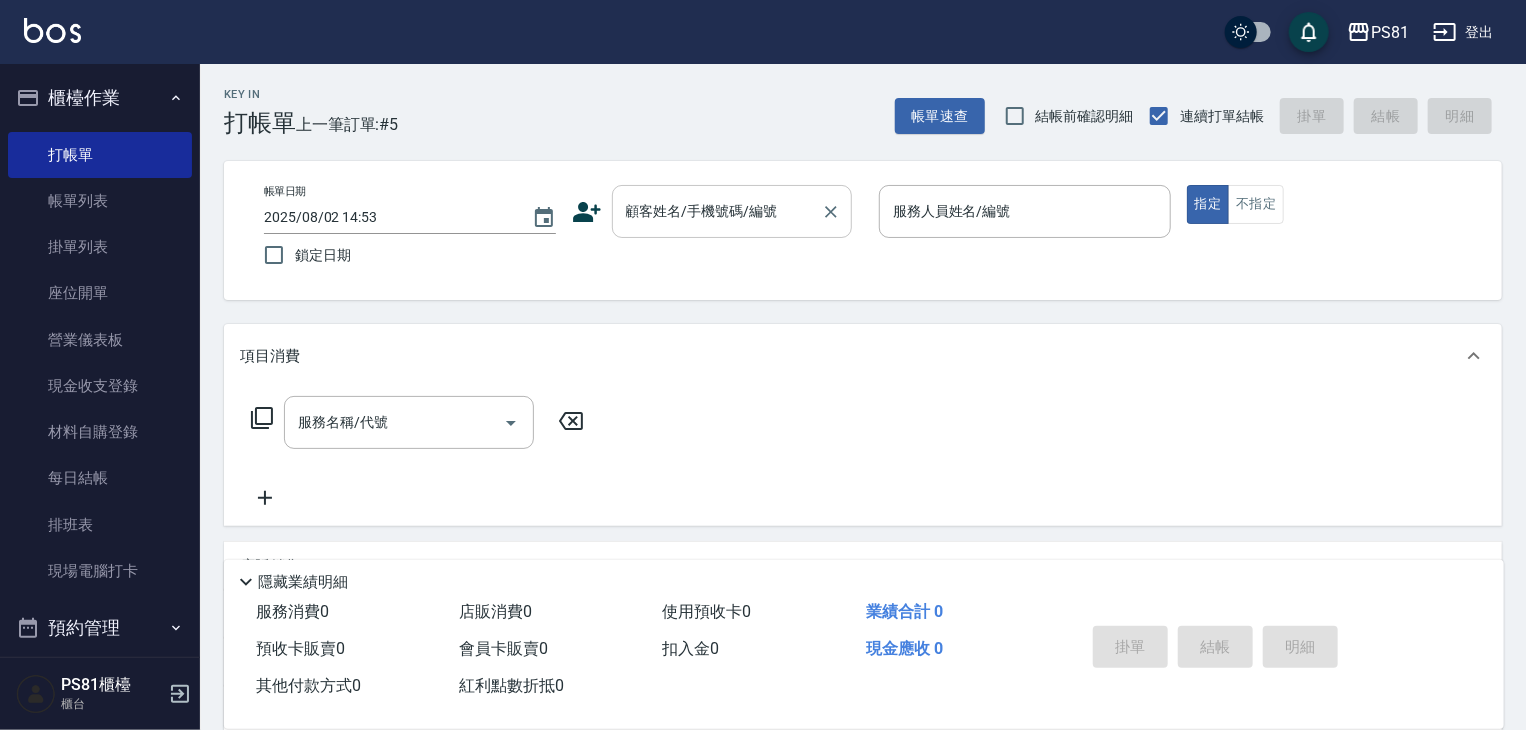 click on "顧客姓名/手機號碼/編號" at bounding box center [717, 211] 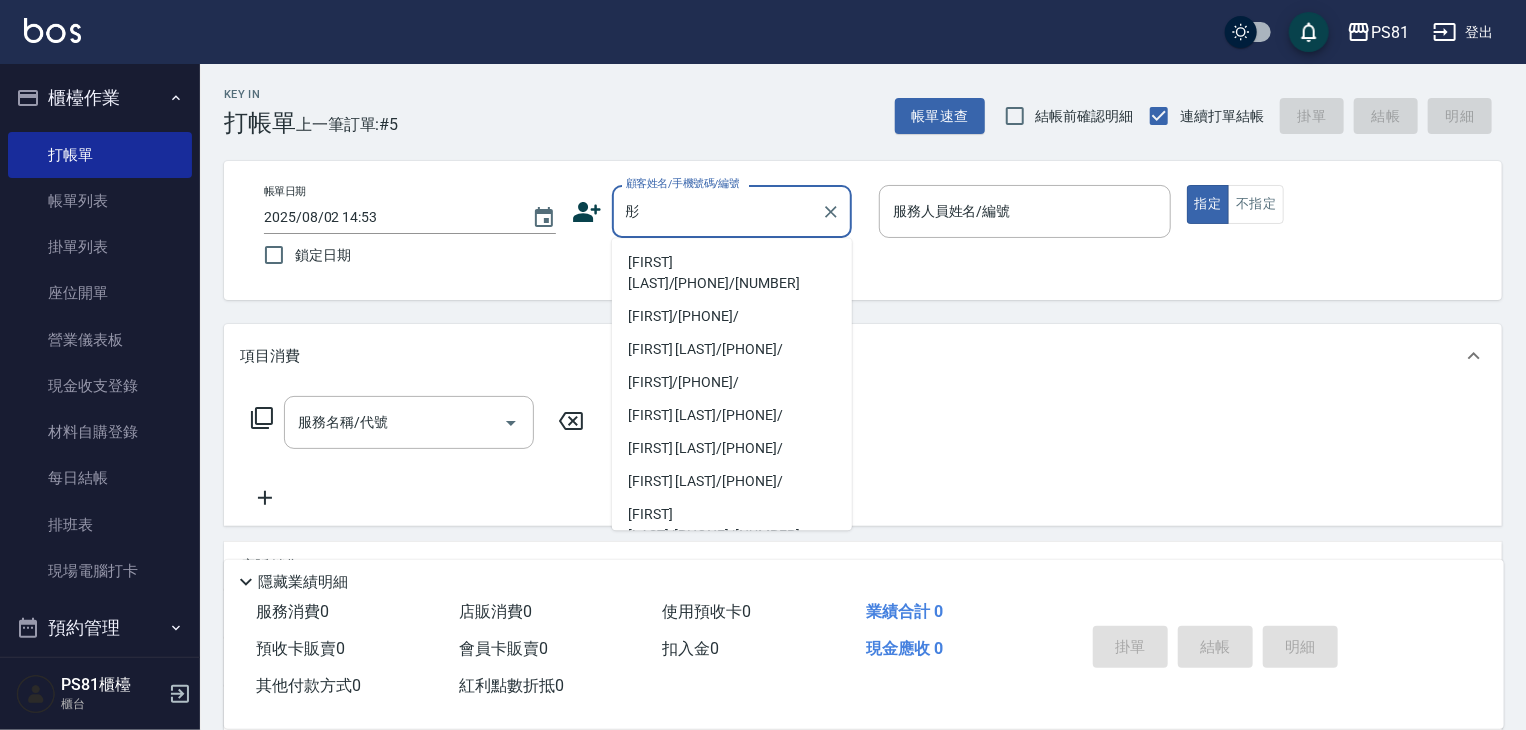 click on "沈螢彤/0981733338/82" at bounding box center [732, 273] 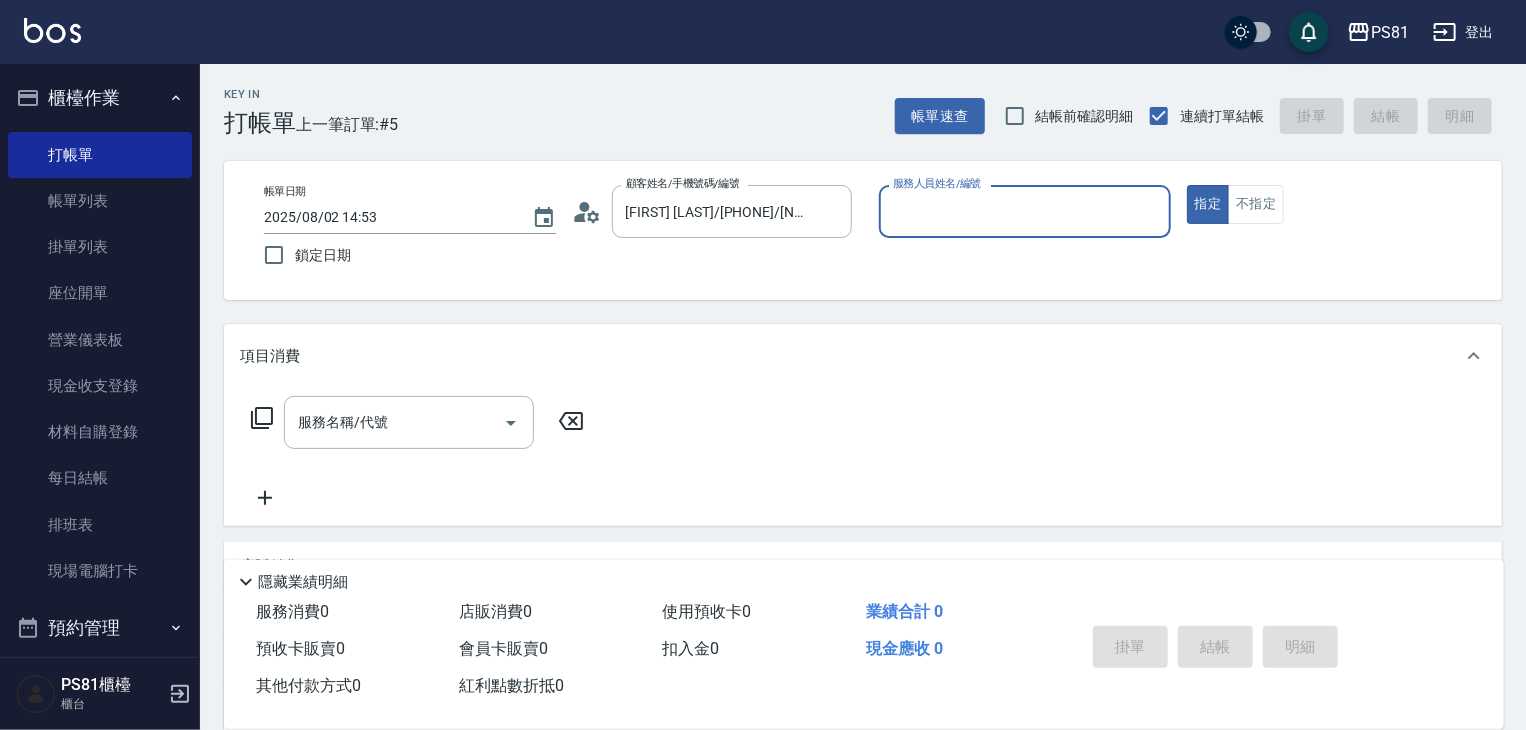click on "服務人員姓名/編號" at bounding box center [1025, 211] 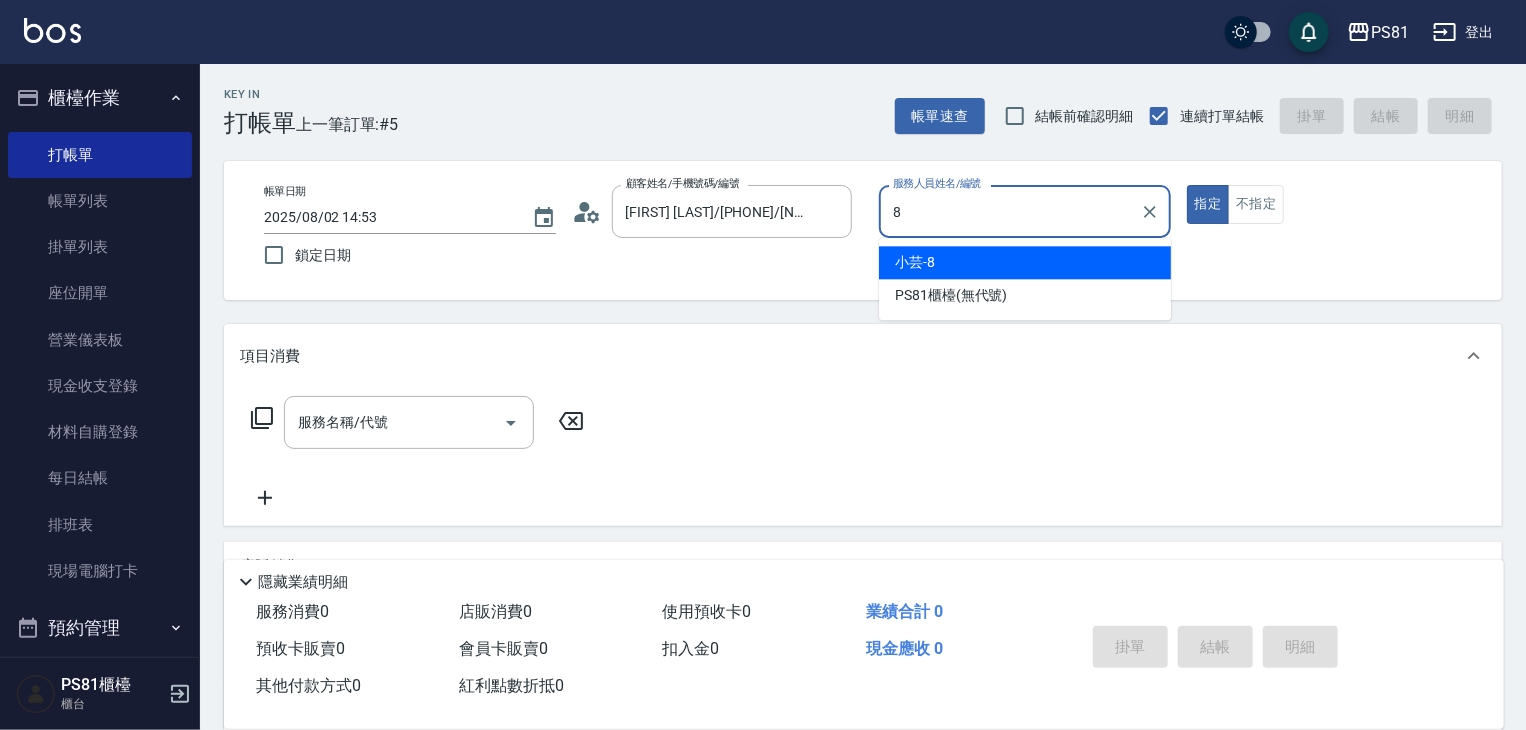 type on "小芸-8" 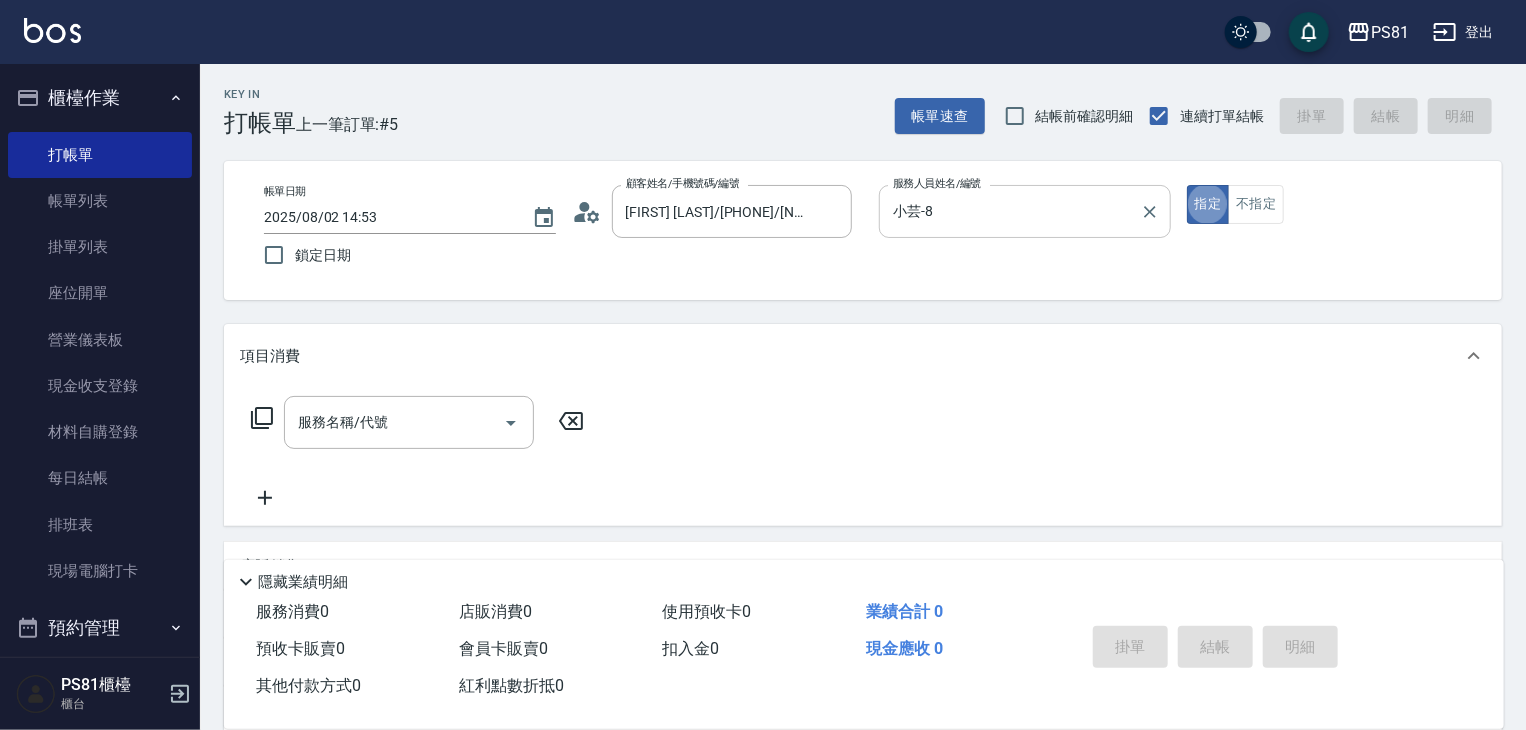 type on "true" 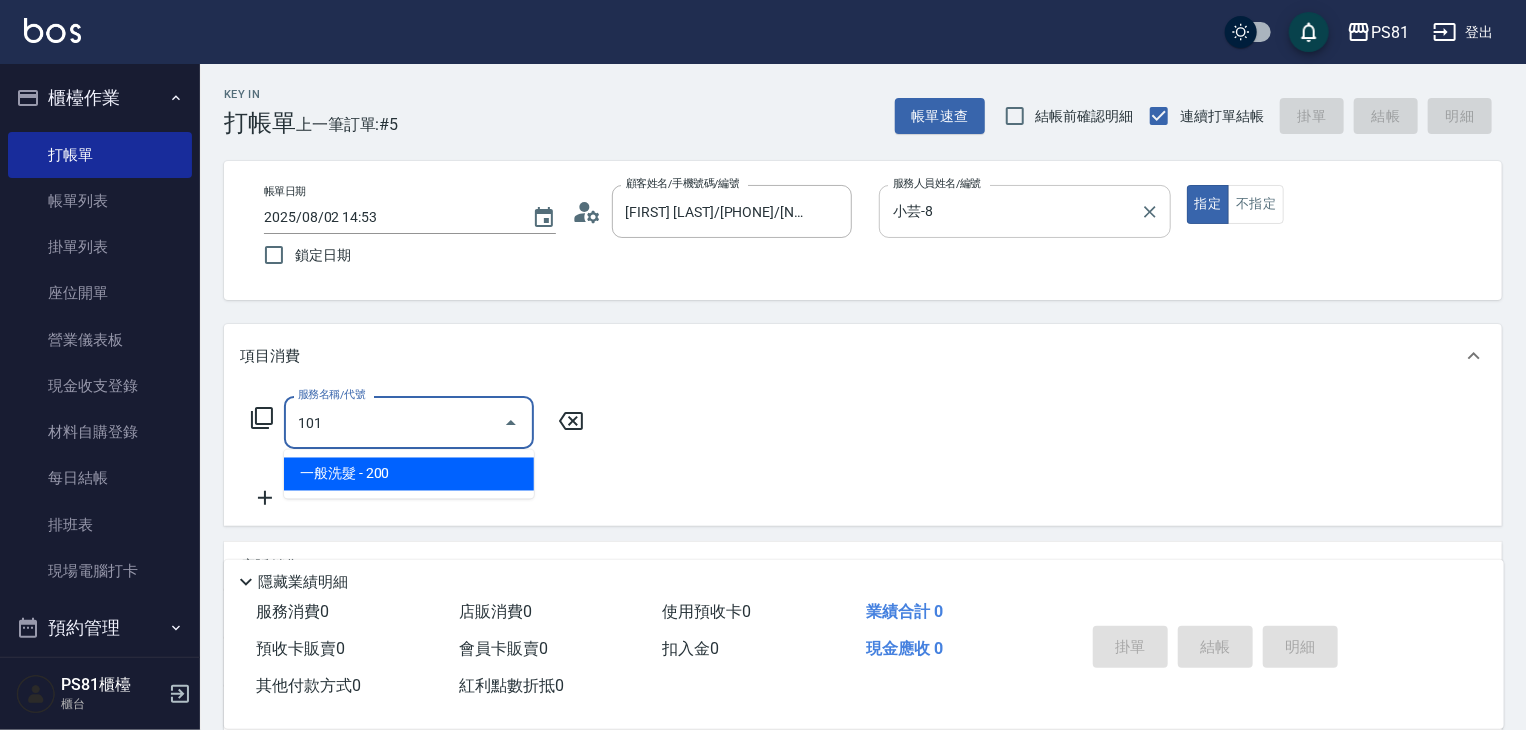 type on "一般洗髮(101)" 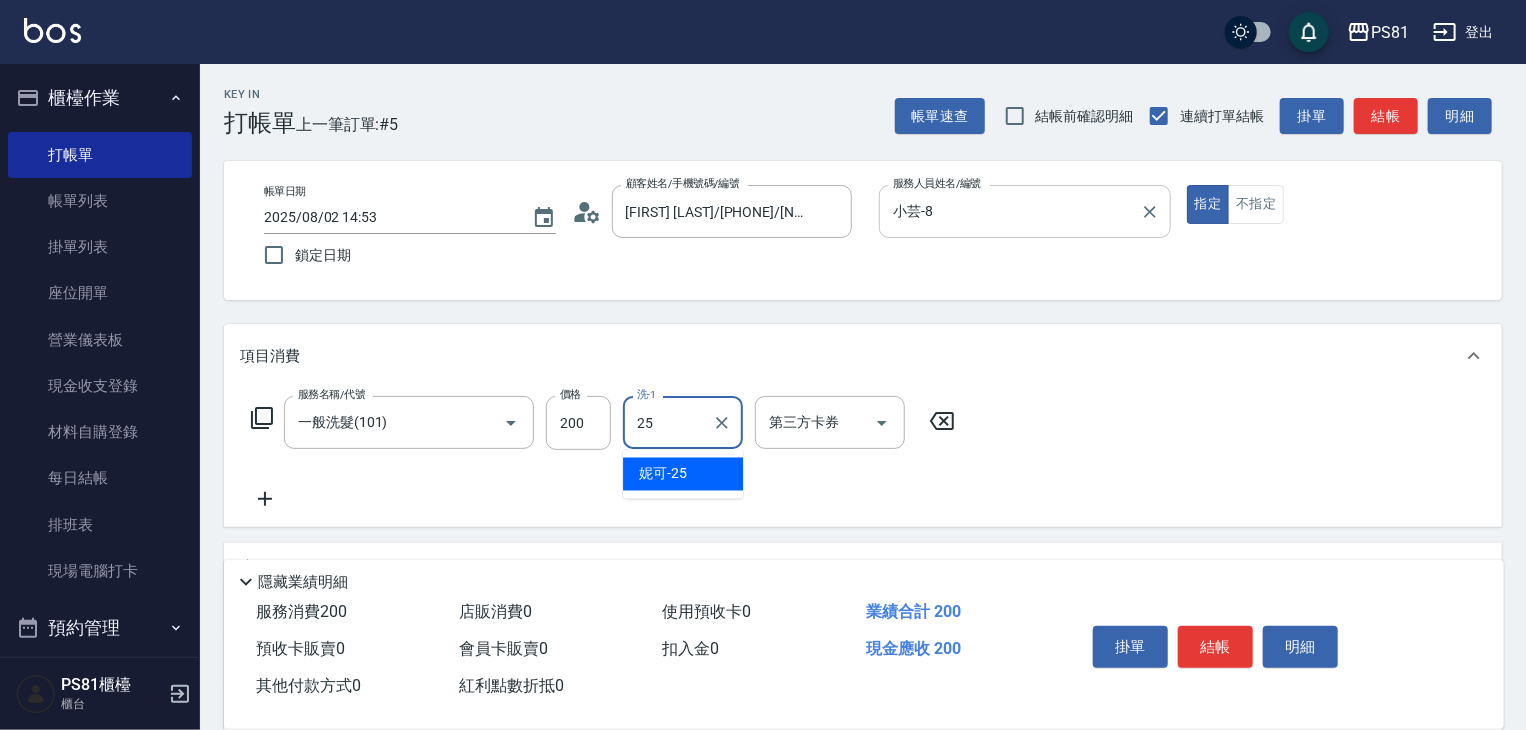 type on "妮可-25" 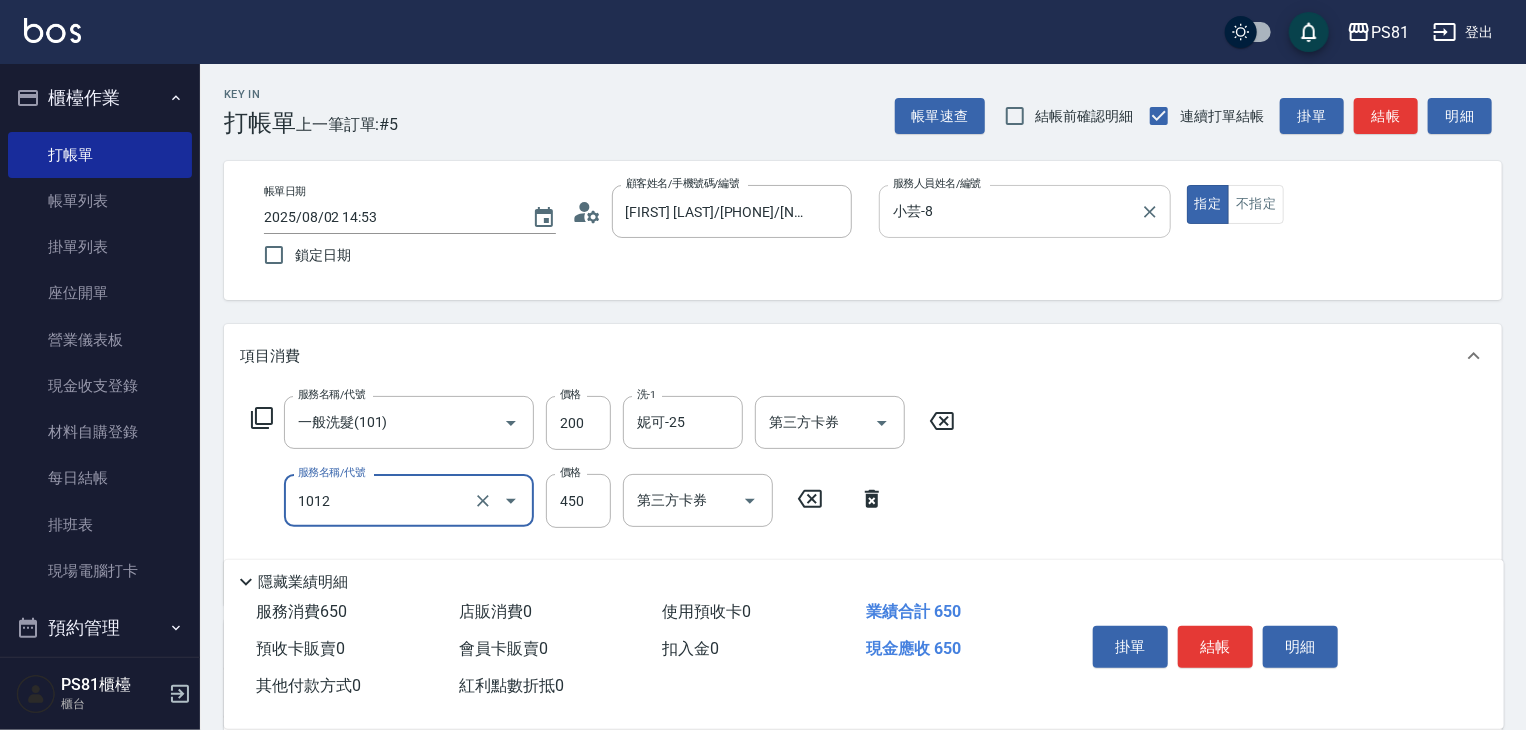 type on "B級洗剪(1012)" 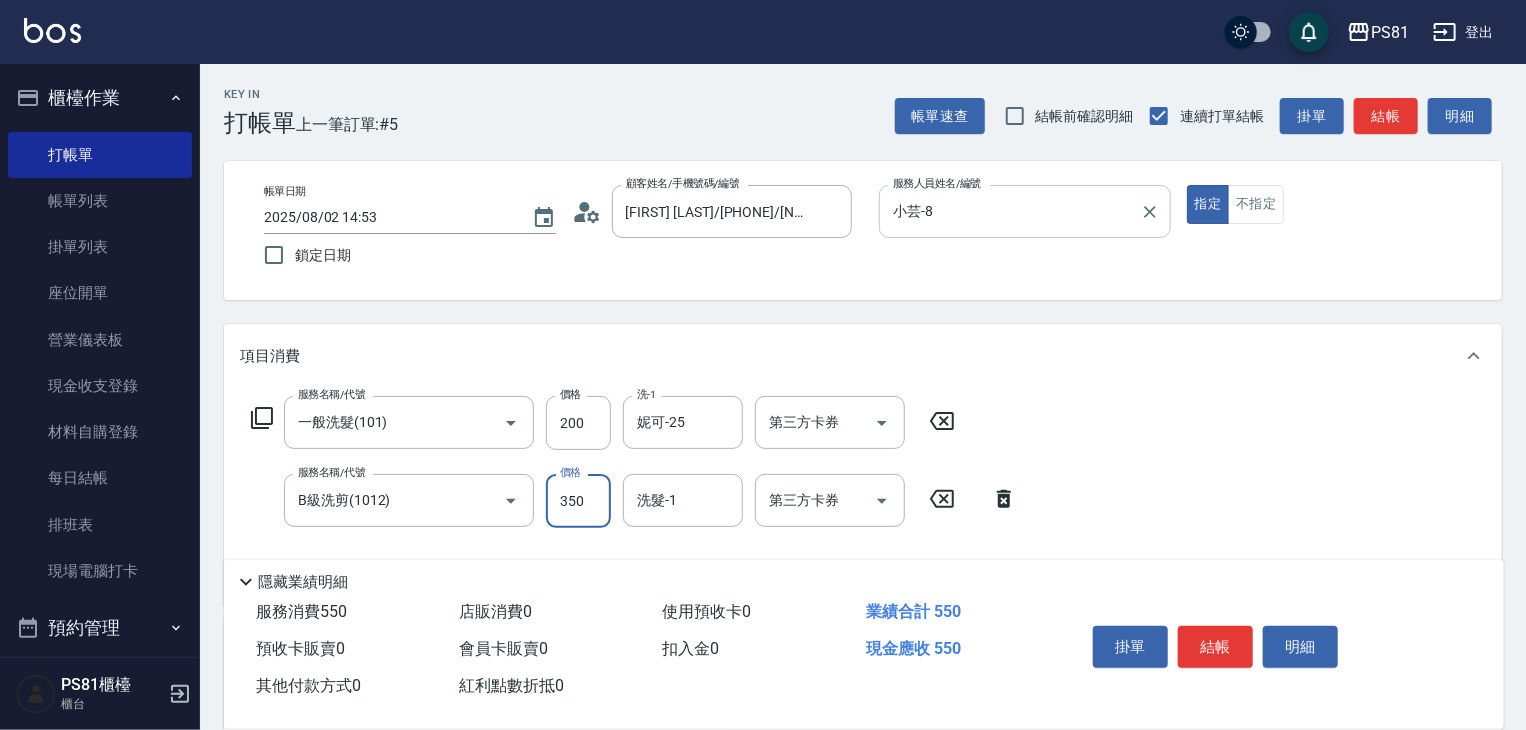 type on "350" 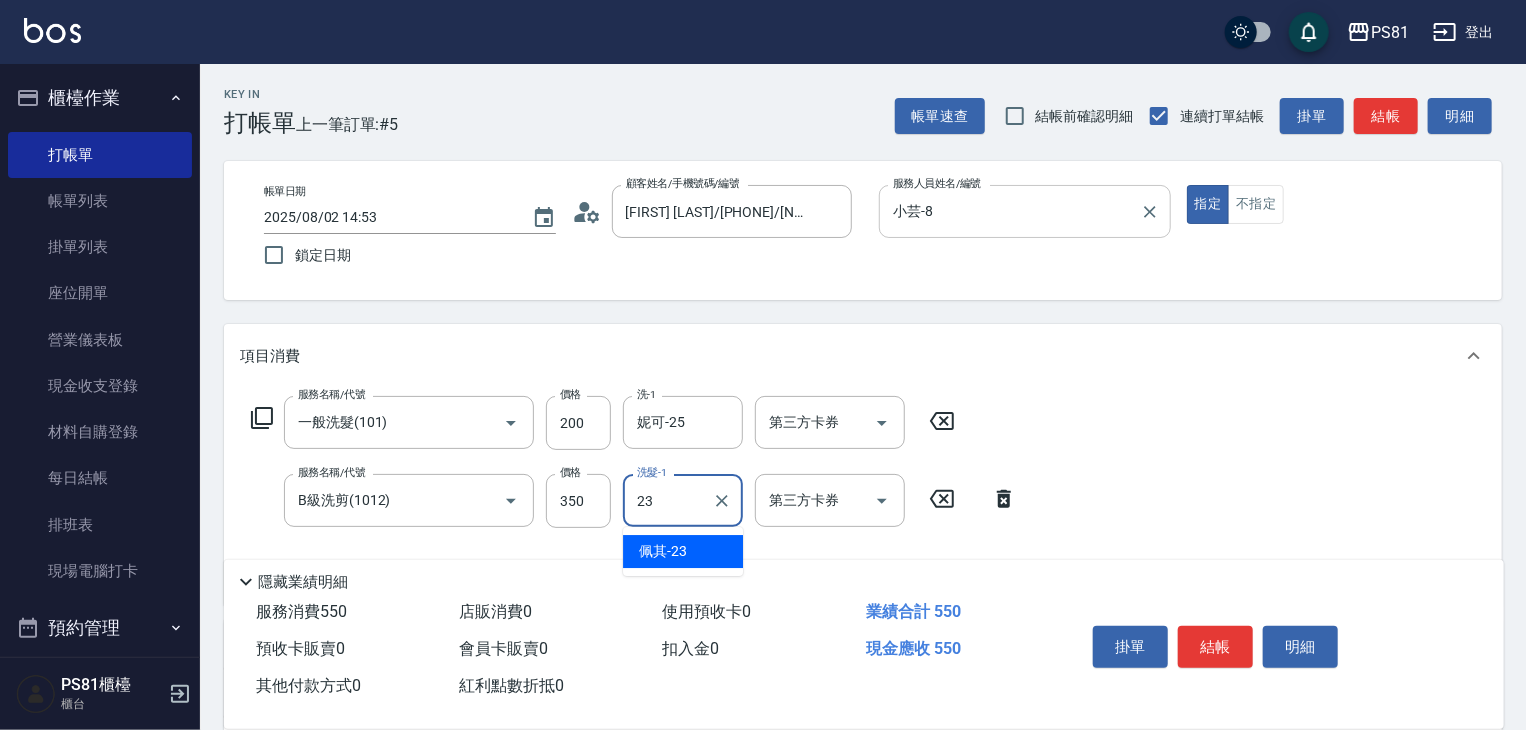 type on "佩其-23" 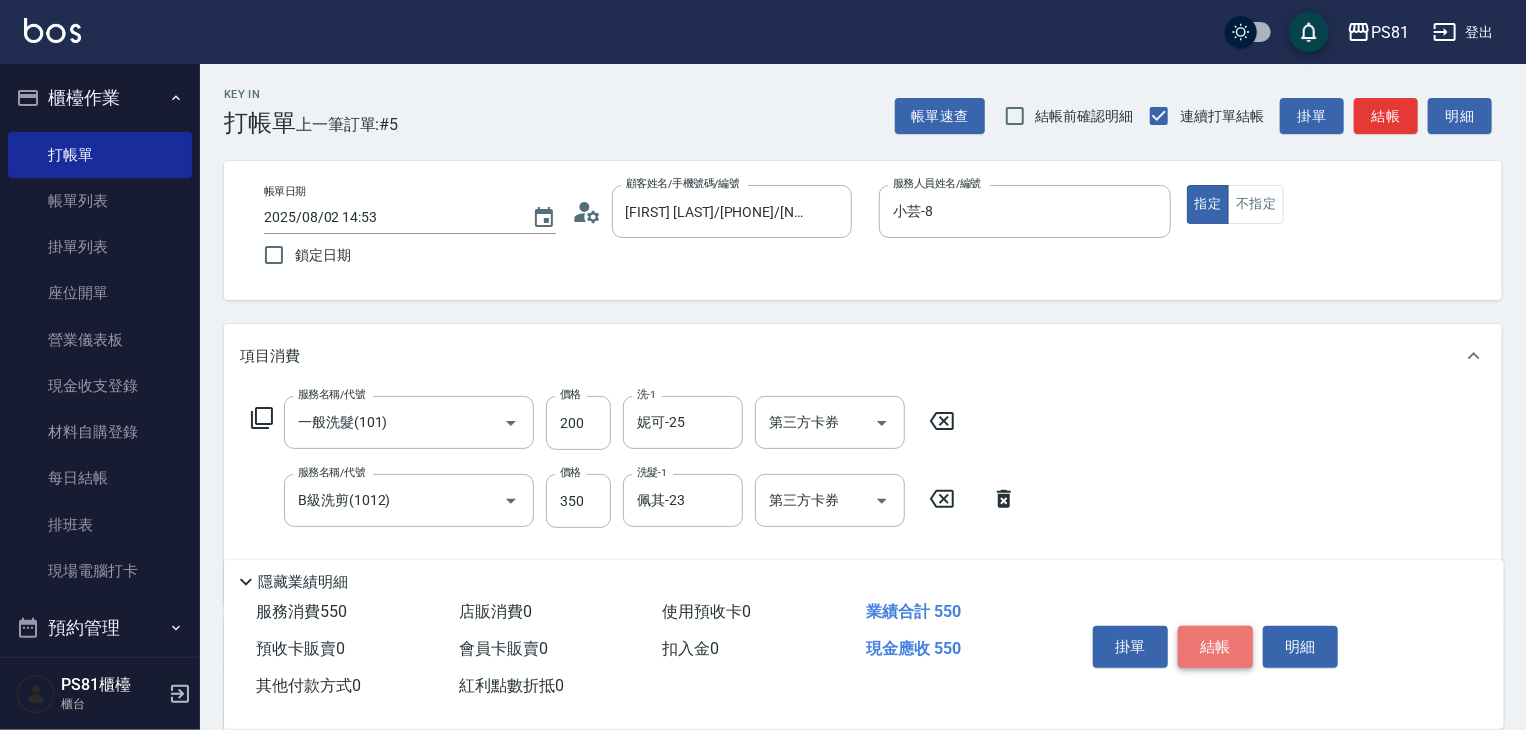 click on "結帳" at bounding box center (1215, 647) 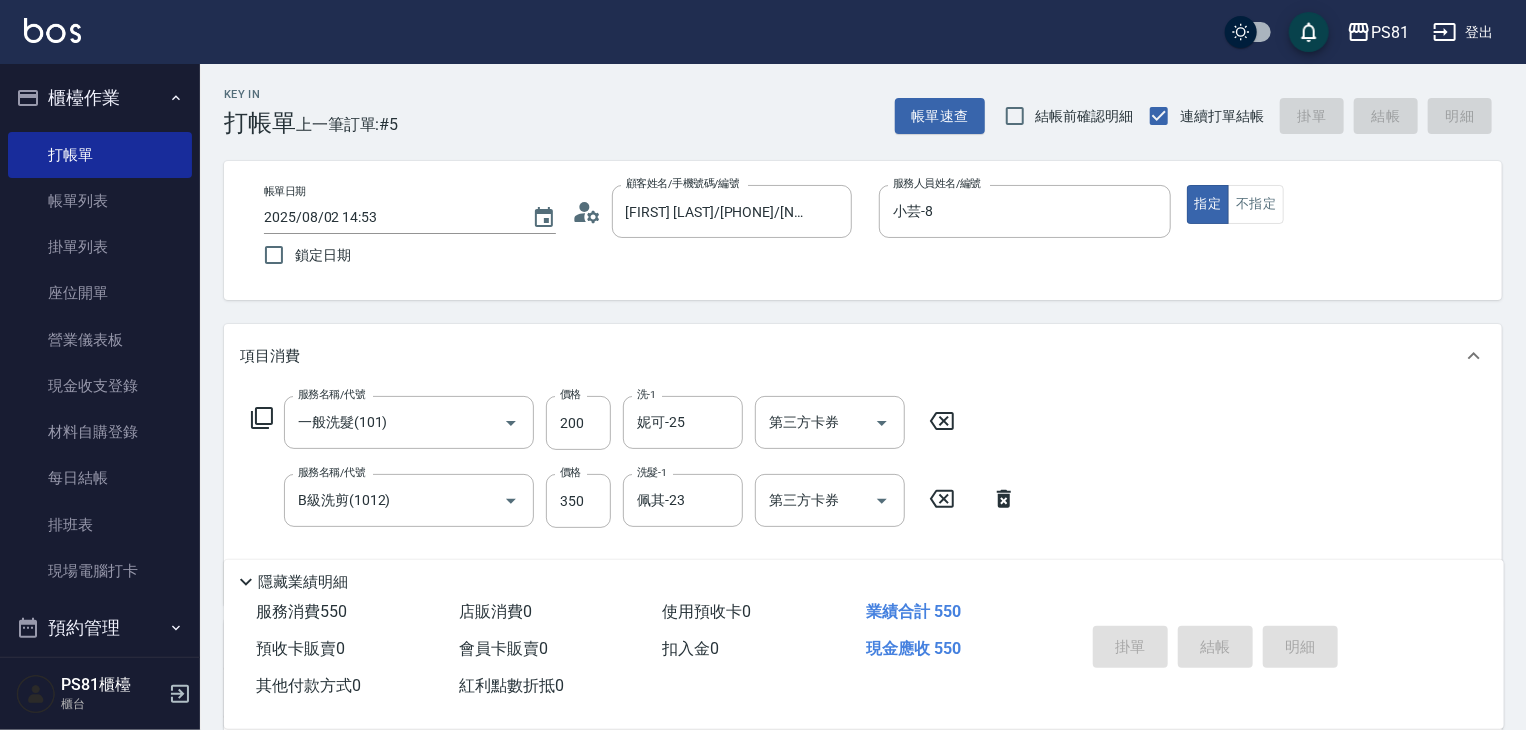 type 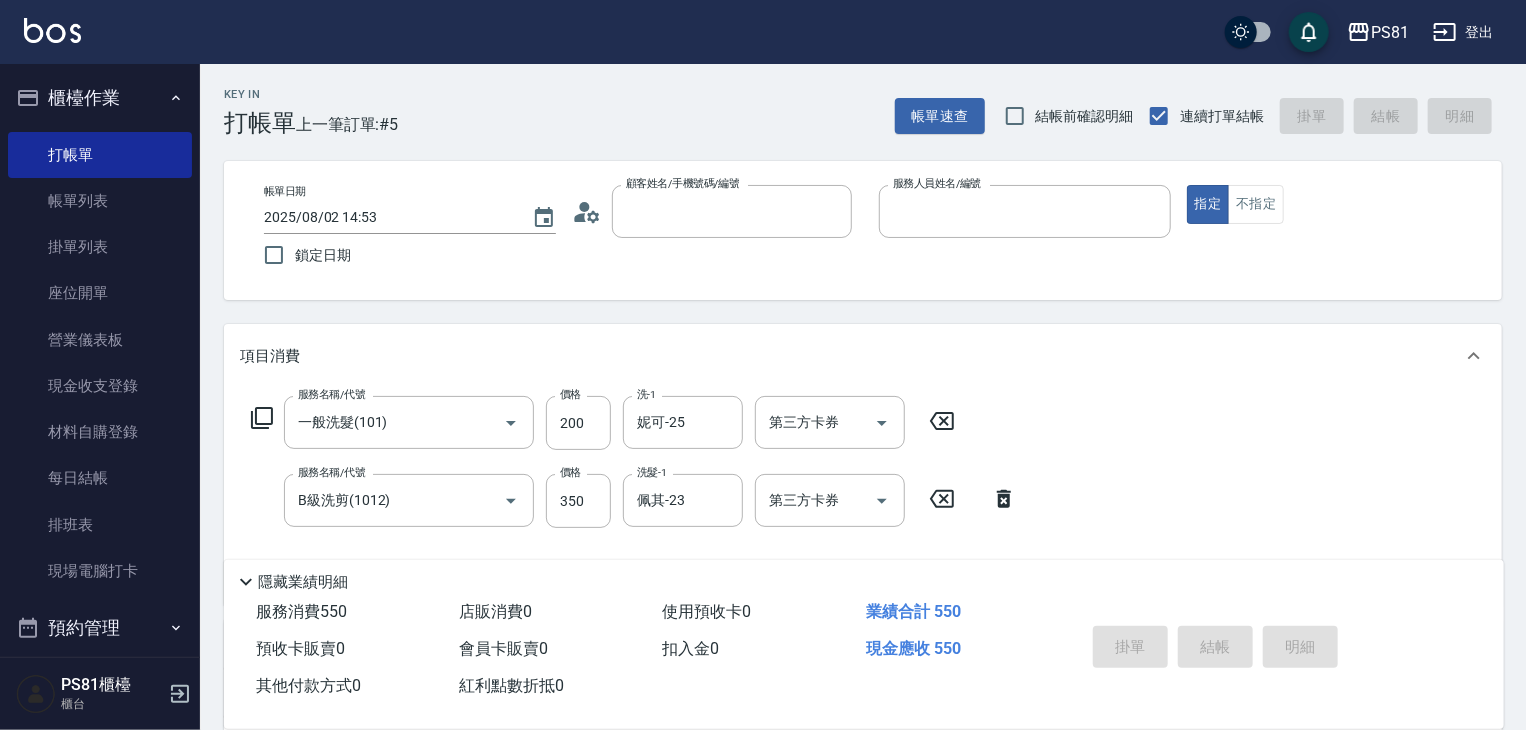 type 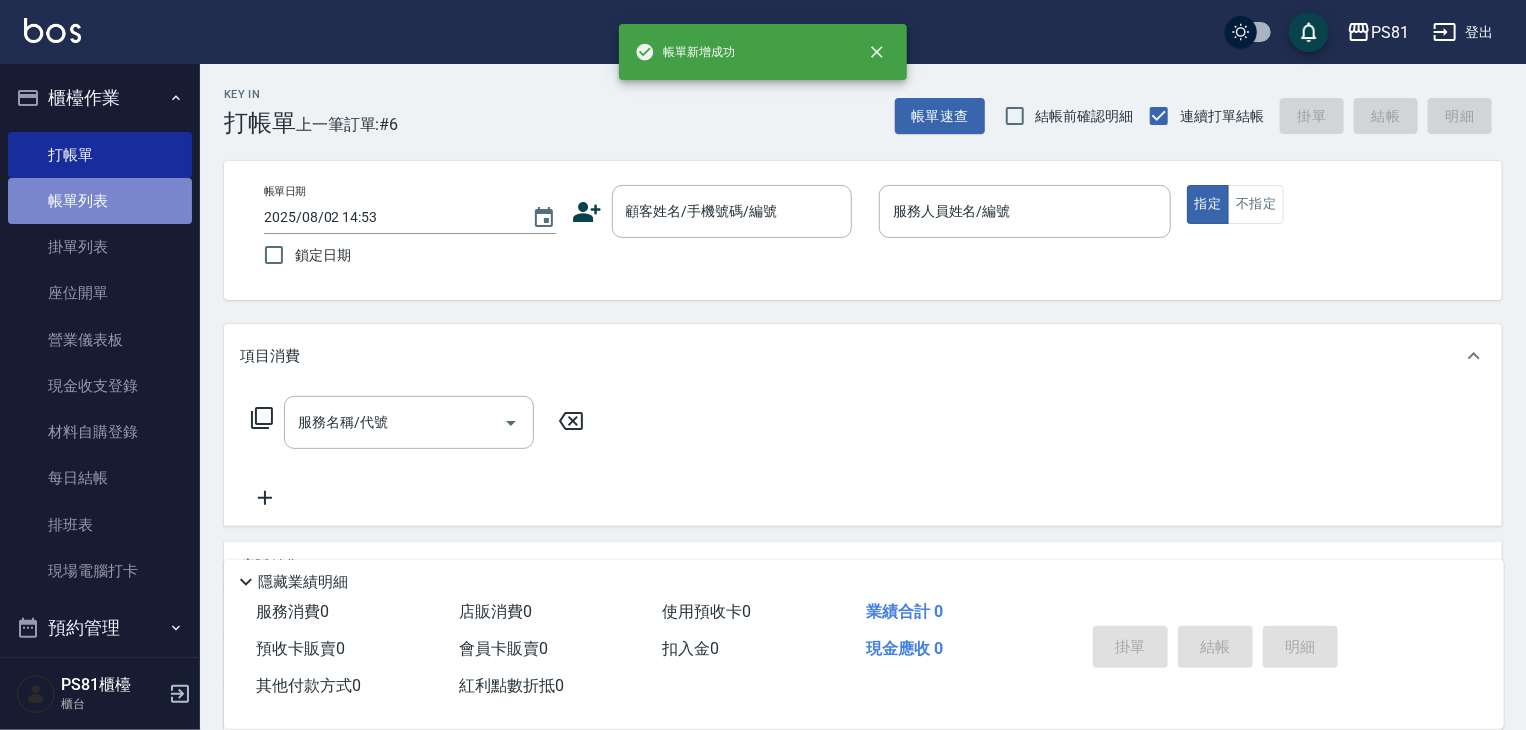 click on "帳單列表" at bounding box center [100, 201] 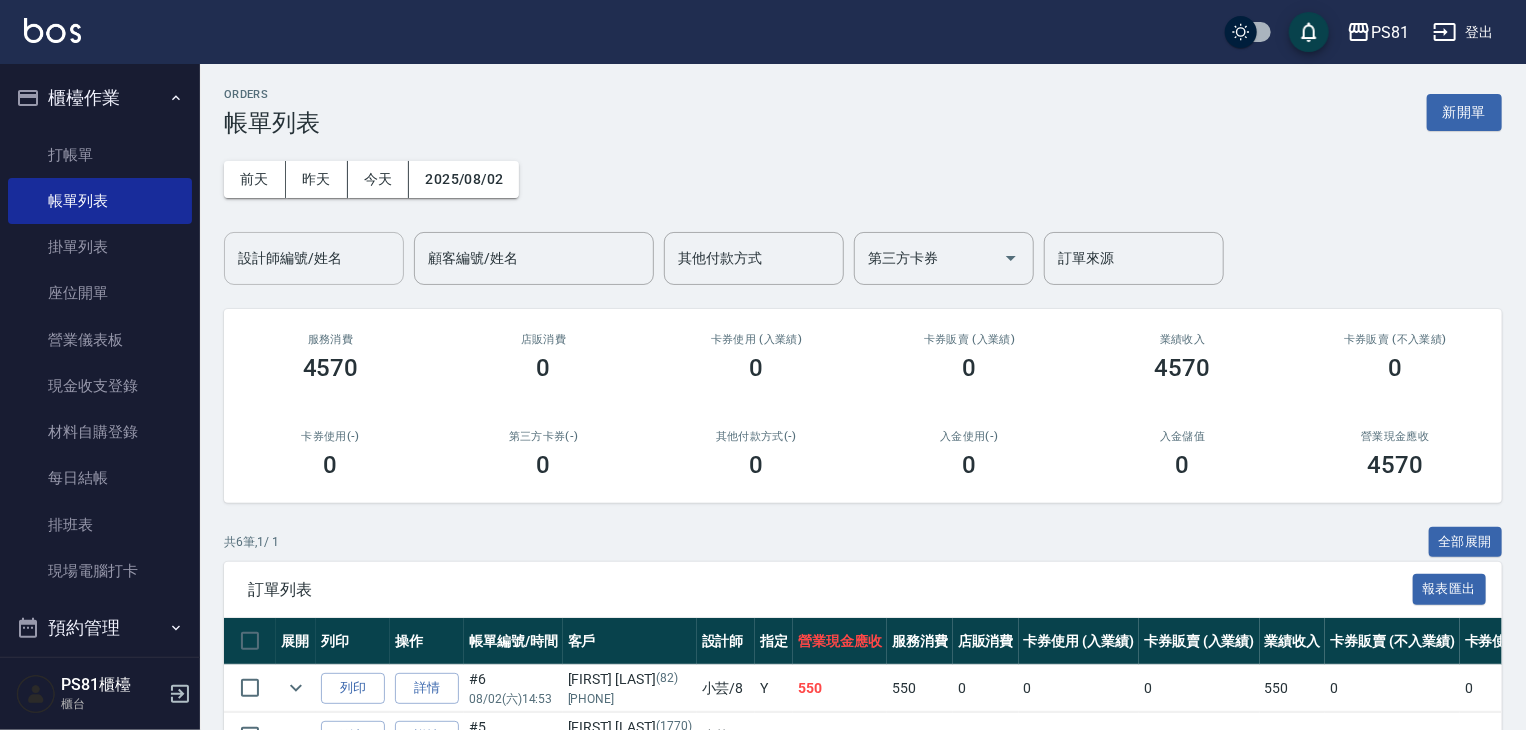click on "設計師編號/姓名" at bounding box center [314, 258] 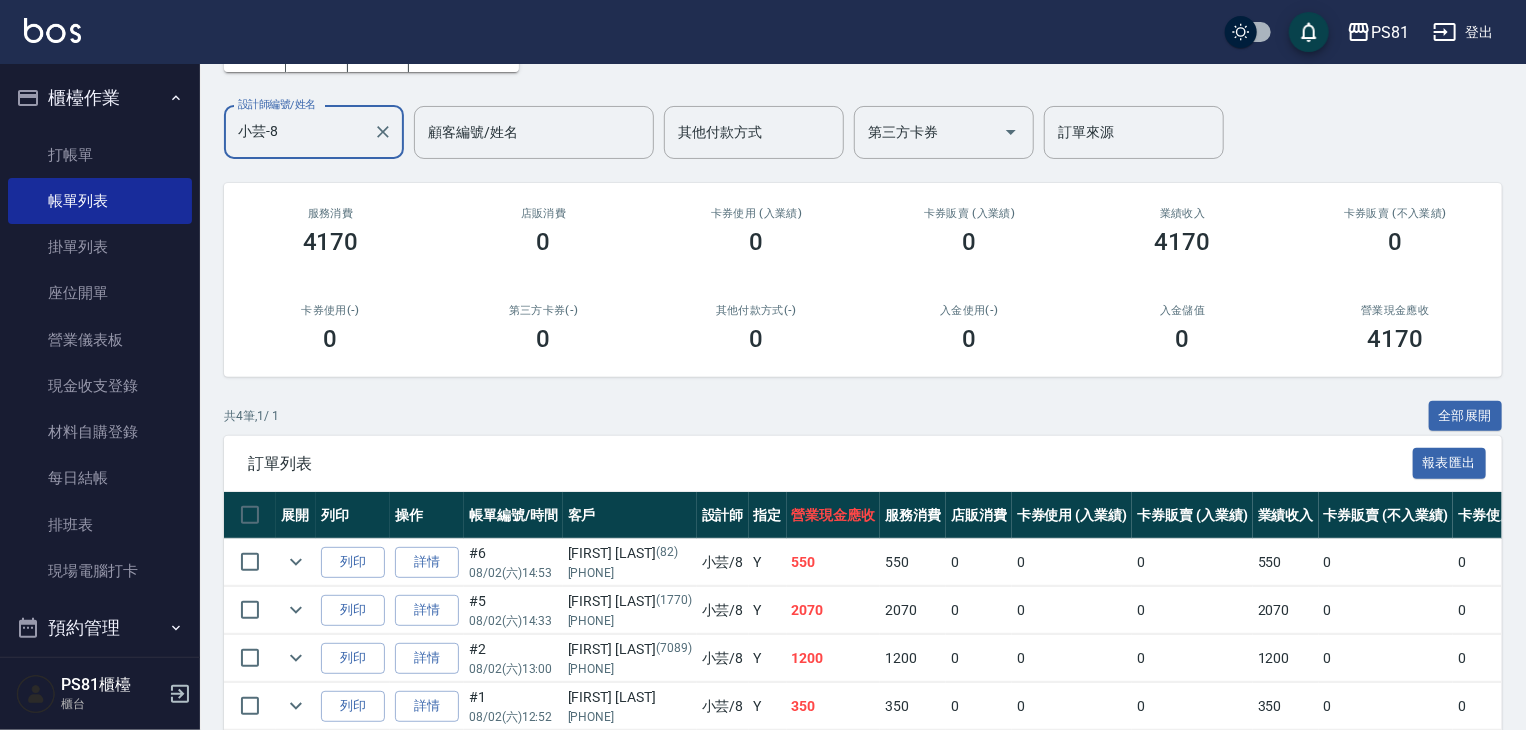 scroll, scrollTop: 219, scrollLeft: 0, axis: vertical 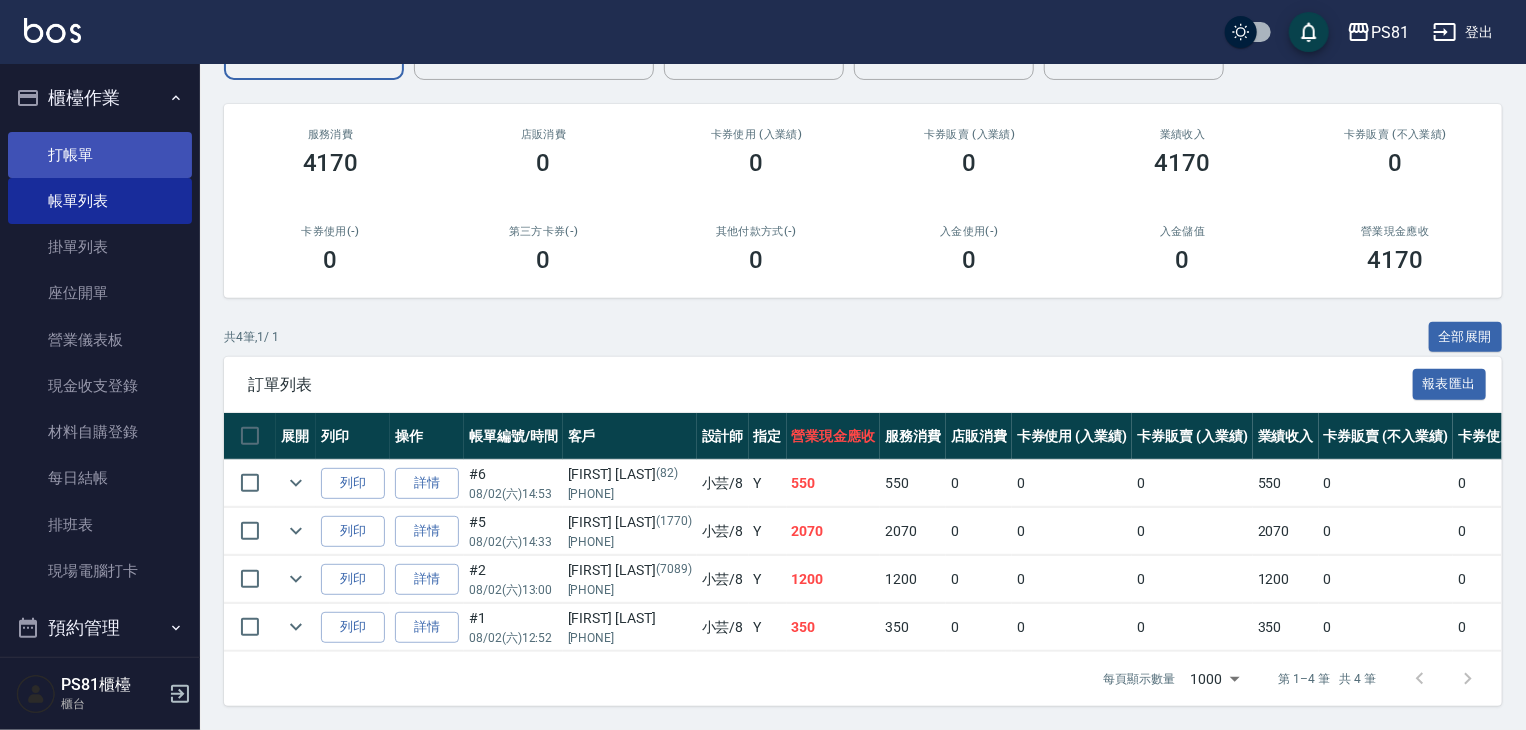 type on "小芸-8" 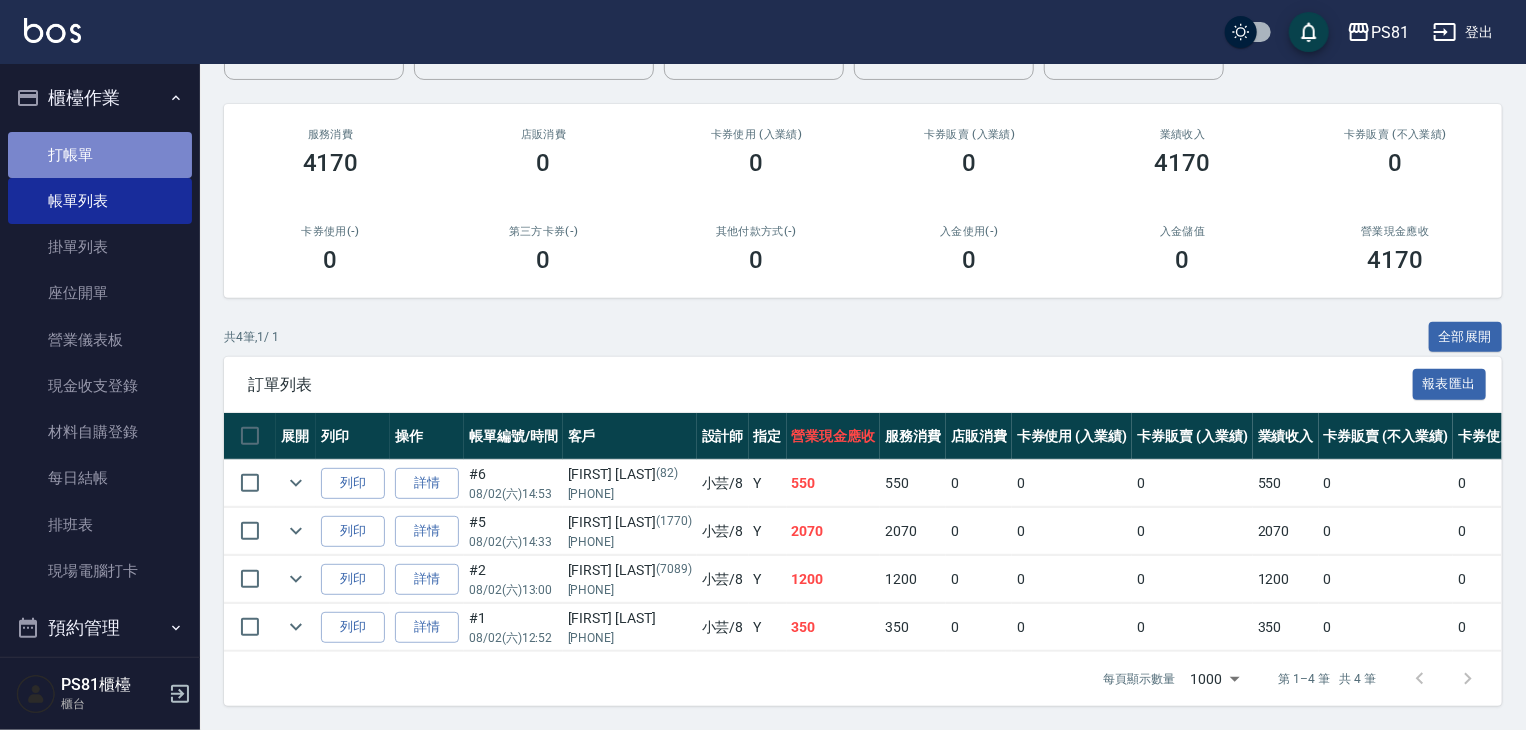 click on "打帳單" at bounding box center (100, 155) 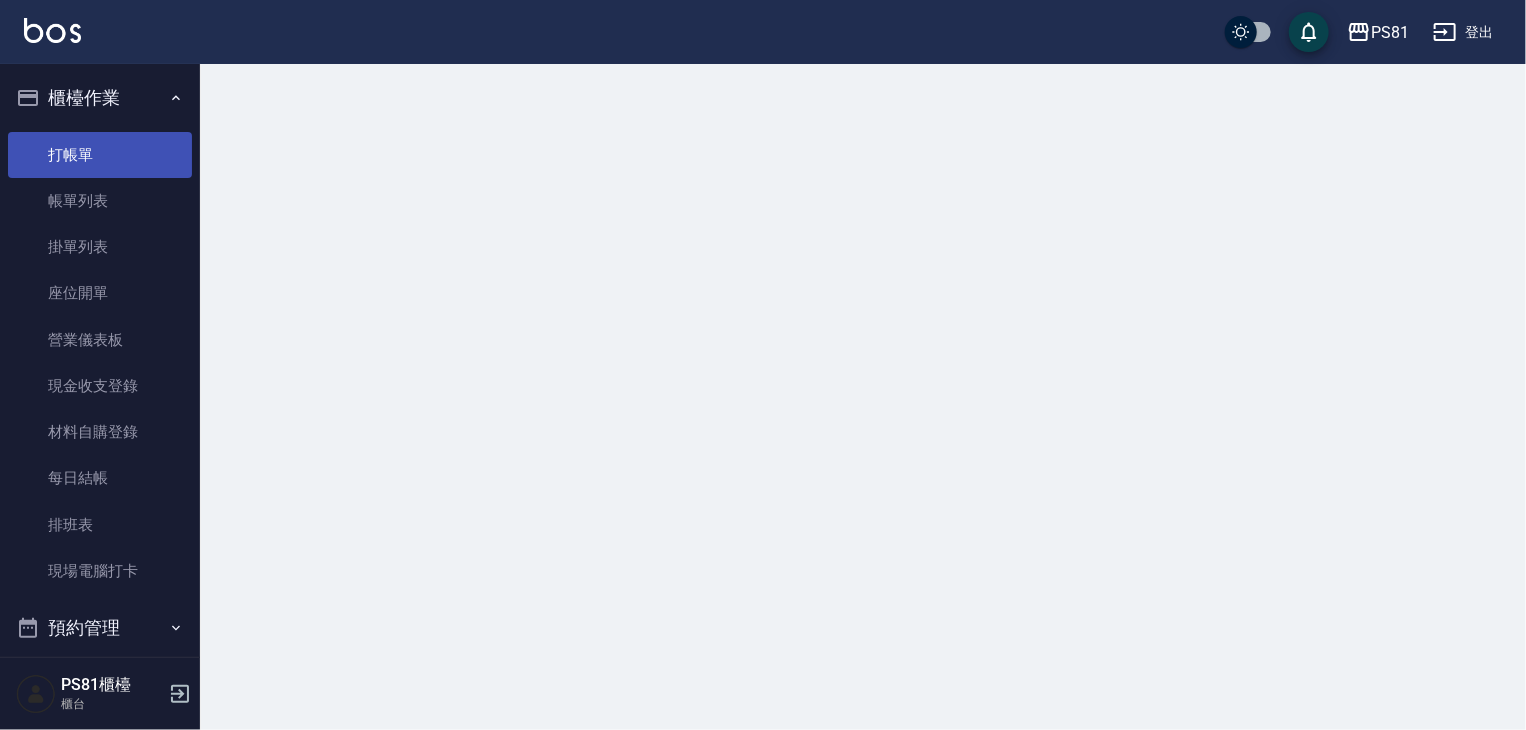 scroll, scrollTop: 0, scrollLeft: 0, axis: both 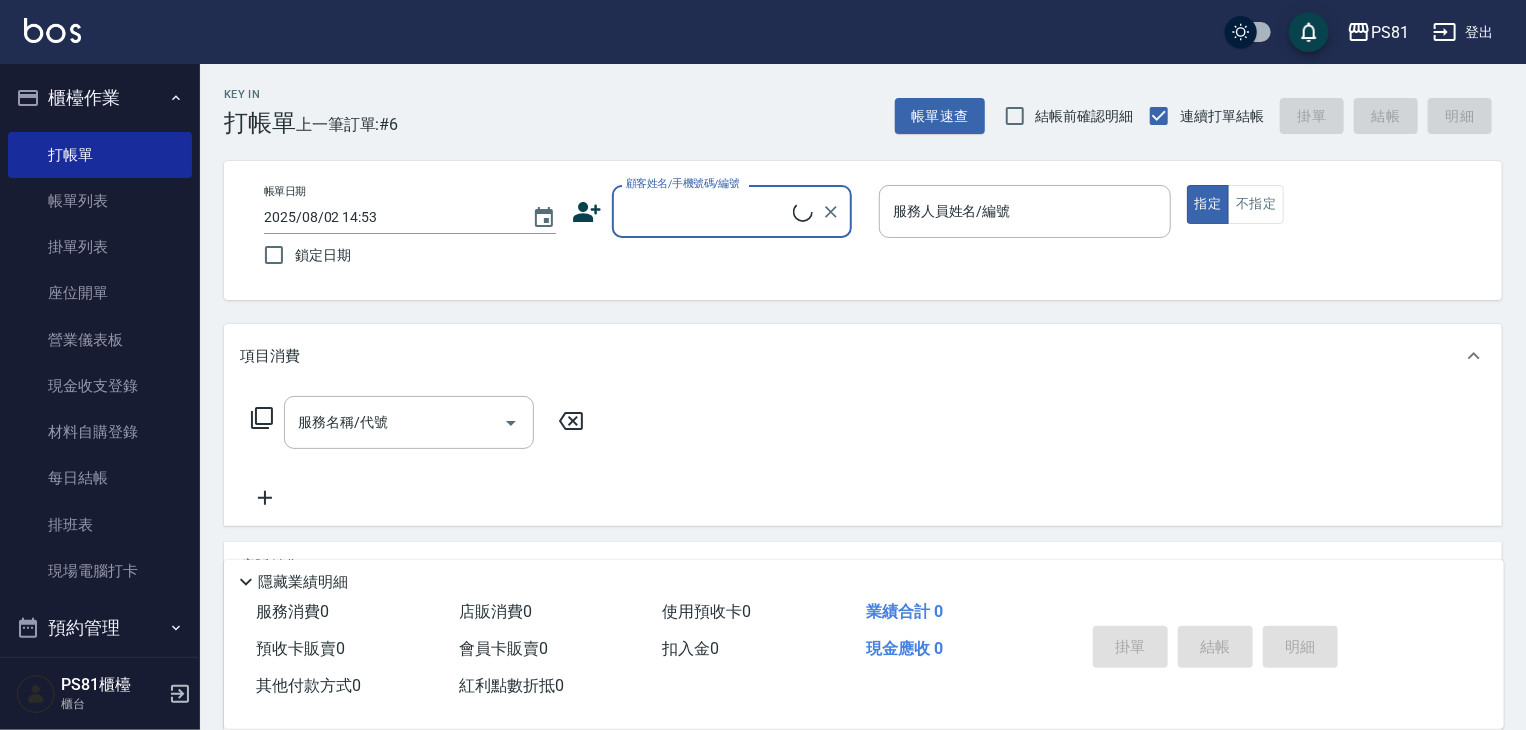click on "上一筆訂單:#6" at bounding box center [347, 124] 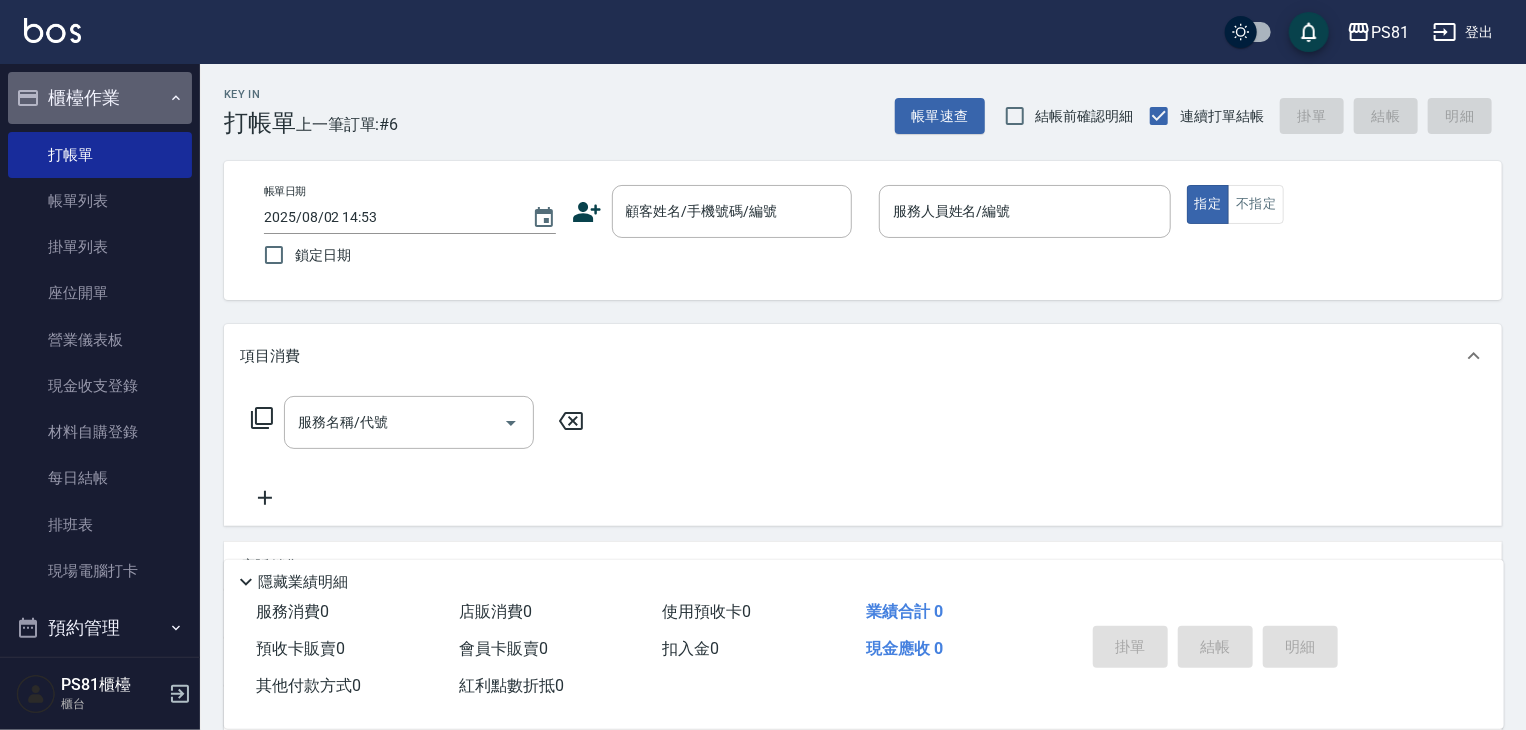 click on "櫃檯作業" at bounding box center (100, 98) 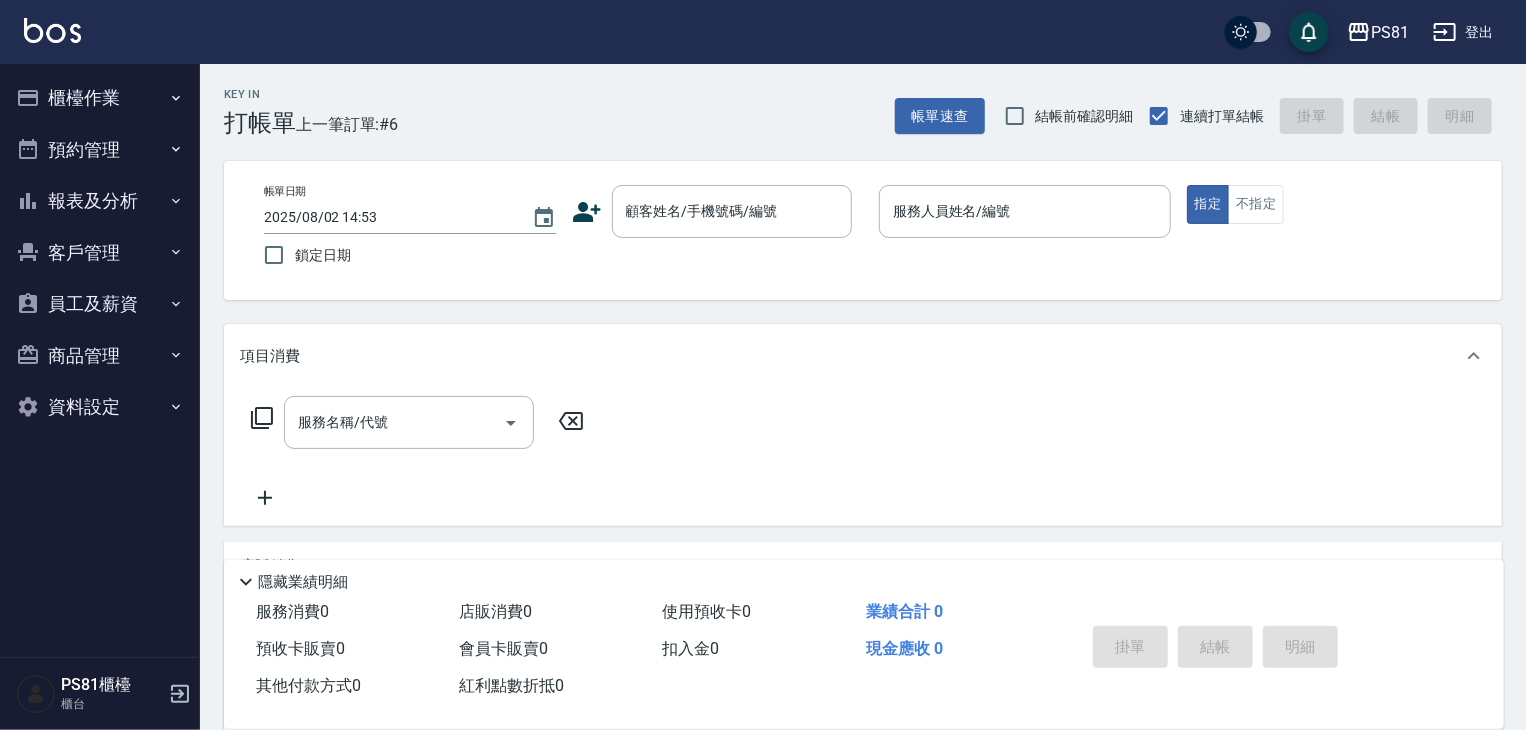 click on "客戶管理" at bounding box center [100, 253] 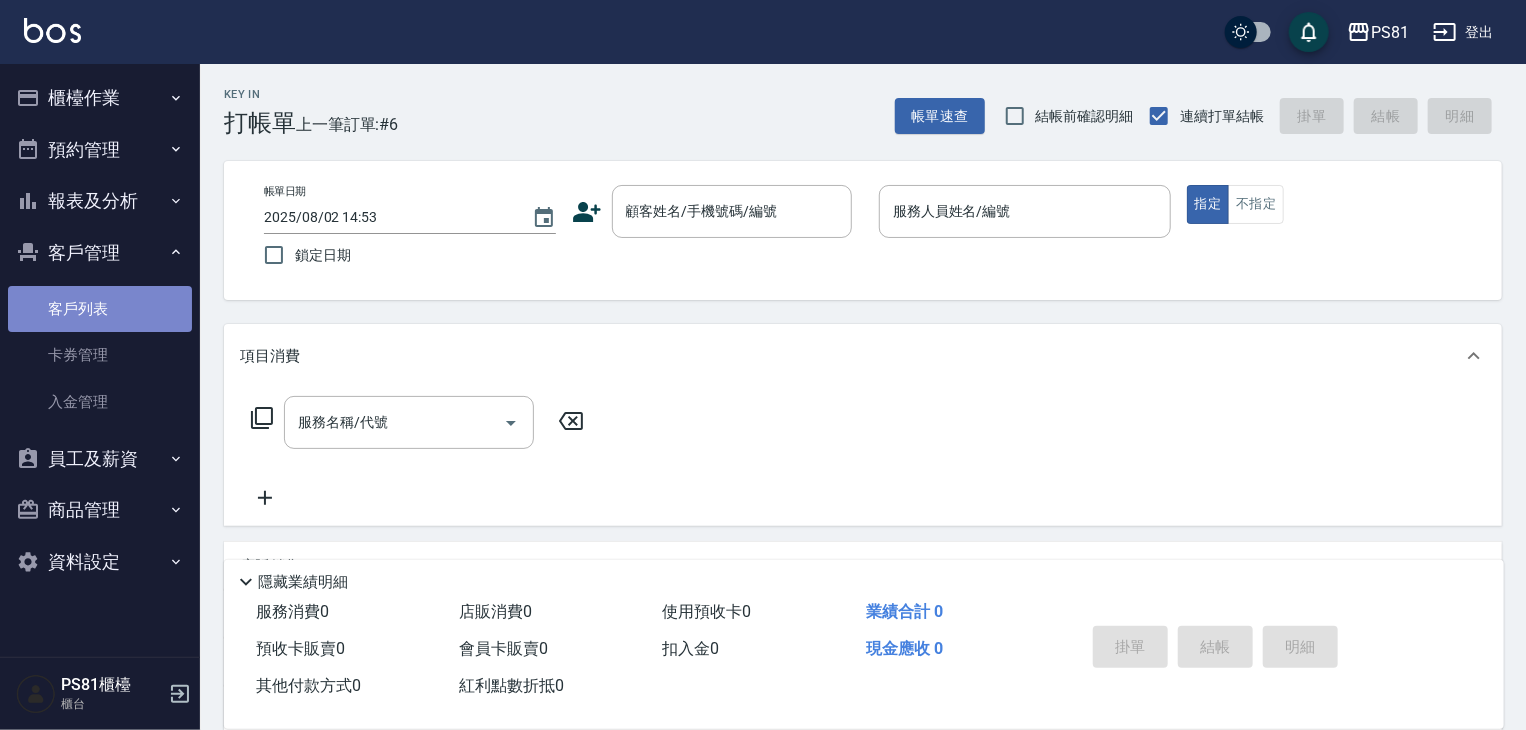 click on "客戶列表" at bounding box center [100, 309] 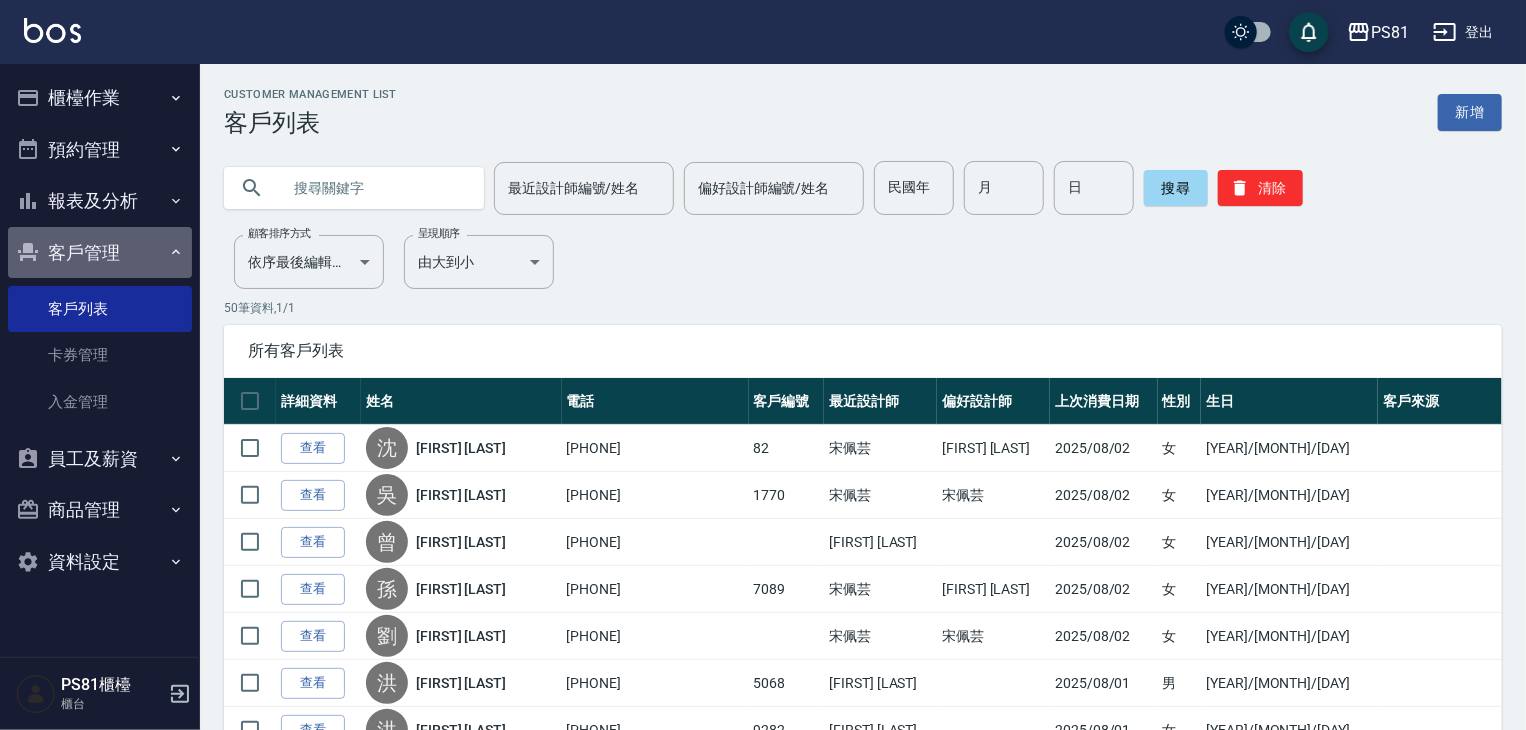 click on "客戶管理" at bounding box center (100, 253) 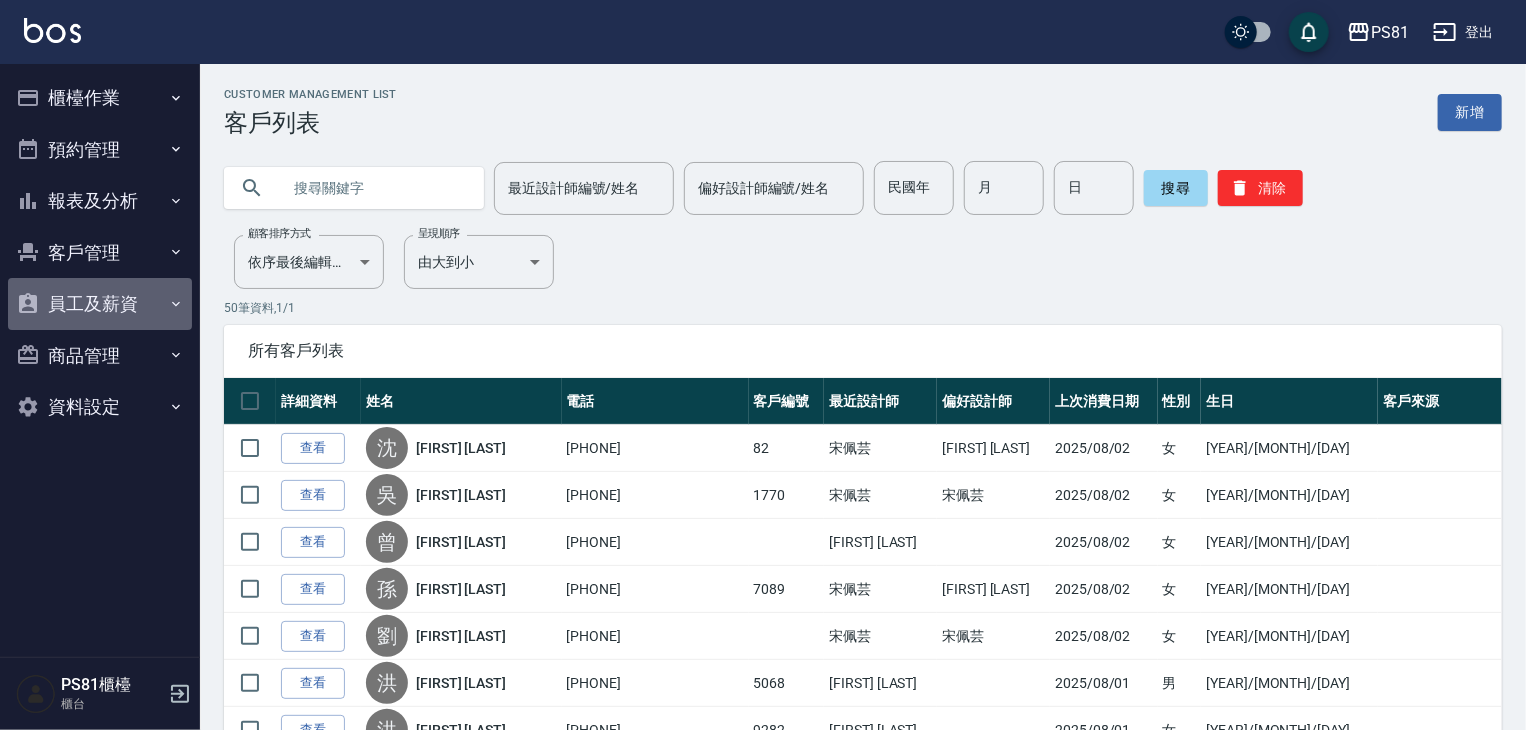 click on "員工及薪資" at bounding box center [100, 304] 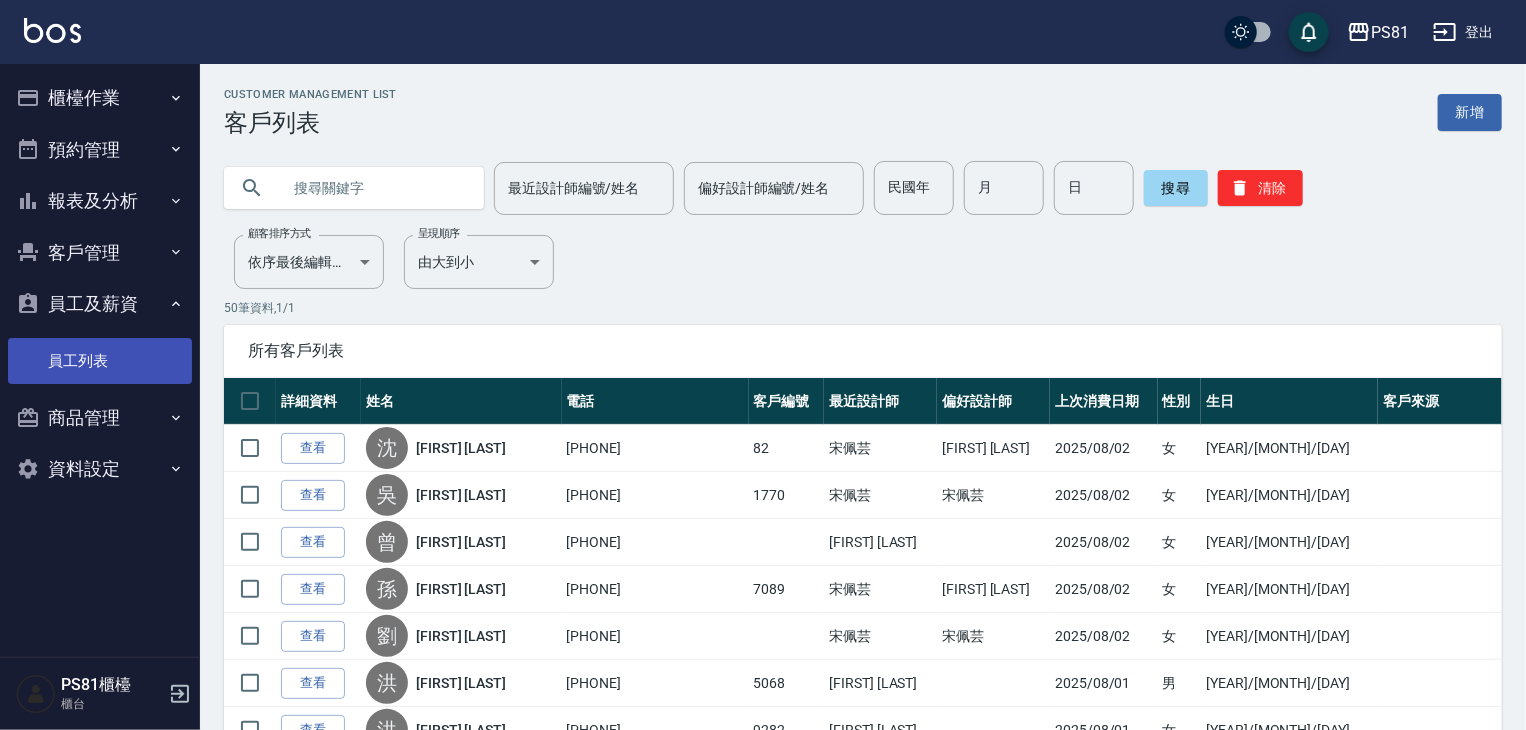 click on "員工列表" at bounding box center (100, 361) 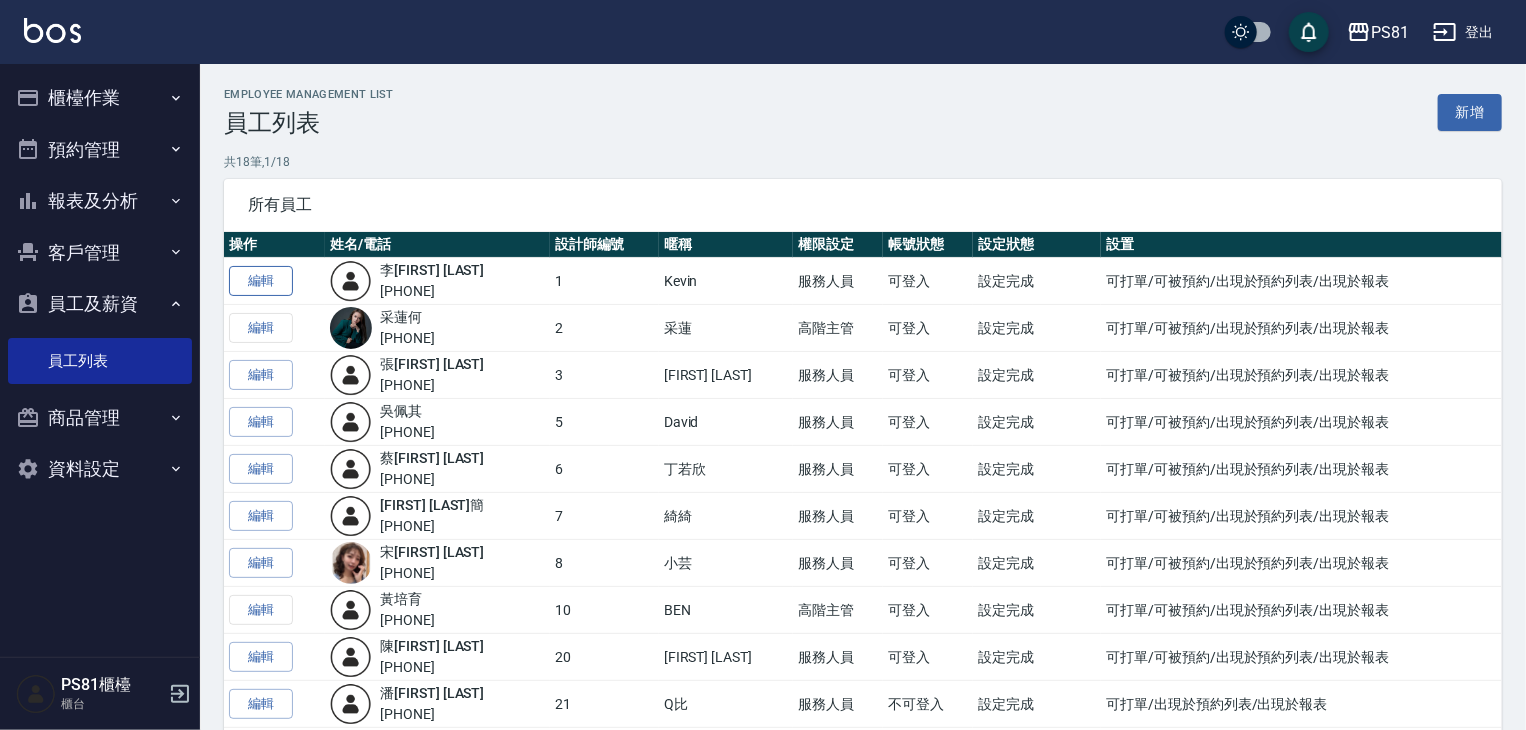 click on "編輯" at bounding box center (261, 281) 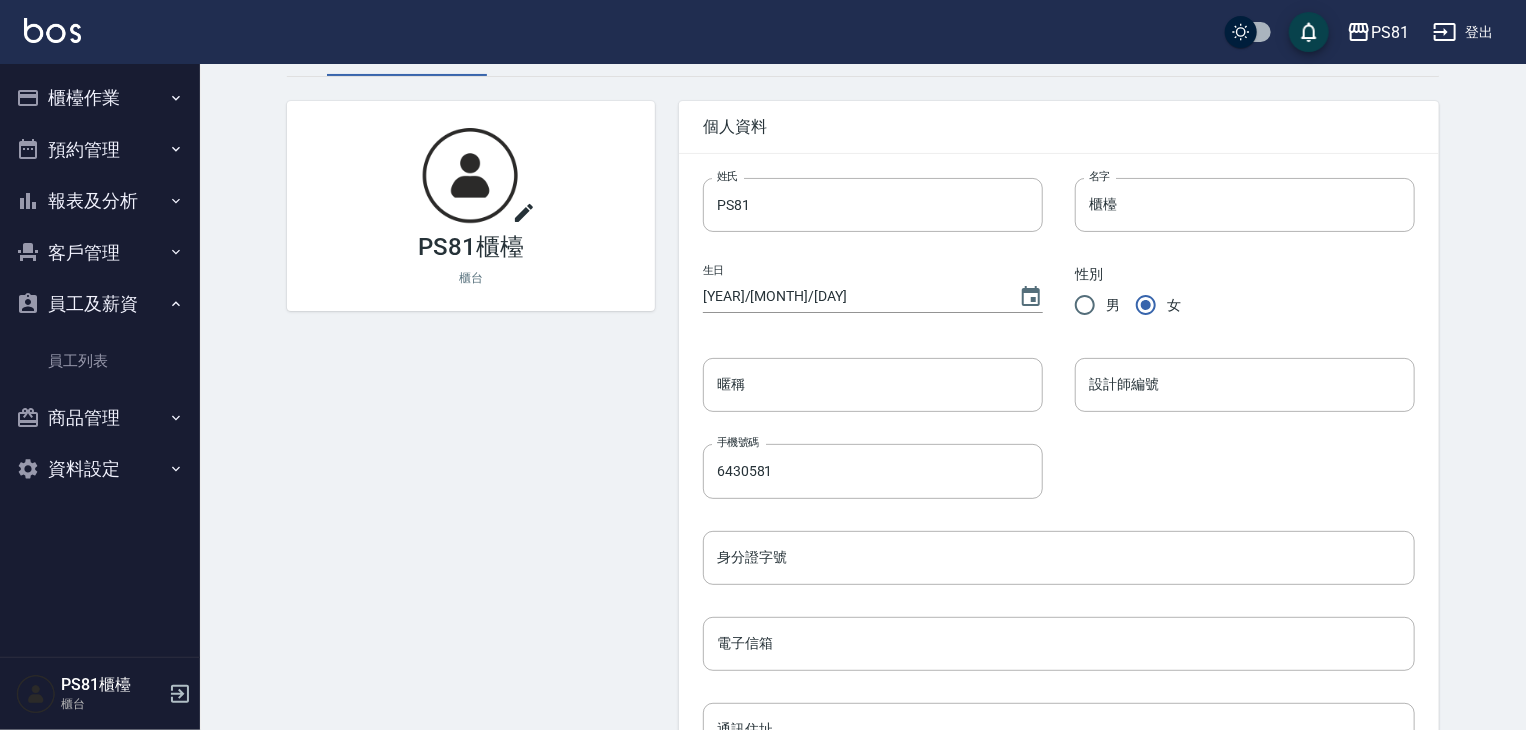 scroll, scrollTop: 0, scrollLeft: 0, axis: both 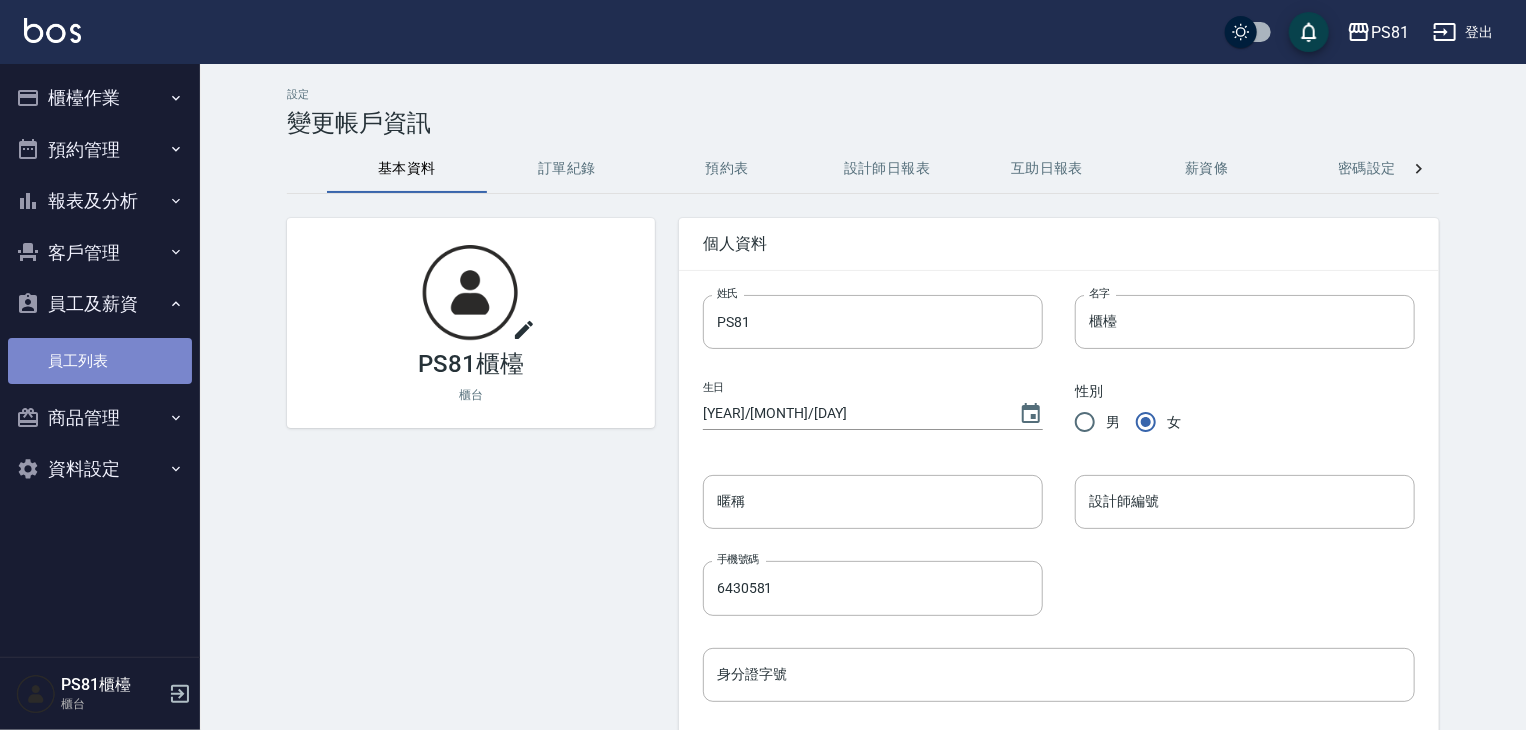 click on "員工列表" at bounding box center (100, 361) 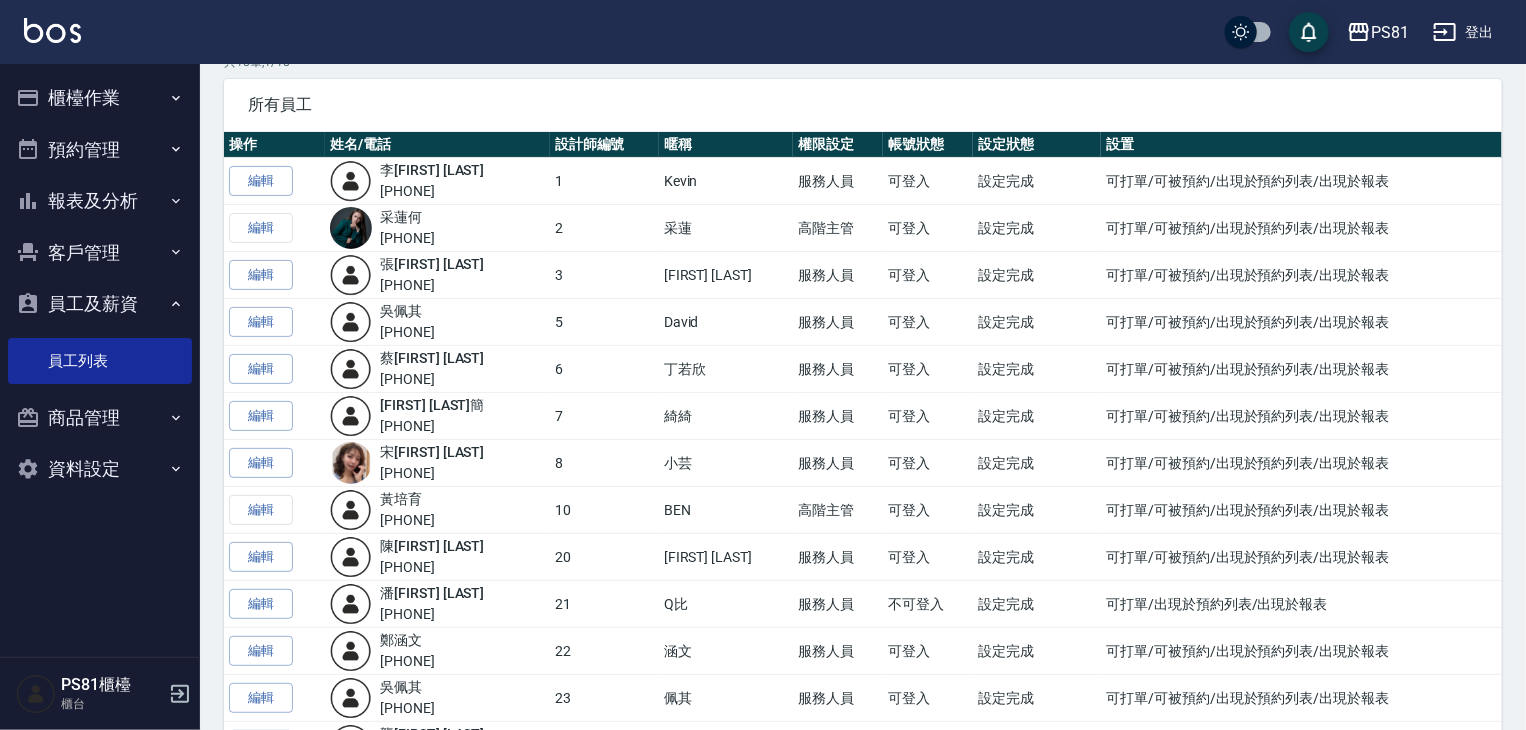 scroll, scrollTop: 448, scrollLeft: 0, axis: vertical 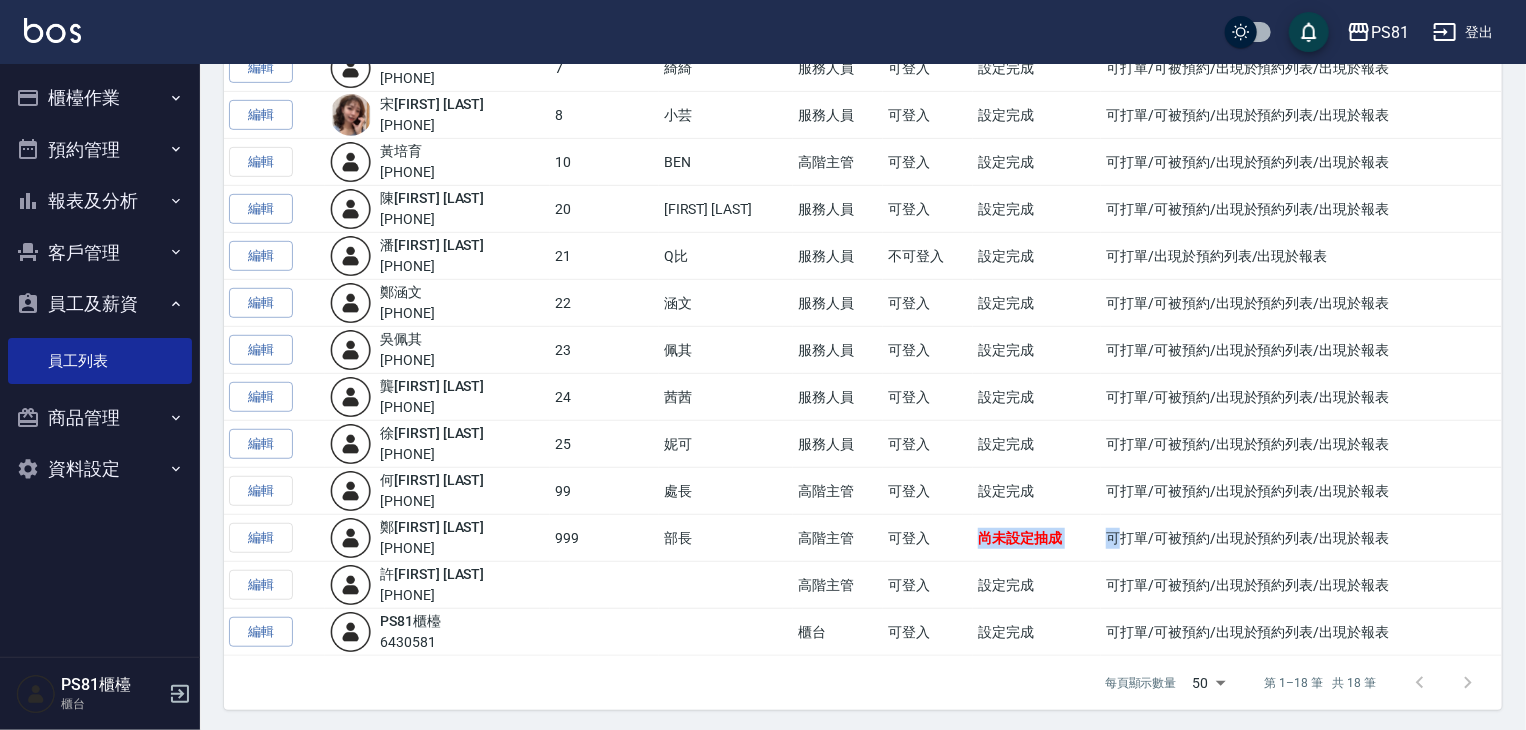 drag, startPoint x: 918, startPoint y: 525, endPoint x: 1084, endPoint y: 529, distance: 166.04819 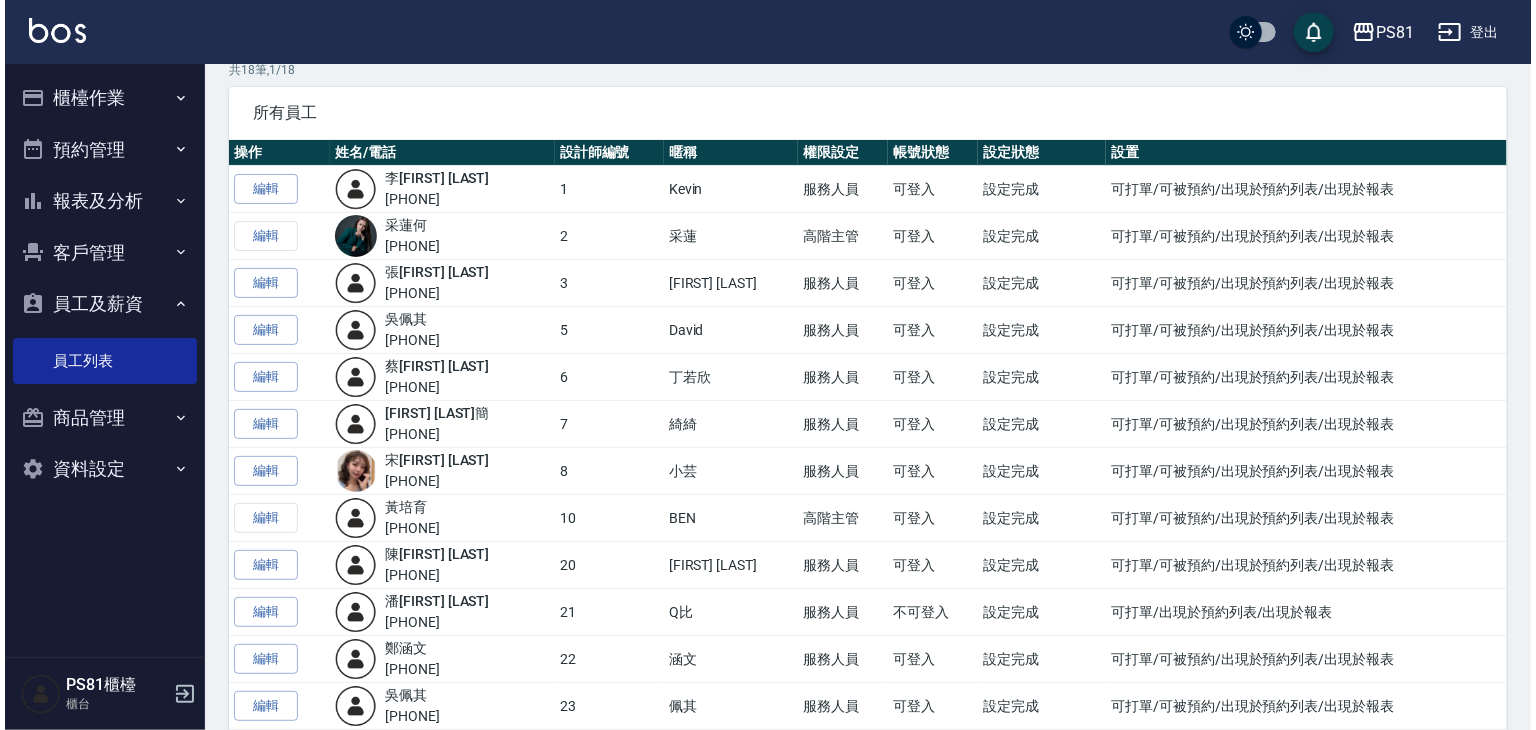 scroll, scrollTop: 0, scrollLeft: 0, axis: both 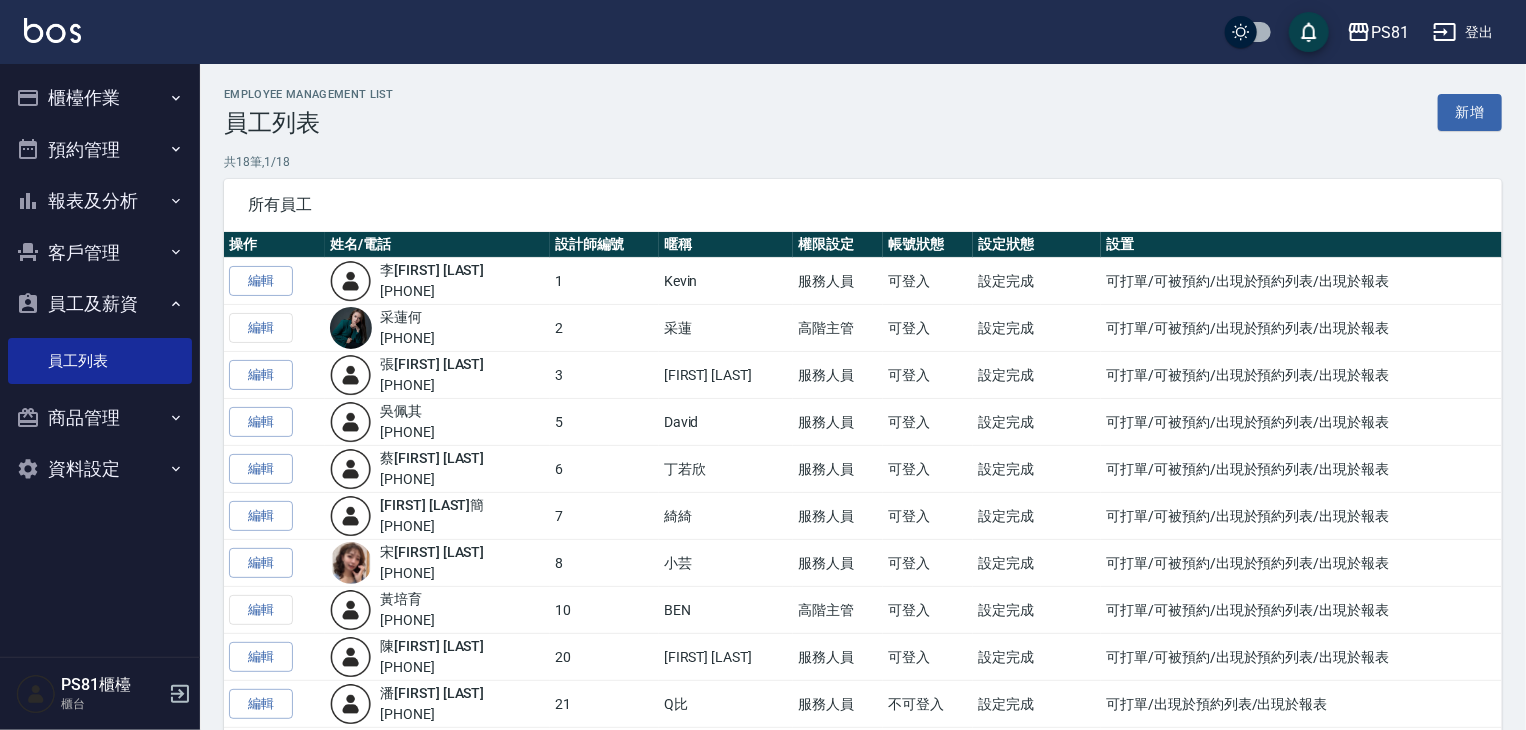click on "登出" at bounding box center [1463, 32] 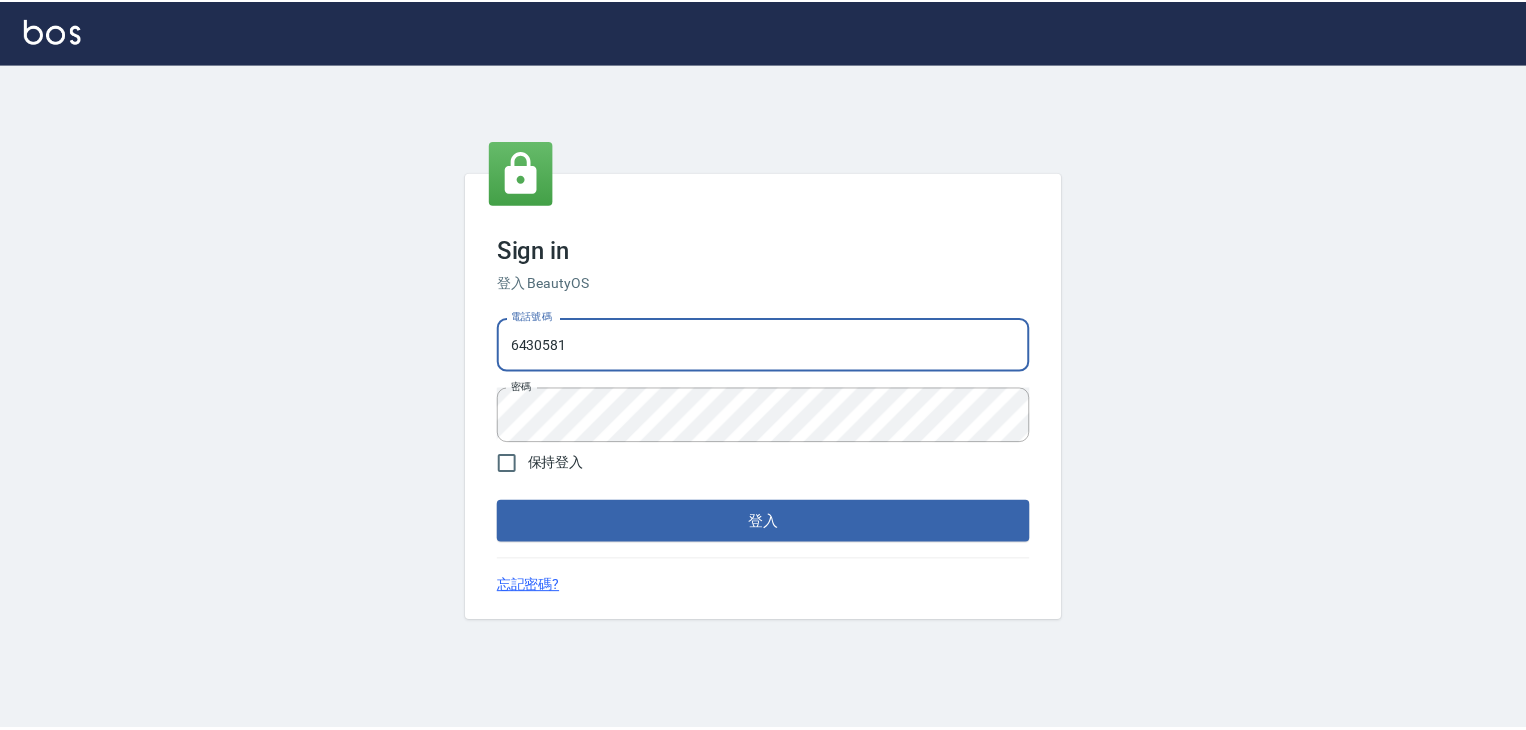 scroll, scrollTop: 0, scrollLeft: 0, axis: both 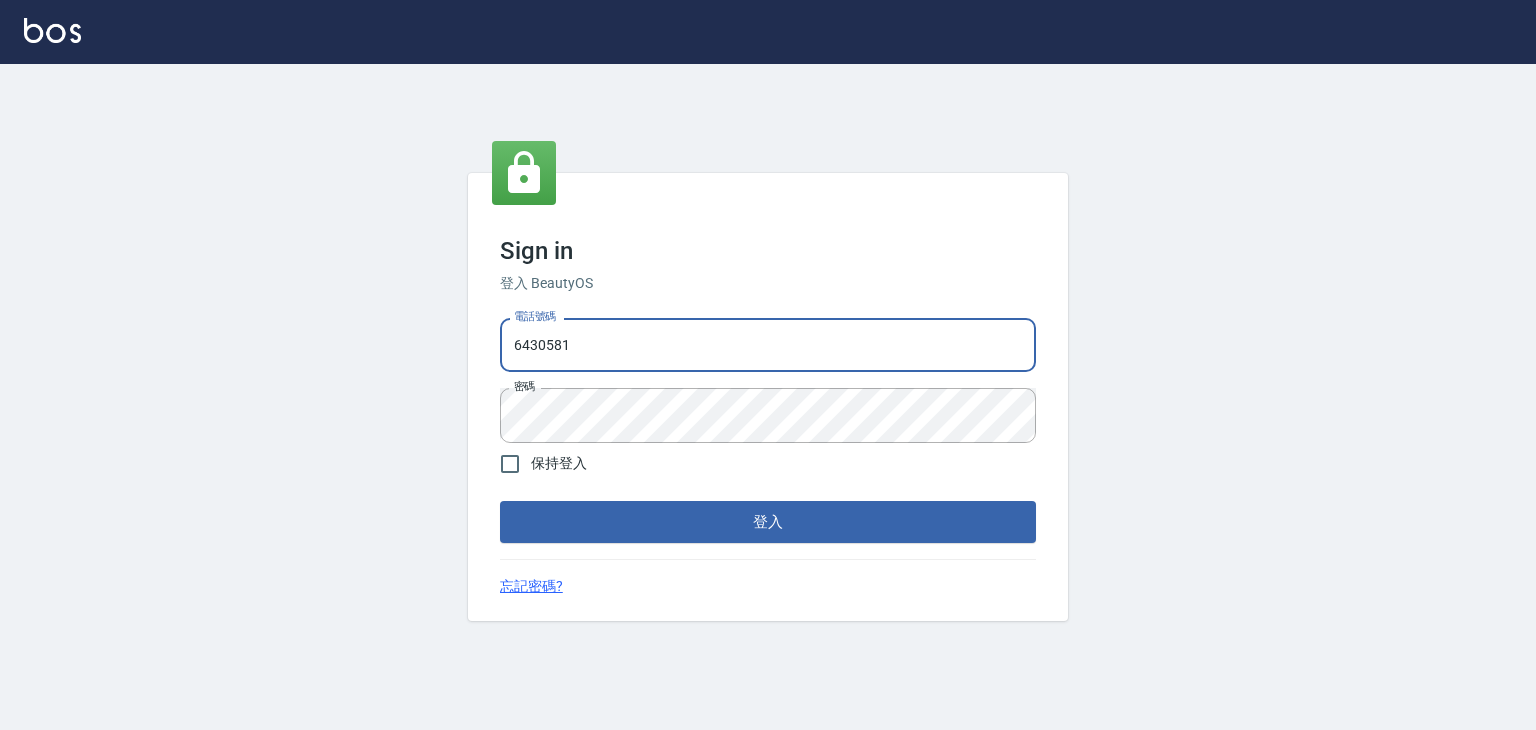 click on "電話號碼 [PHONE] 電話號碼 密碼 密碼" at bounding box center (768, 380) 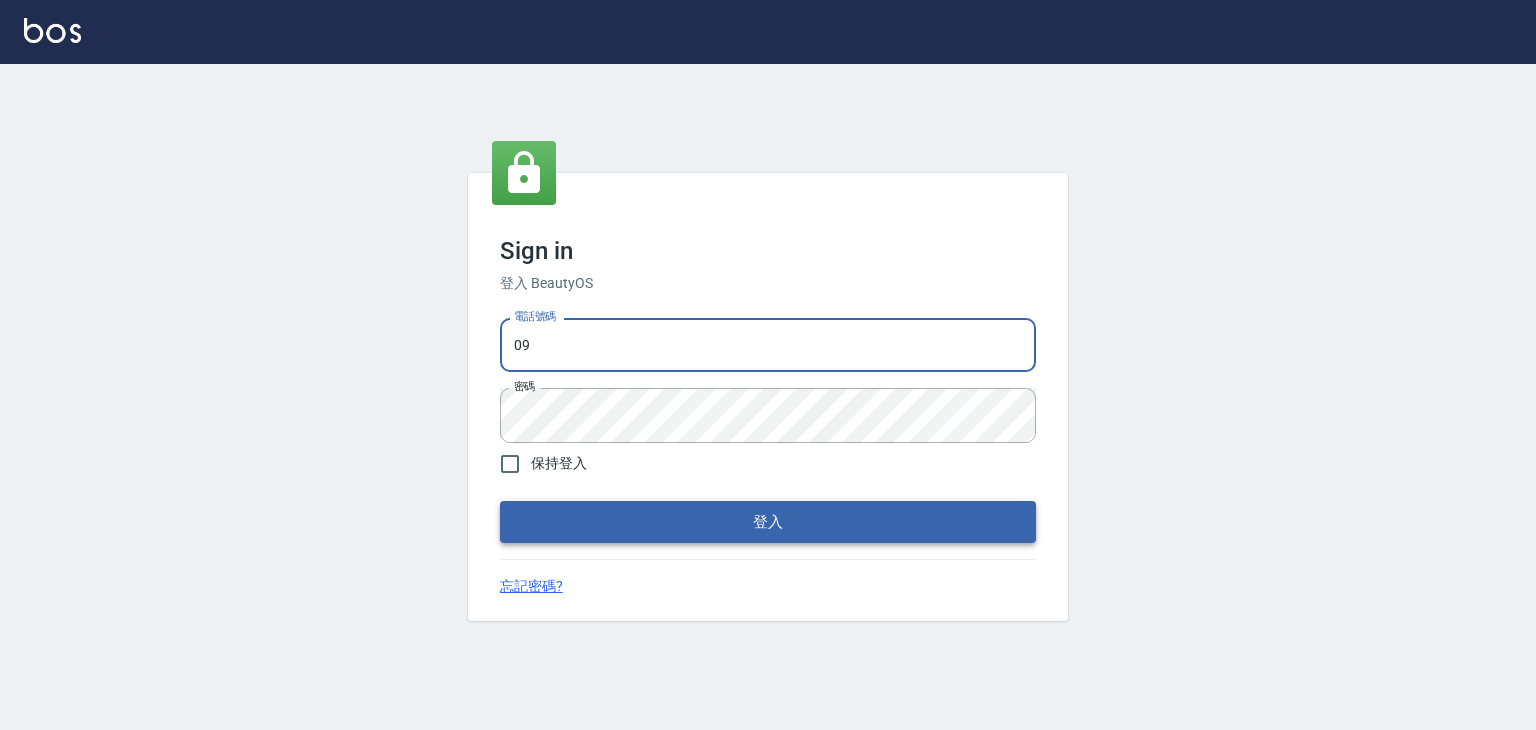 type on "[PHONE]" 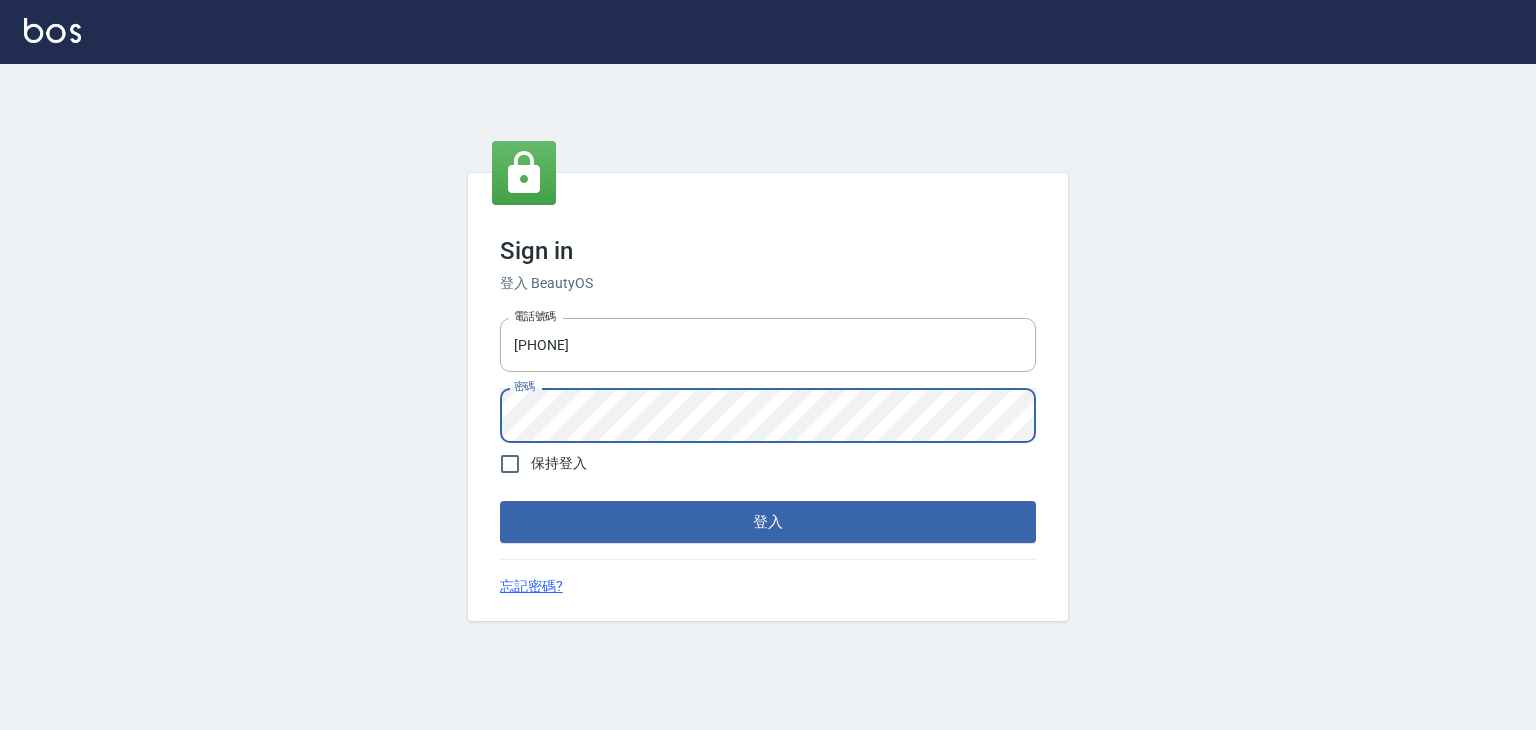 click on "Sign in 登入 BeautyOS 電話號碼 [PHONE] 電話號碼 密碼 密碼 保持登入 登入 忘記密碼?" at bounding box center (768, 397) 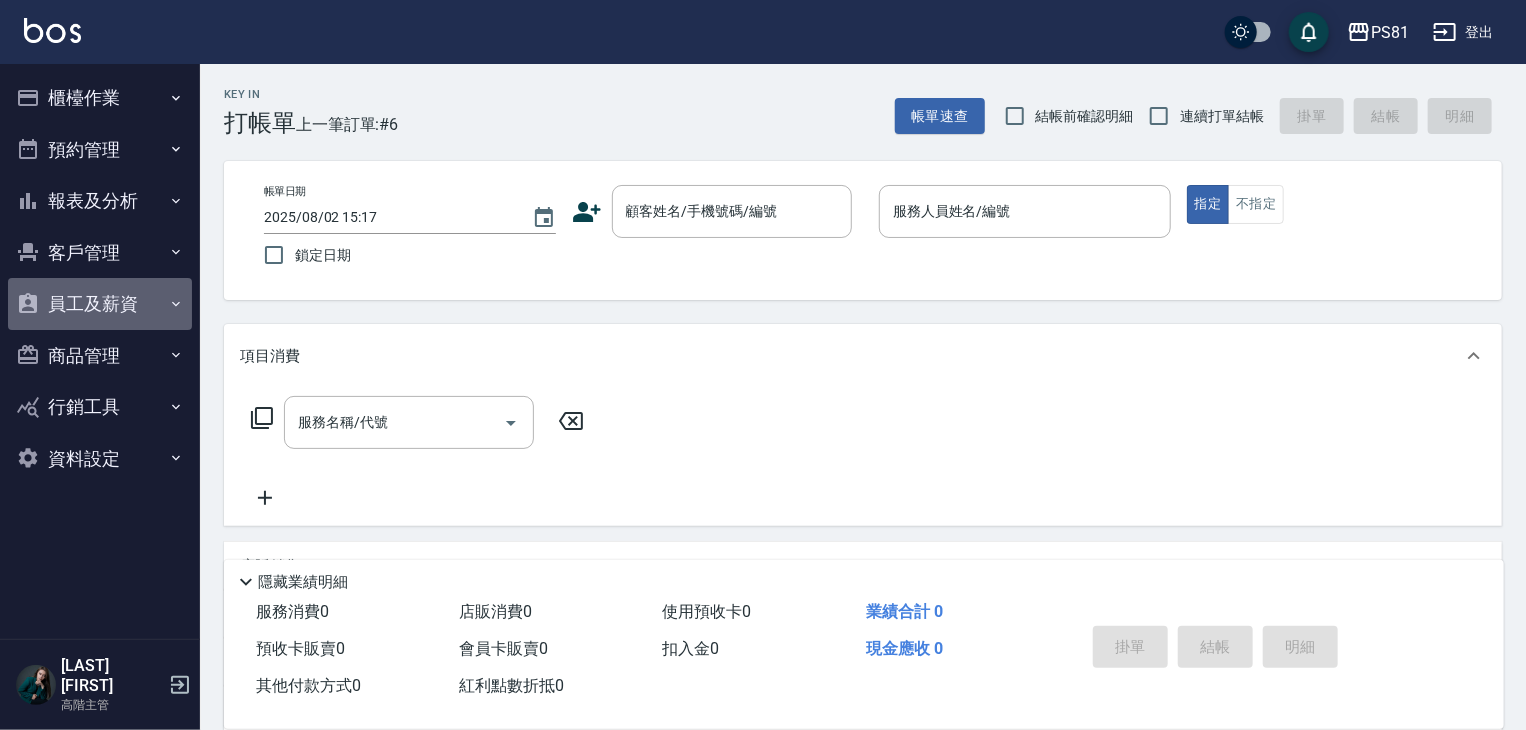 click on "員工及薪資" at bounding box center [100, 304] 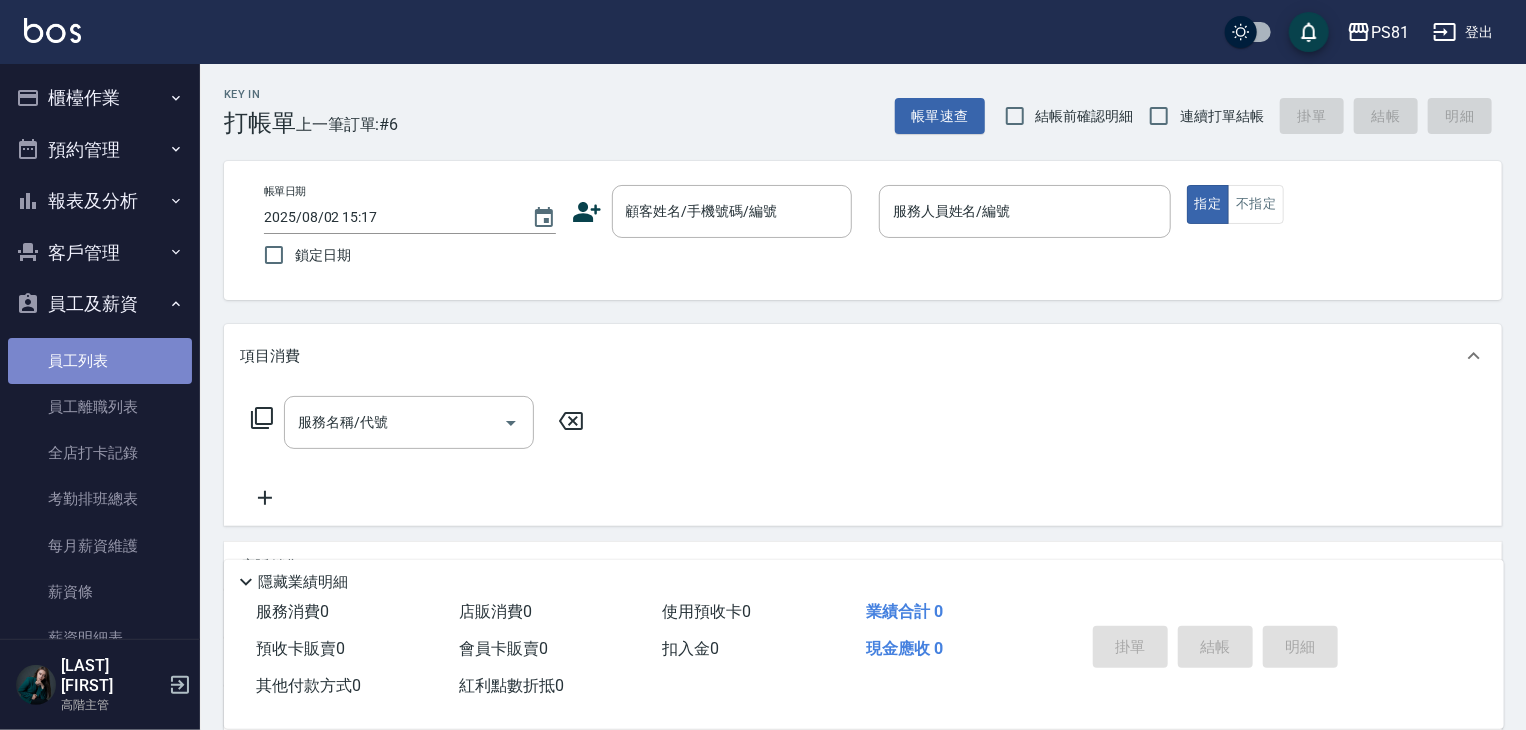 click on "員工列表" at bounding box center [100, 361] 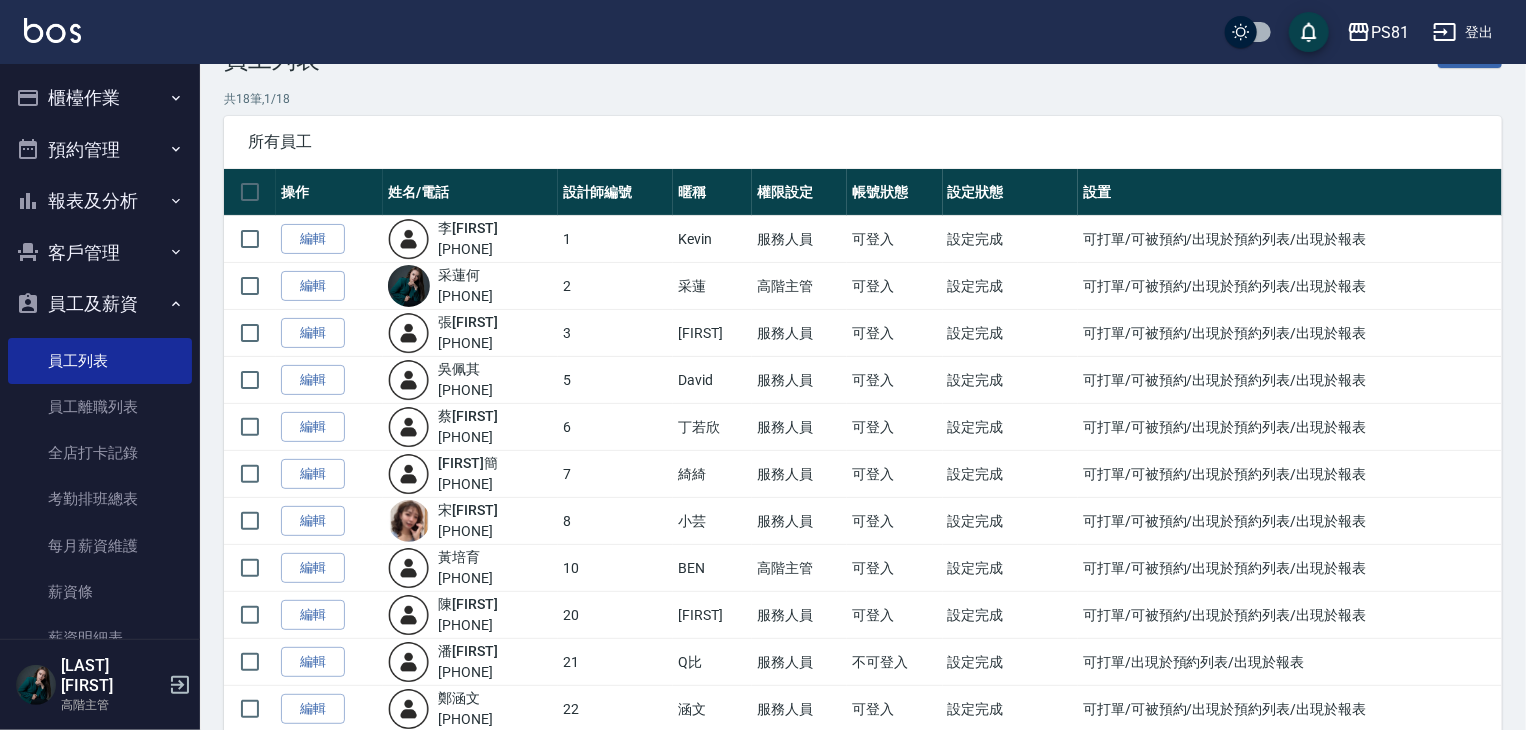 scroll, scrollTop: 0, scrollLeft: 0, axis: both 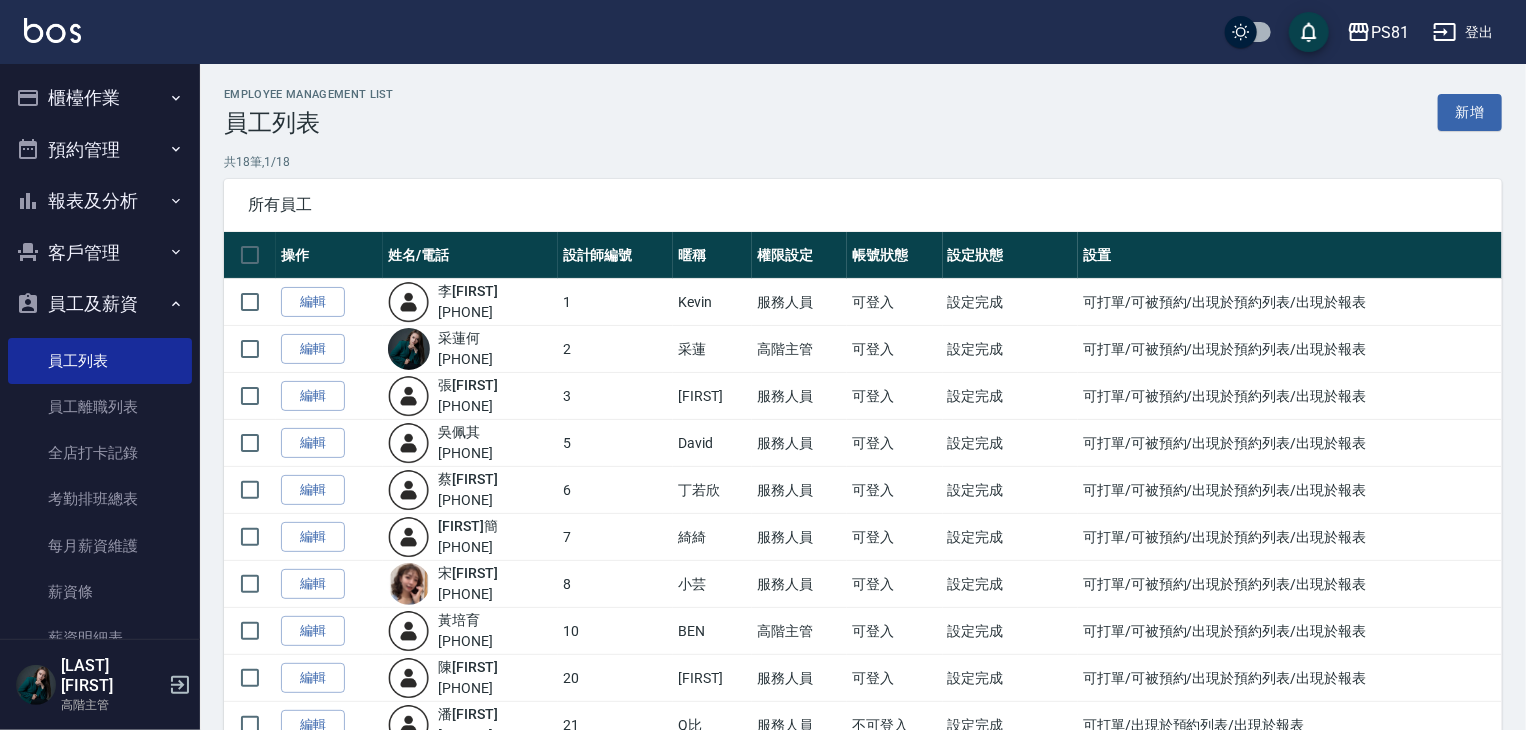 click at bounding box center [409, 302] 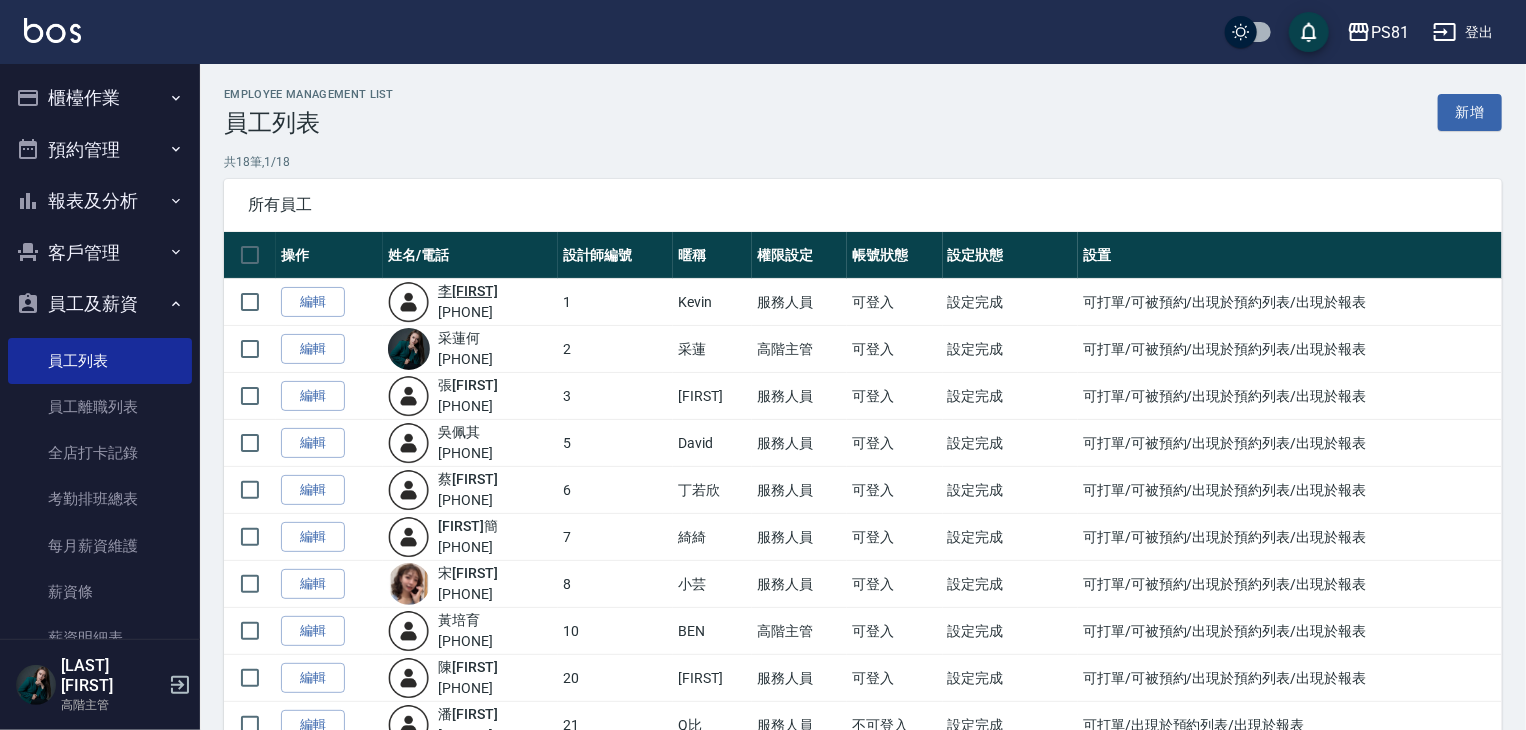 click on "[LAST] [FIRST]" at bounding box center (468, 291) 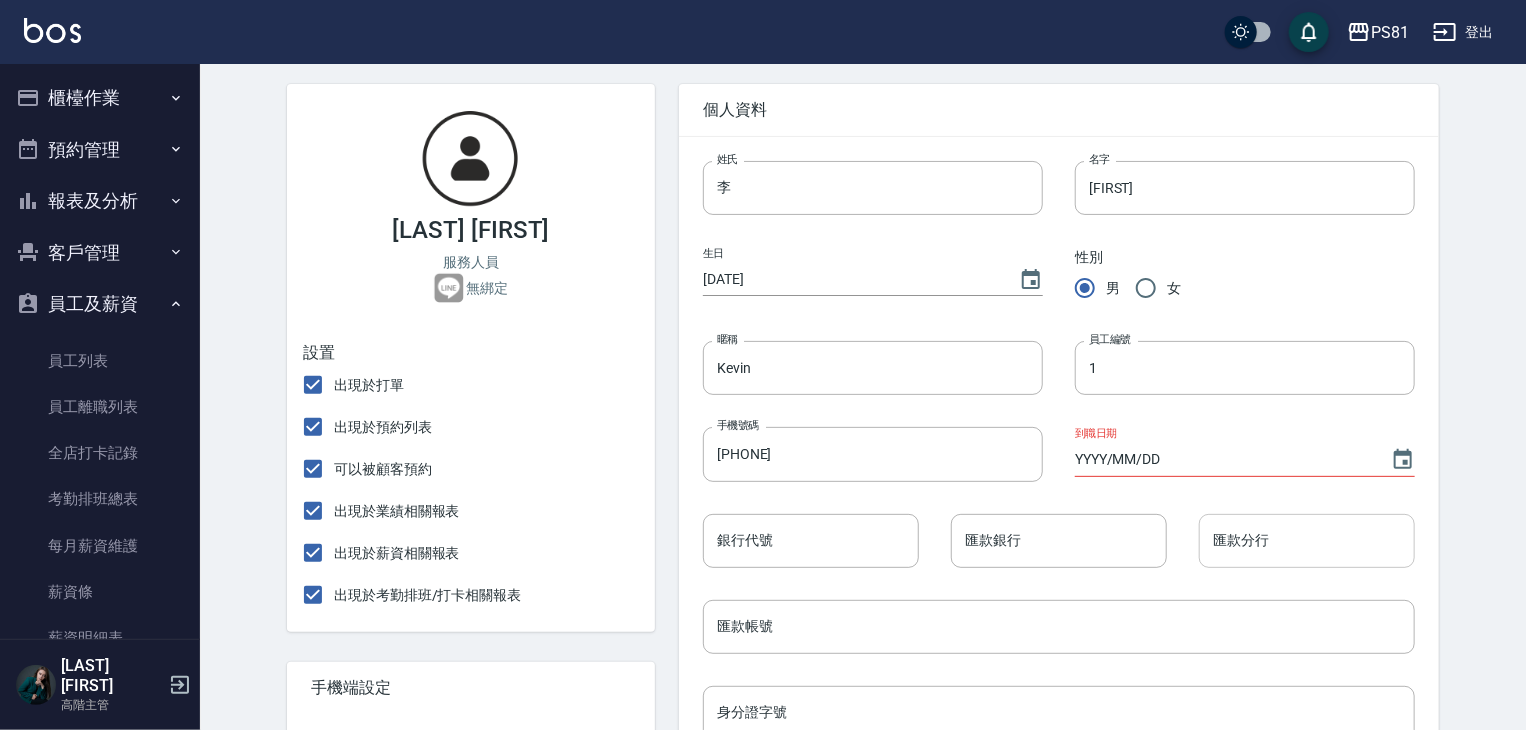scroll, scrollTop: 300, scrollLeft: 0, axis: vertical 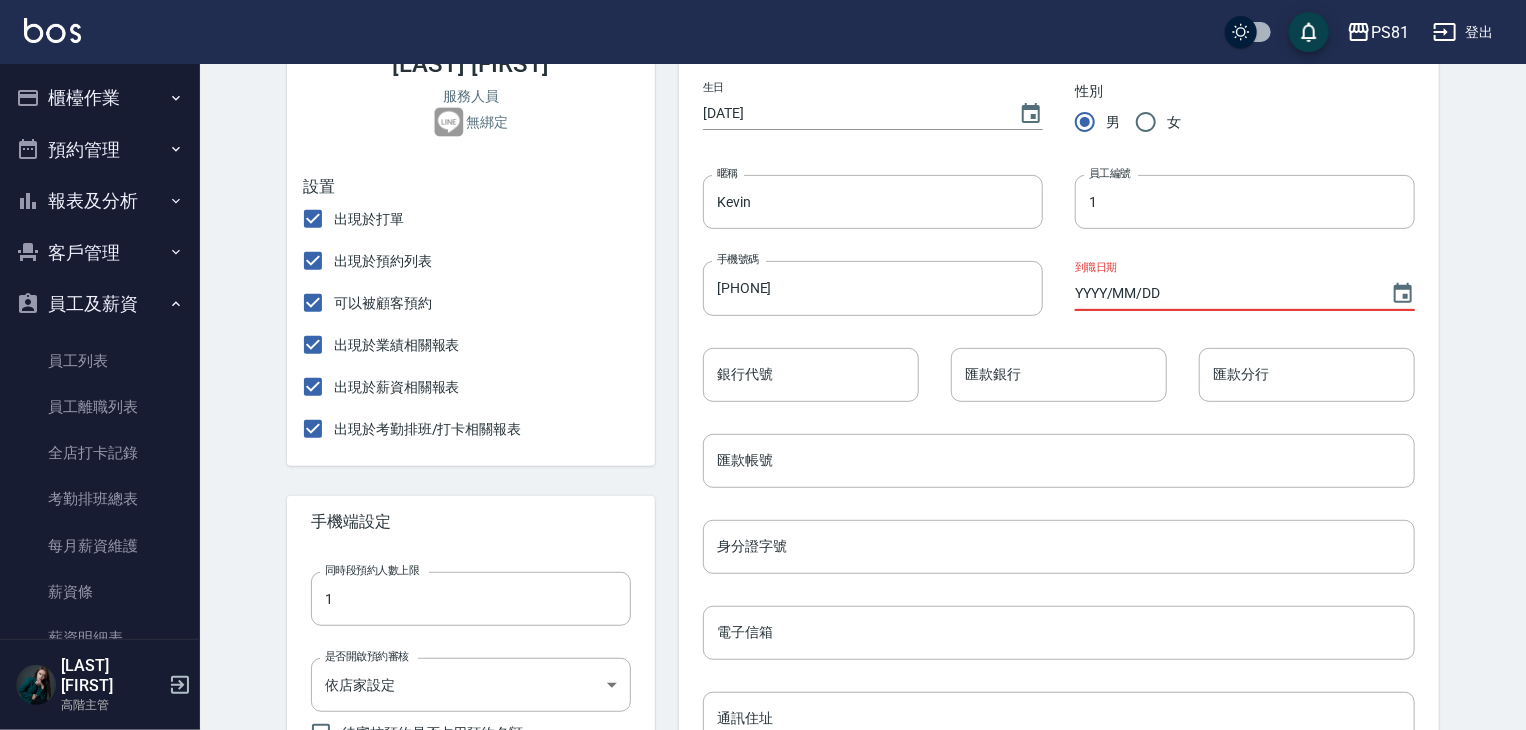 click on "YYYY/MM/DD" at bounding box center [1223, 293] 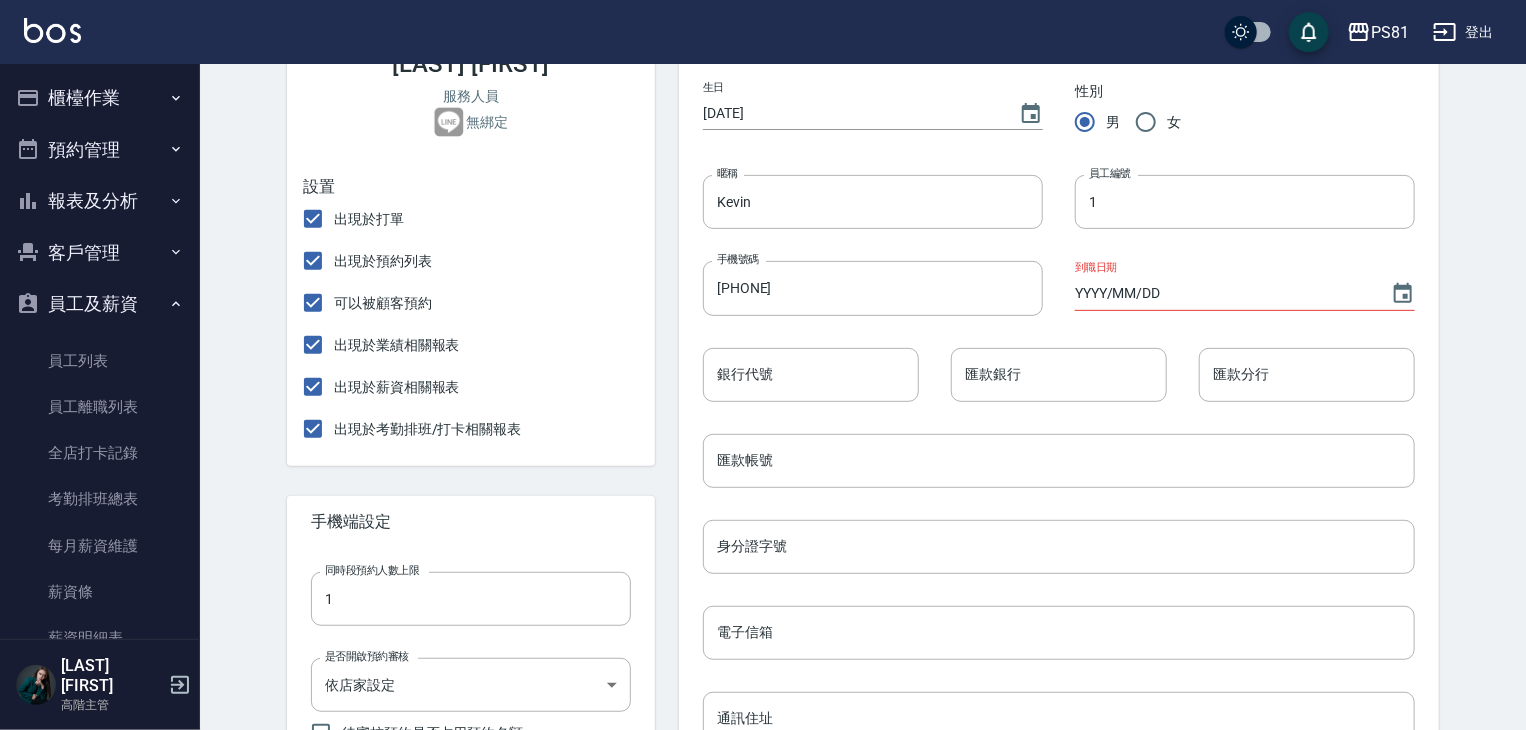click on "設定 [LAST] [FIRST] - 變更帳戶資訊 基本資料 訂單紀錄 抽成設定 抽成報表 預約表 薪資條 薪資加扣項 密碼與安全 打卡紀錄 [LAST] [FIRST] 服務人員 無綁定 設置 出現於打單 出現於預約列表 可以被顧客預約 出現於業績相關報表 出現於薪資相關報表 出現於考勤排班/打卡相關報表 手機端設定 同時段預約人數上限 1 同時段預約人數上限 是否開啟預約審核 依店家設定 BYSTORE 是否開啟預約審核 待審核預約是否占用預約名額 個人資料 姓氏 [LAST] 姓氏 名字 [FIRST] 名字 生日 [DATE] 性別 男 女 暱稱 [NICKNAME] 暱稱 員工編號 1 員工編號 手機號碼 [PHONE] 手機號碼 到職日期 [DATE] 銀行代號 [BANK_CODE] 銀行代號 匯款銀行 [BANK_NAME] 匯款銀行 匯款分行 [BANK_BRANCH] 匯款分行 匯款帳號 [BANK_ACCOUNT] 匯款帳號 身分證字號 [ID_NUMBER] 身分證字號 電子信箱 [EMAIL] 電子信箱 通訊住址 [ADDRESS] 通訊住址 戶籍住址 [ADDRESS] 戶籍住址 自我介紹 [INTRO] 自我介紹 自介連結 [LINK] 自介連結 備註 [REMARK] 備註 關係" at bounding box center (863, 529) 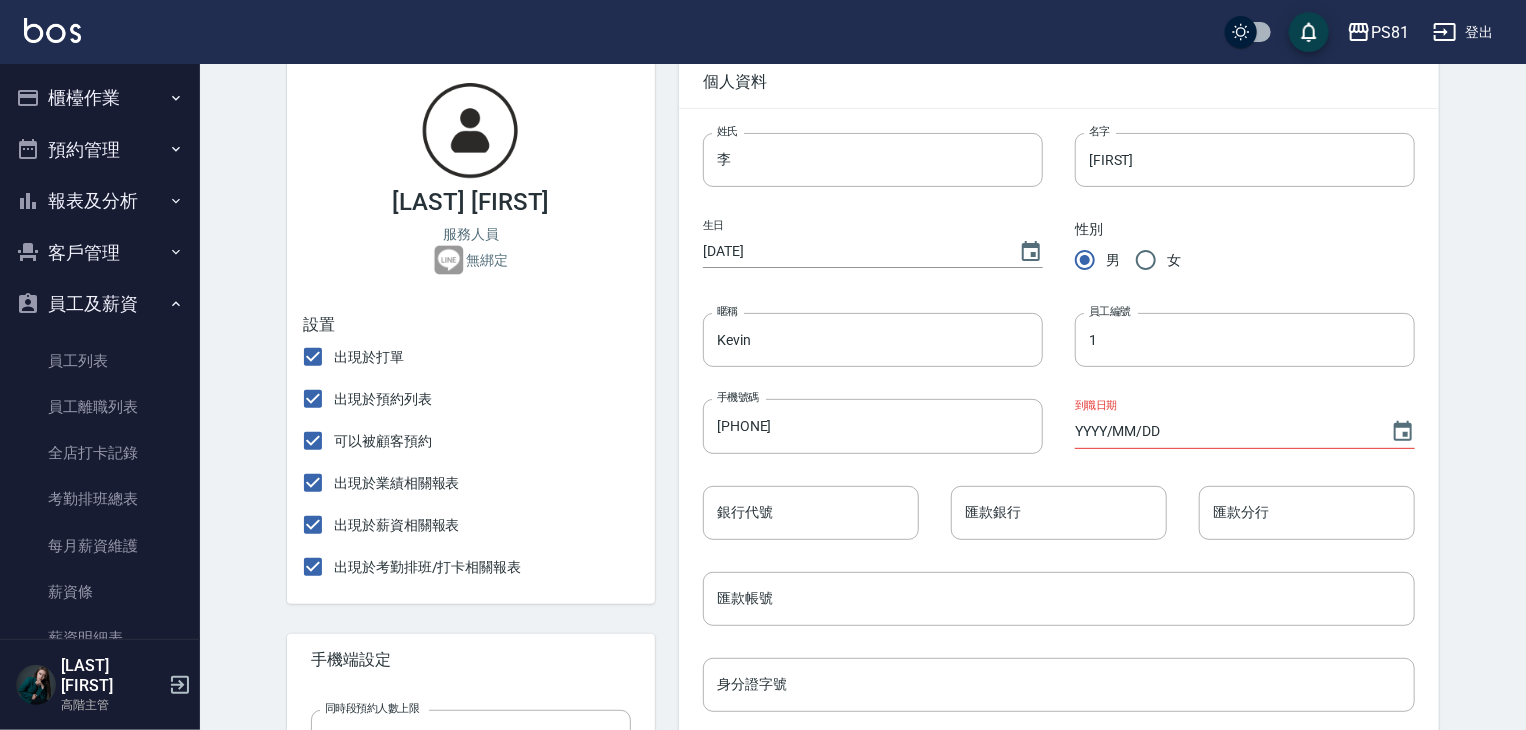 scroll, scrollTop: 64, scrollLeft: 0, axis: vertical 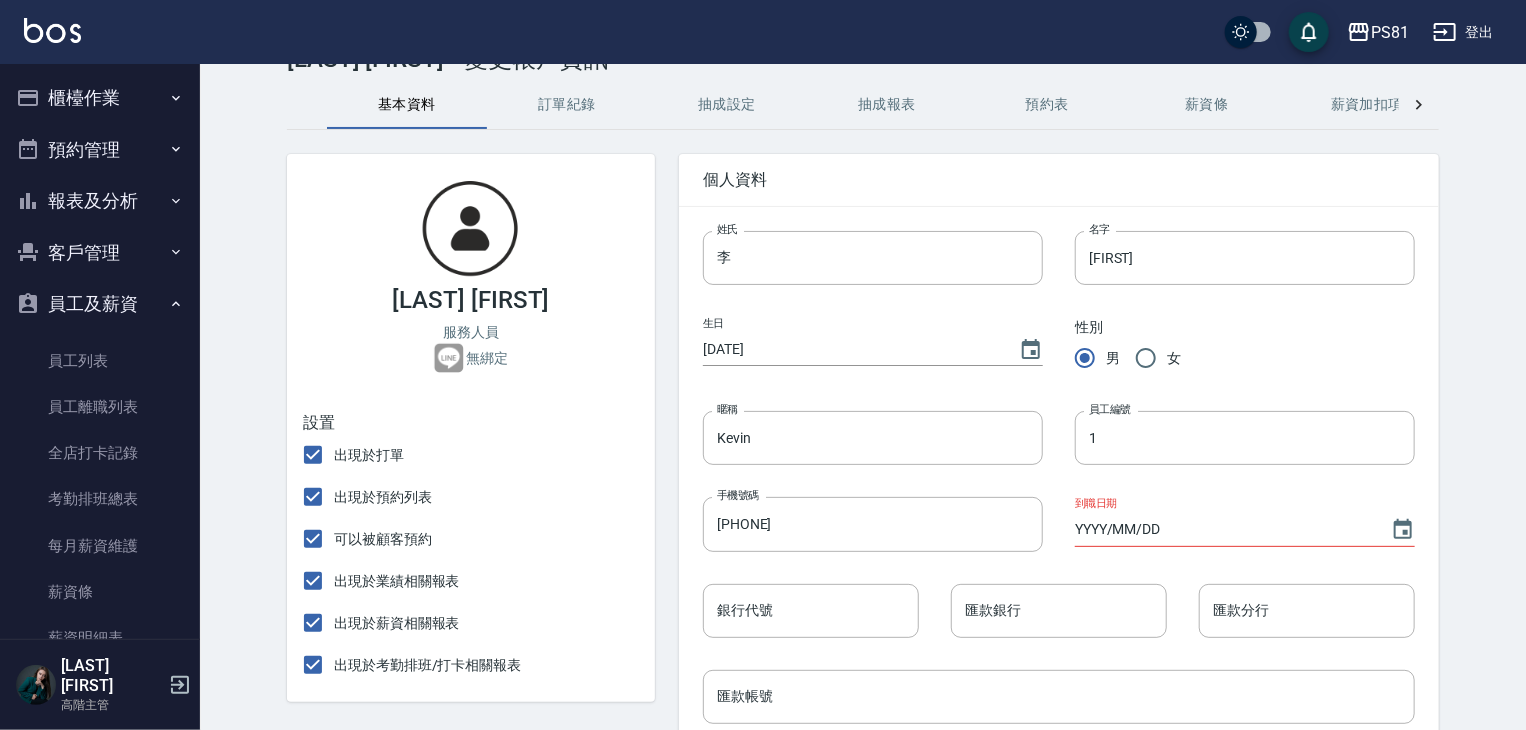 click on "訂單紀錄" at bounding box center [567, 105] 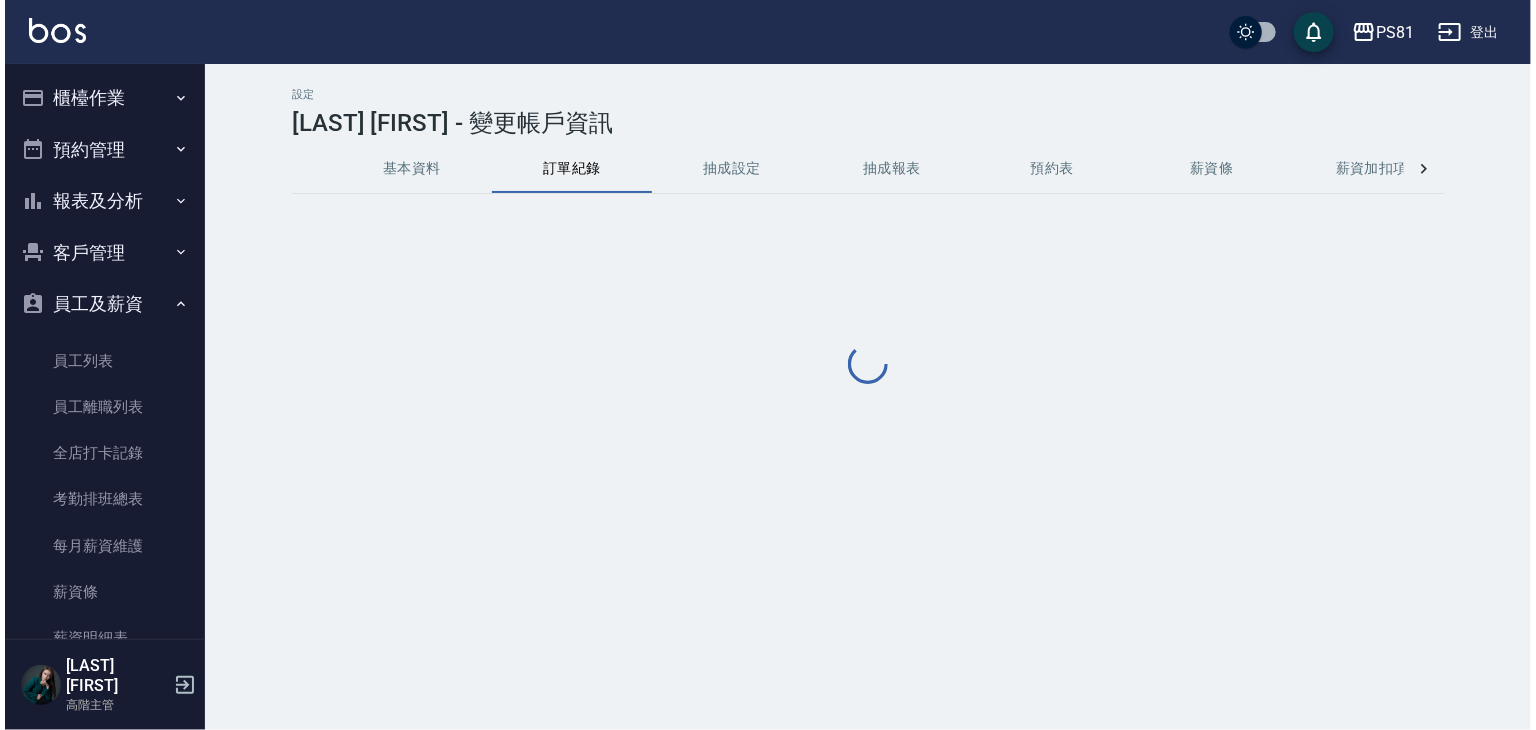 scroll, scrollTop: 0, scrollLeft: 0, axis: both 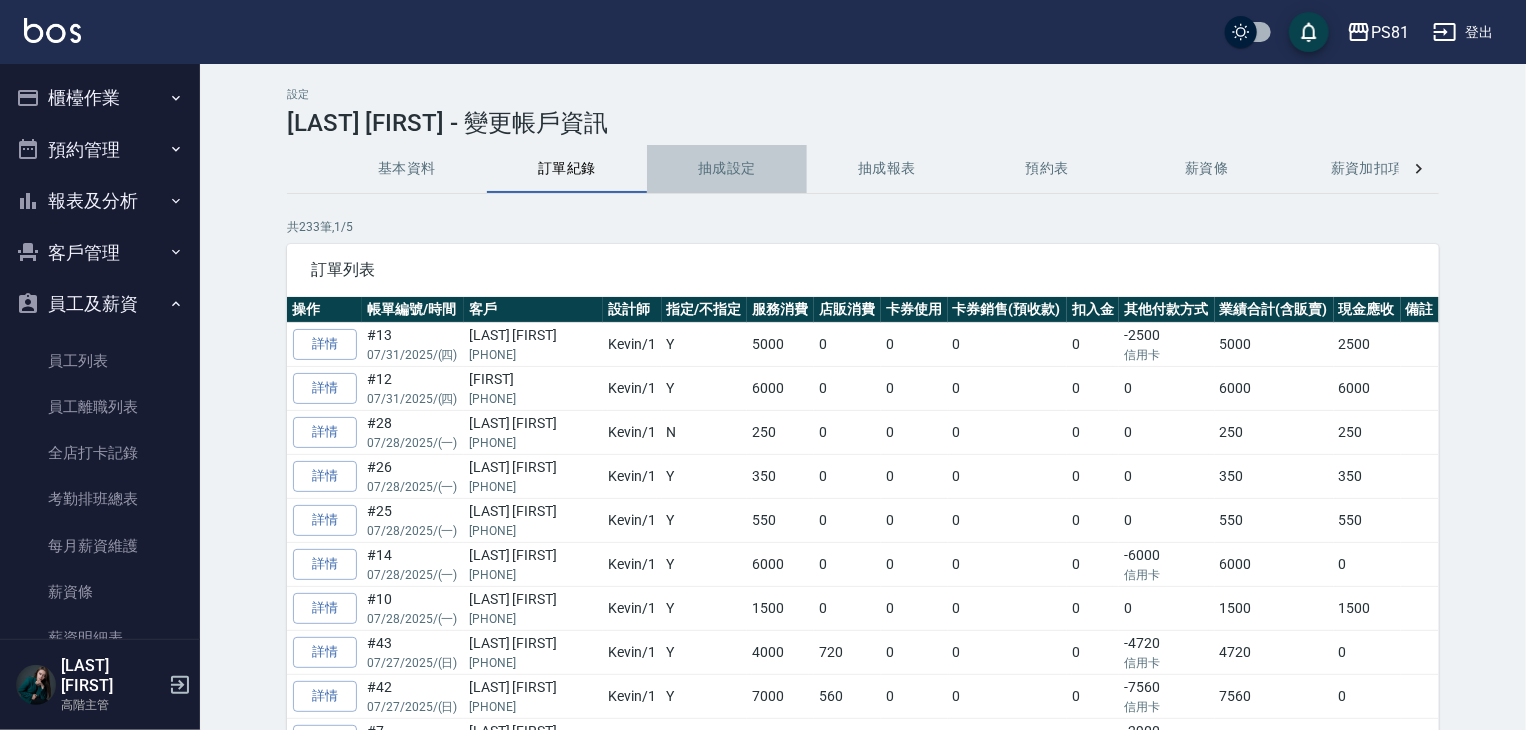 click on "抽成設定" at bounding box center [727, 169] 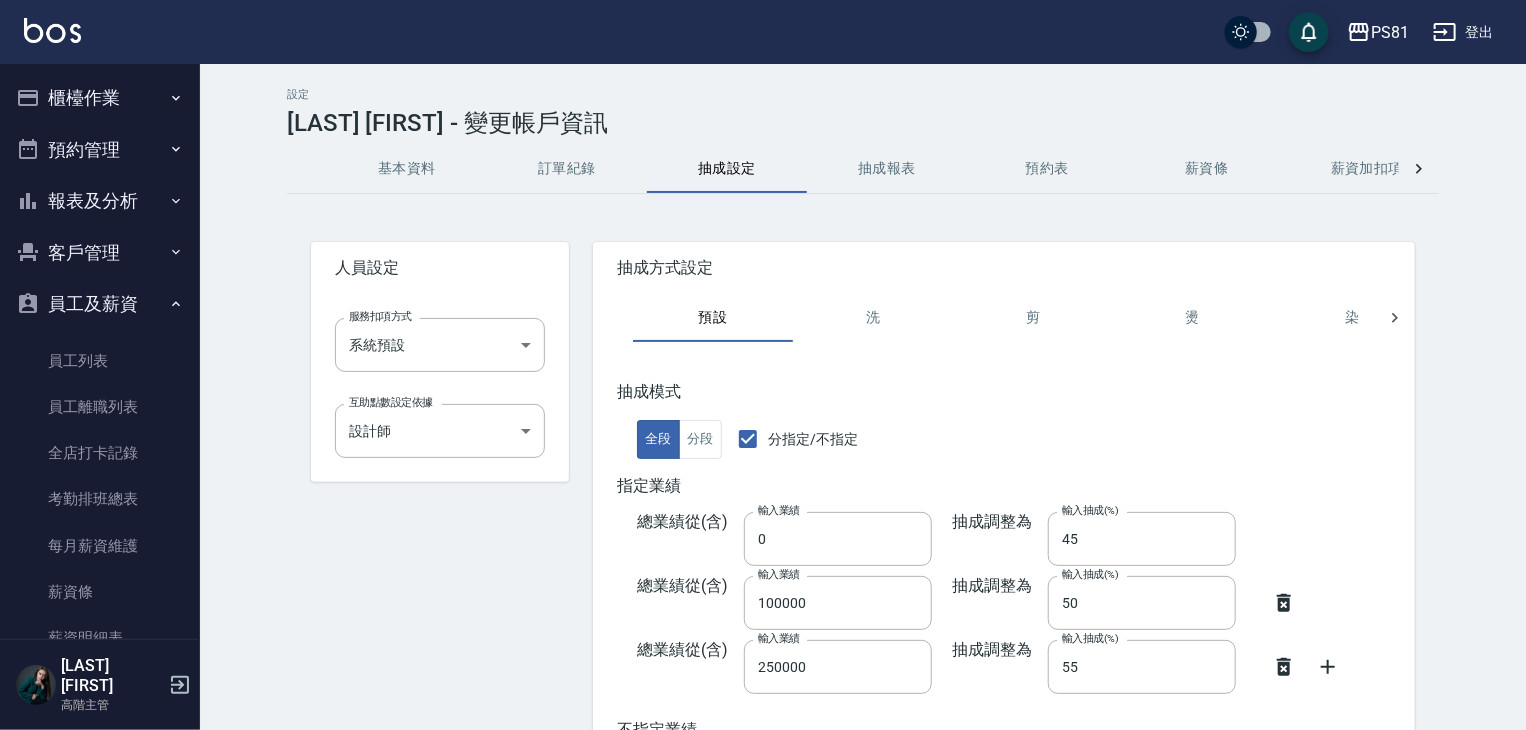 click on "抽成報表" at bounding box center [887, 169] 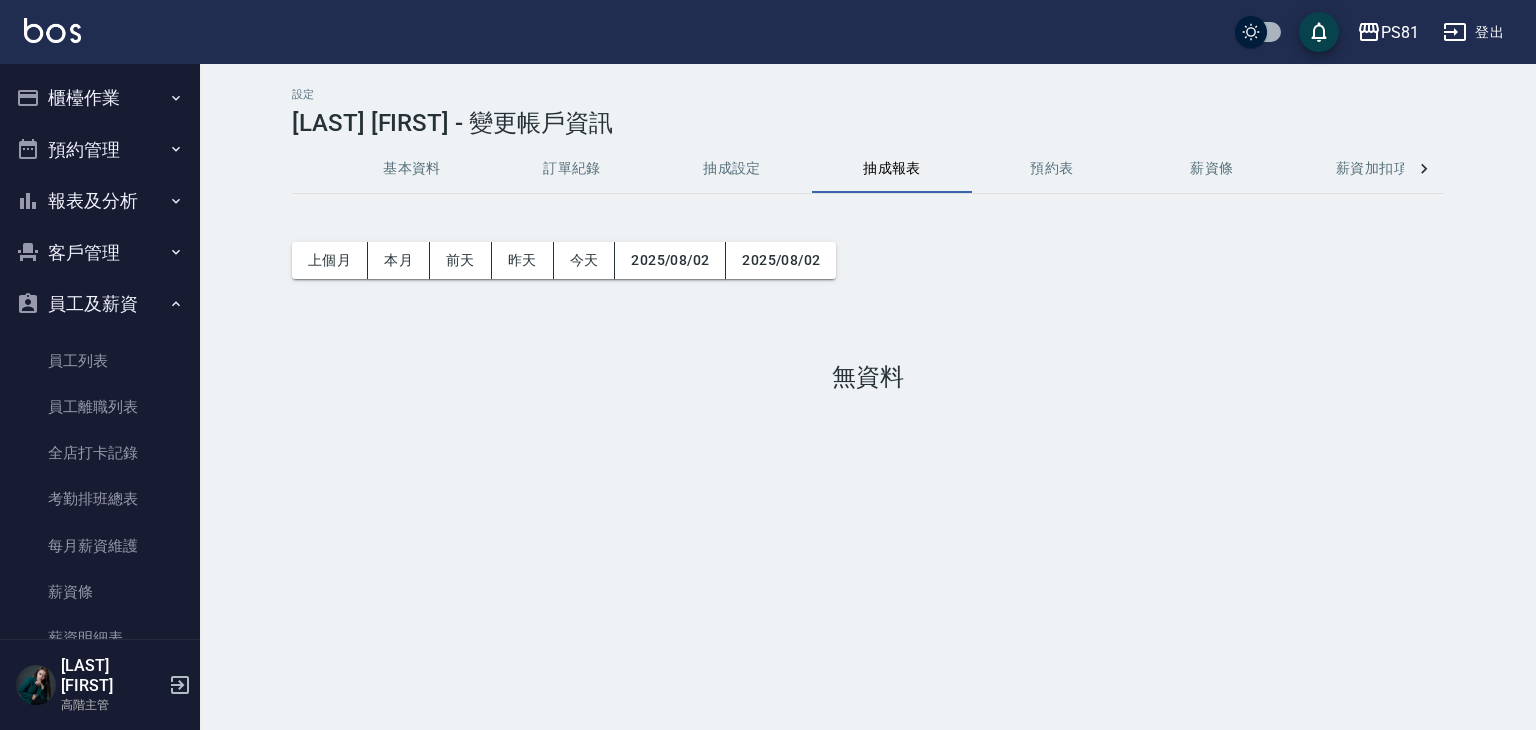 click on "基本資料" at bounding box center [412, 169] 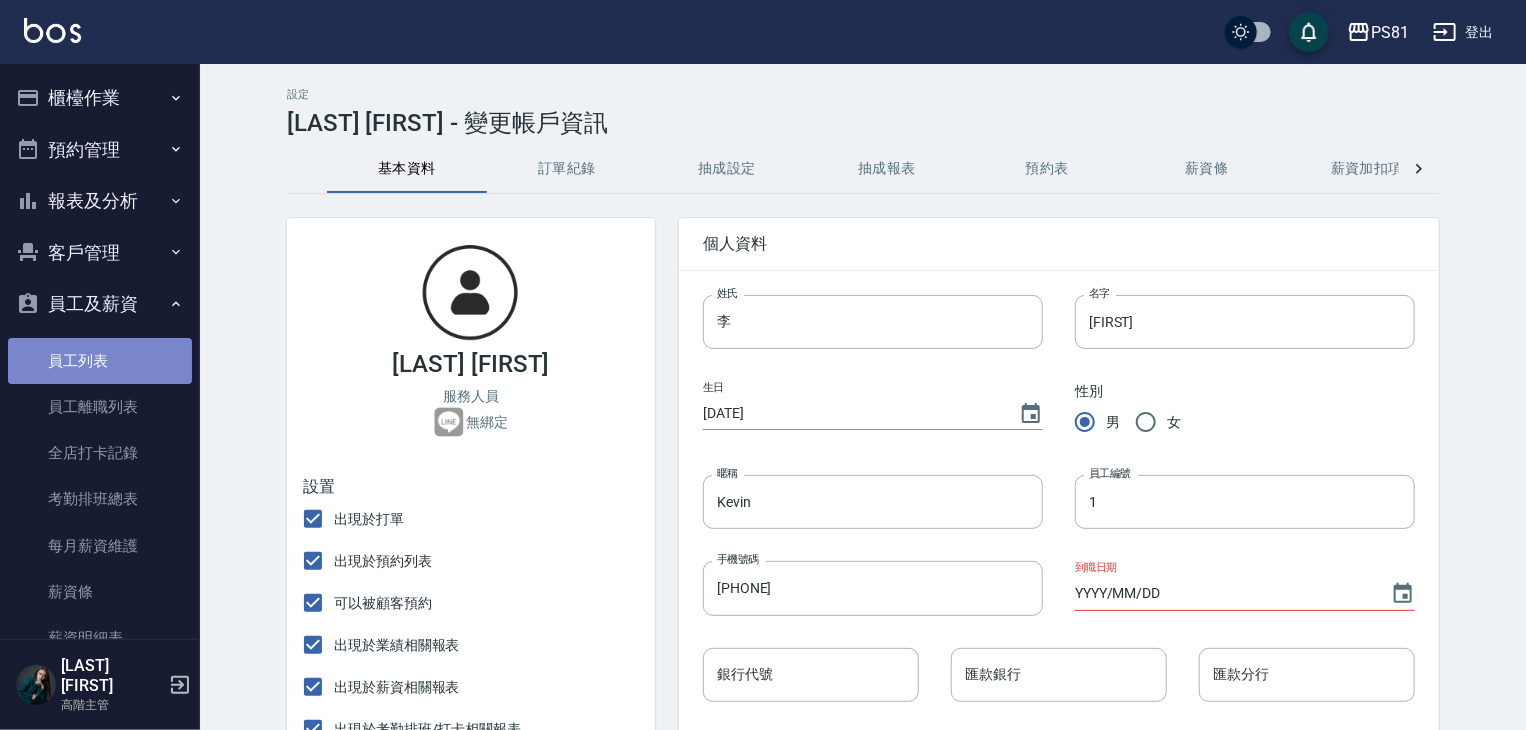 click on "員工列表" at bounding box center (100, 361) 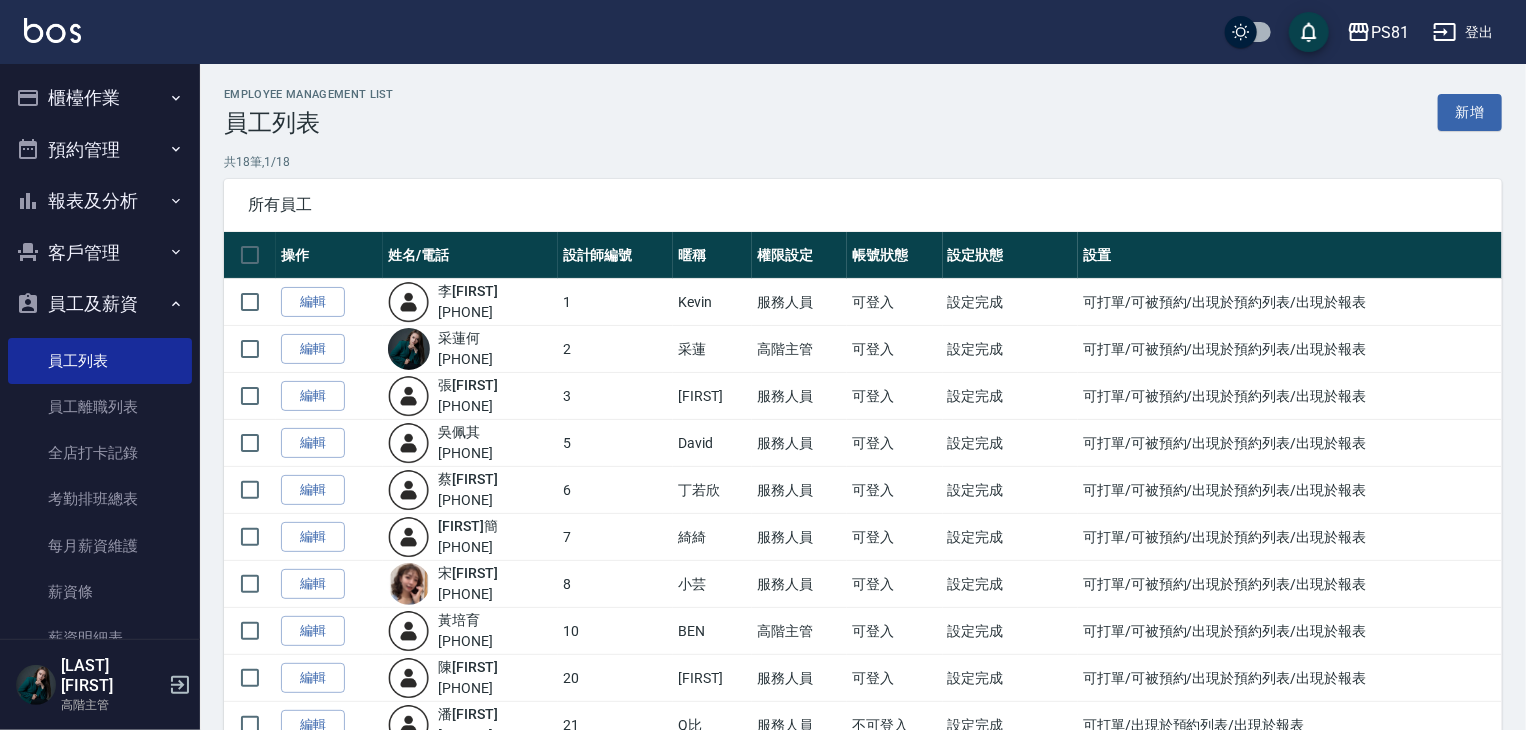 click on "[PHONE]" at bounding box center (465, 359) 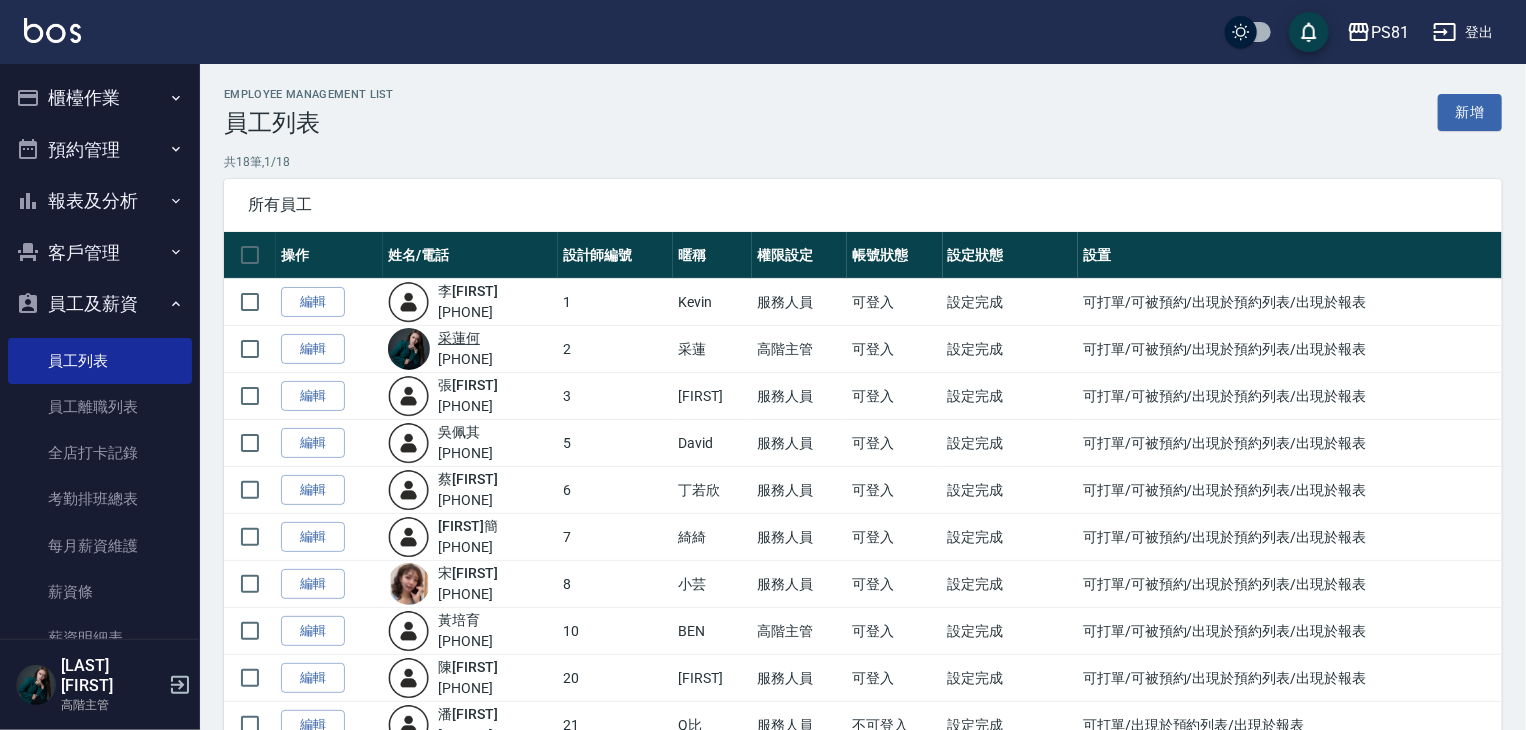 click on "[LAST] [FIRST]" at bounding box center [459, 338] 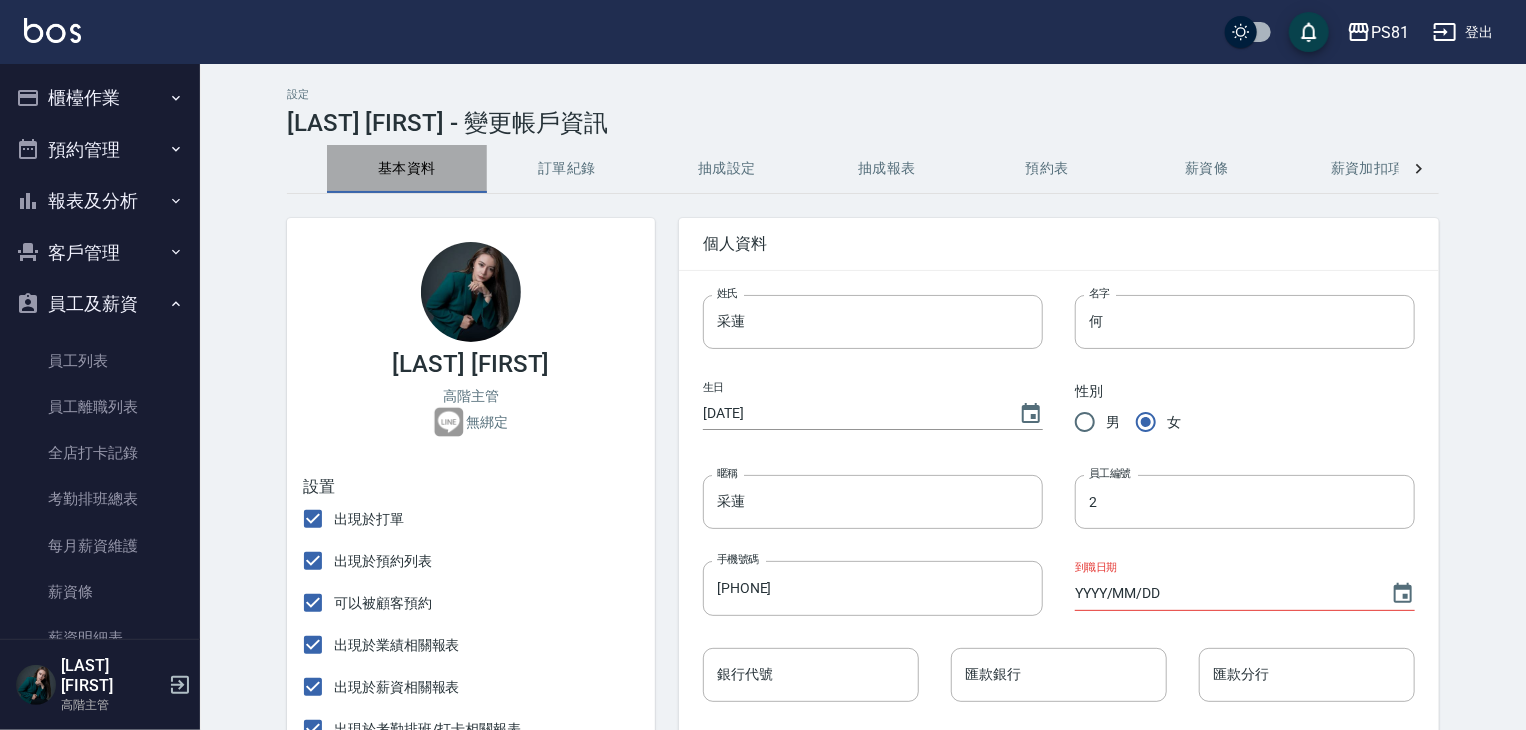 click on "基本資料" at bounding box center (407, 169) 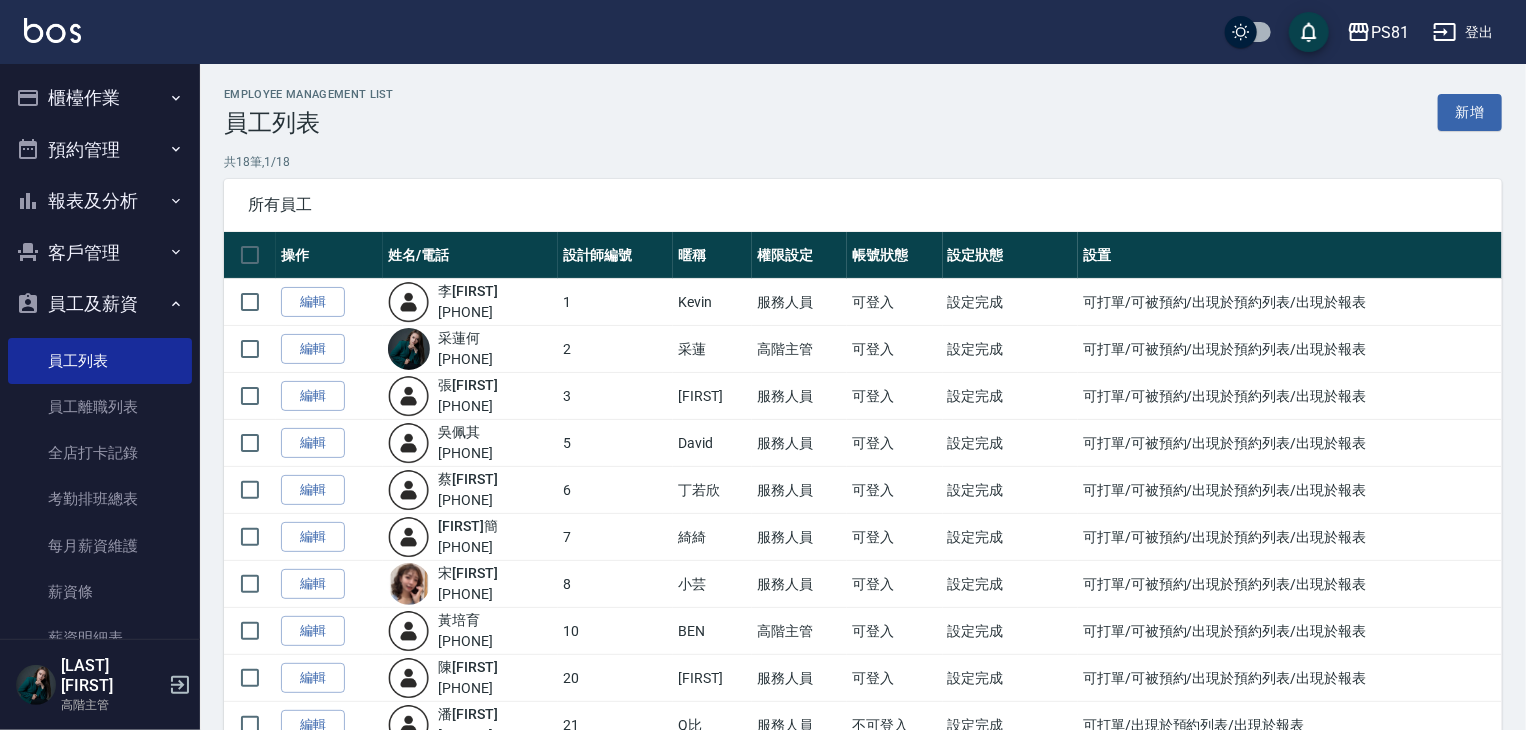 click on "登出" at bounding box center [1463, 32] 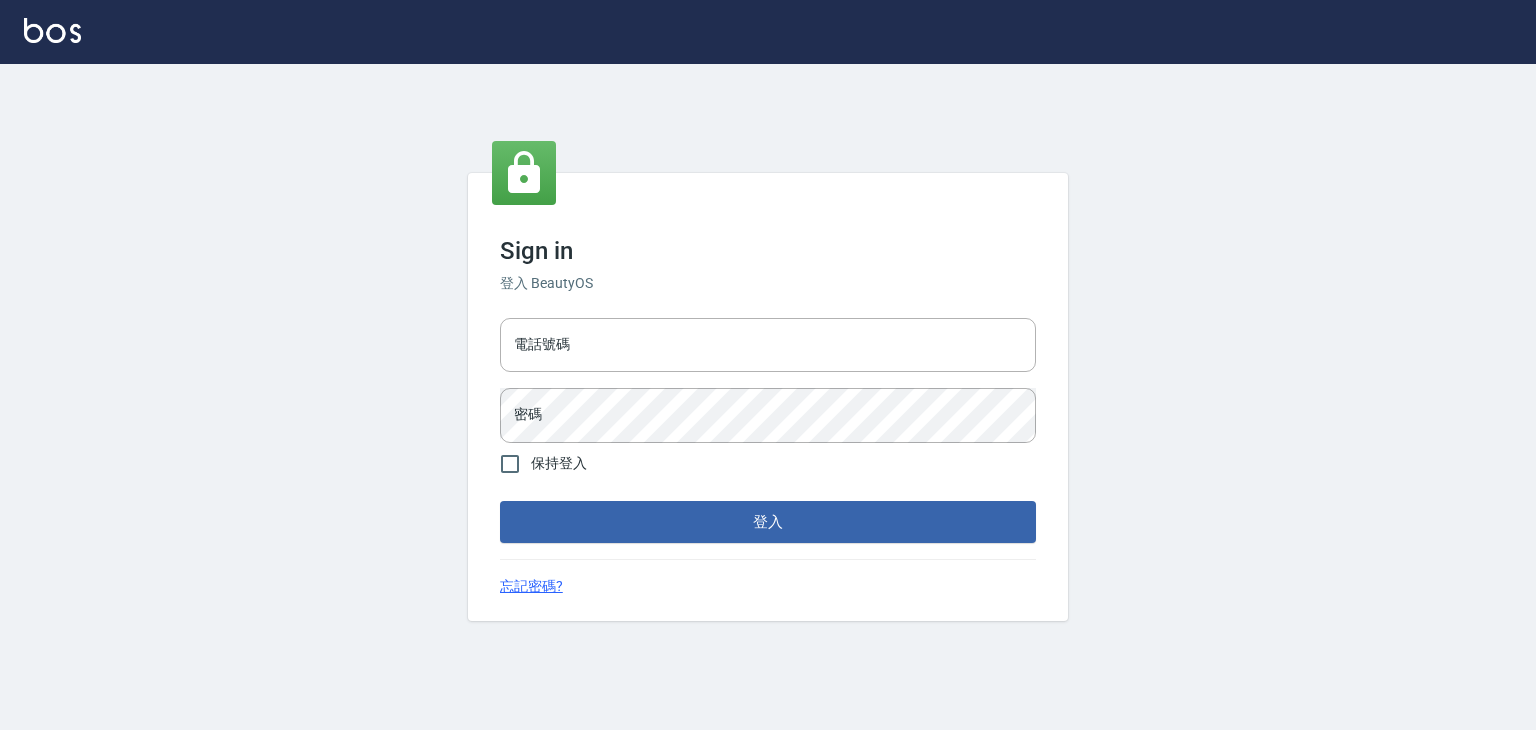 type on "6430581" 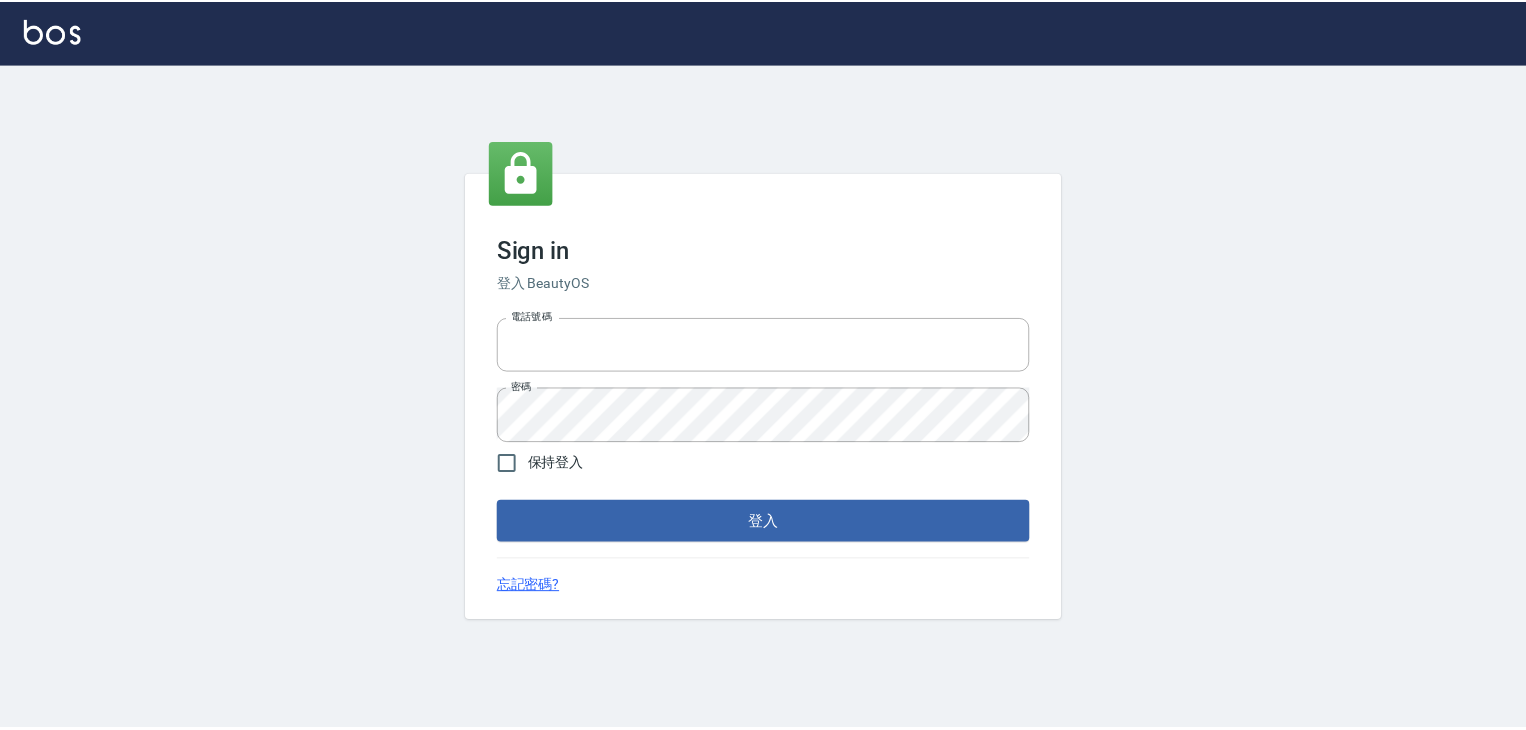 scroll, scrollTop: 0, scrollLeft: 0, axis: both 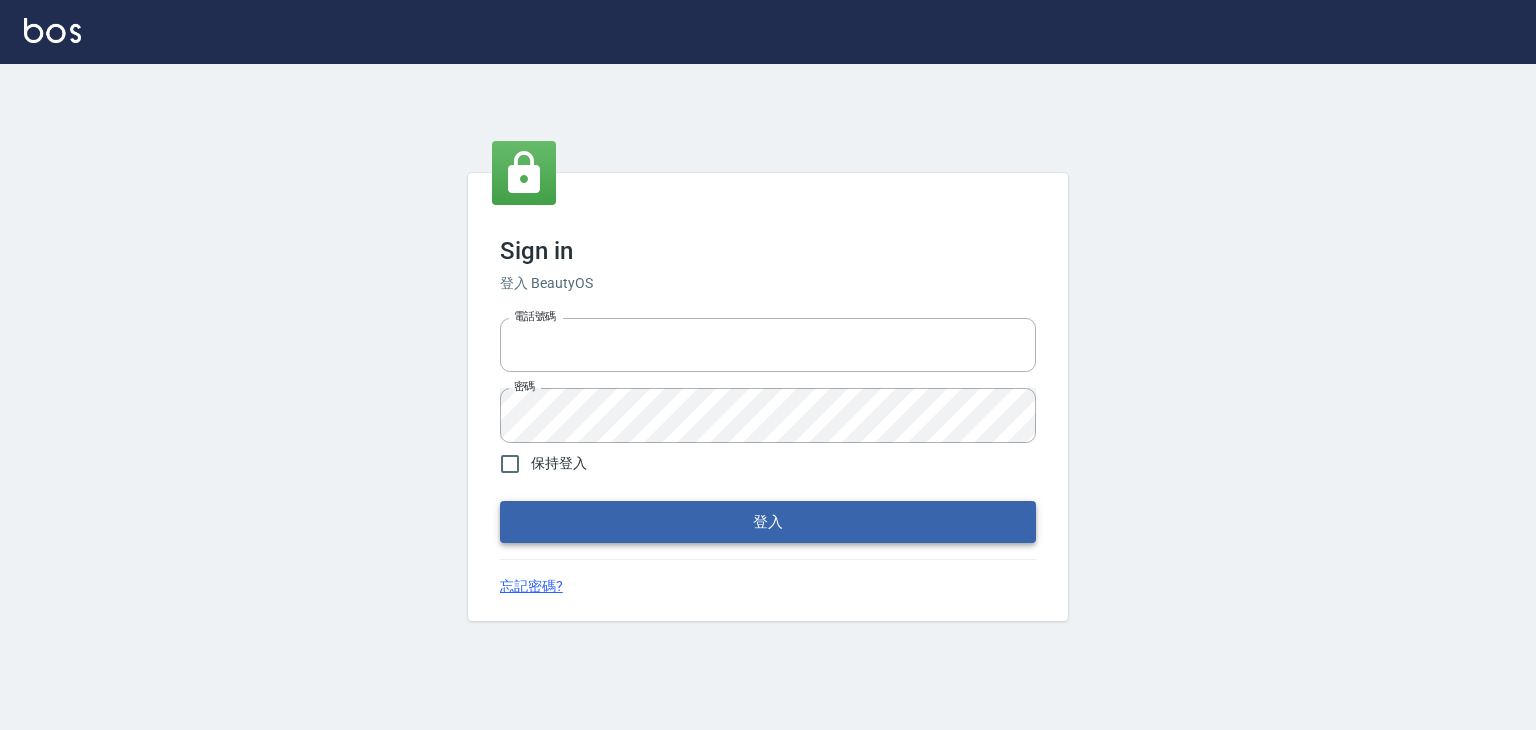 type on "6430581" 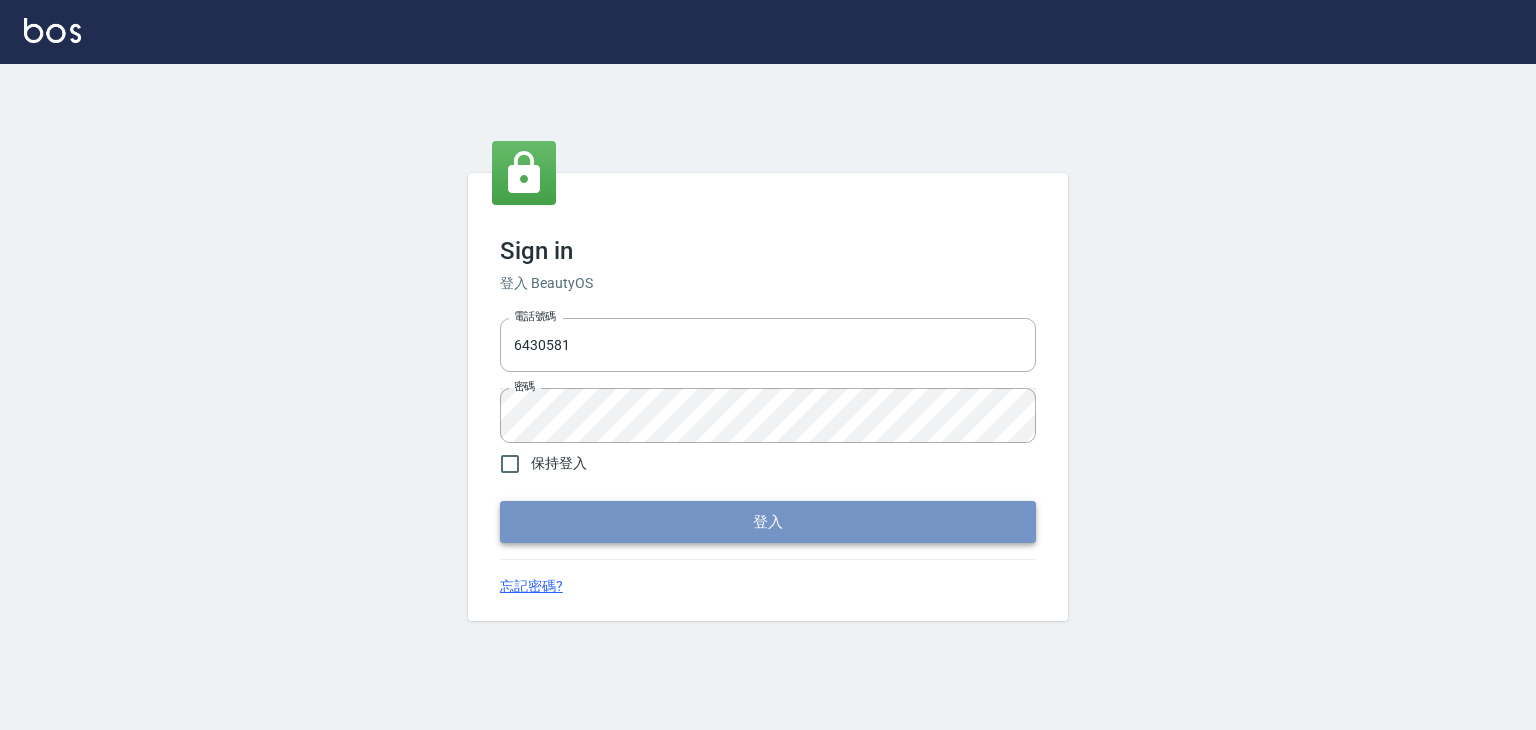 click on "登入" at bounding box center (768, 522) 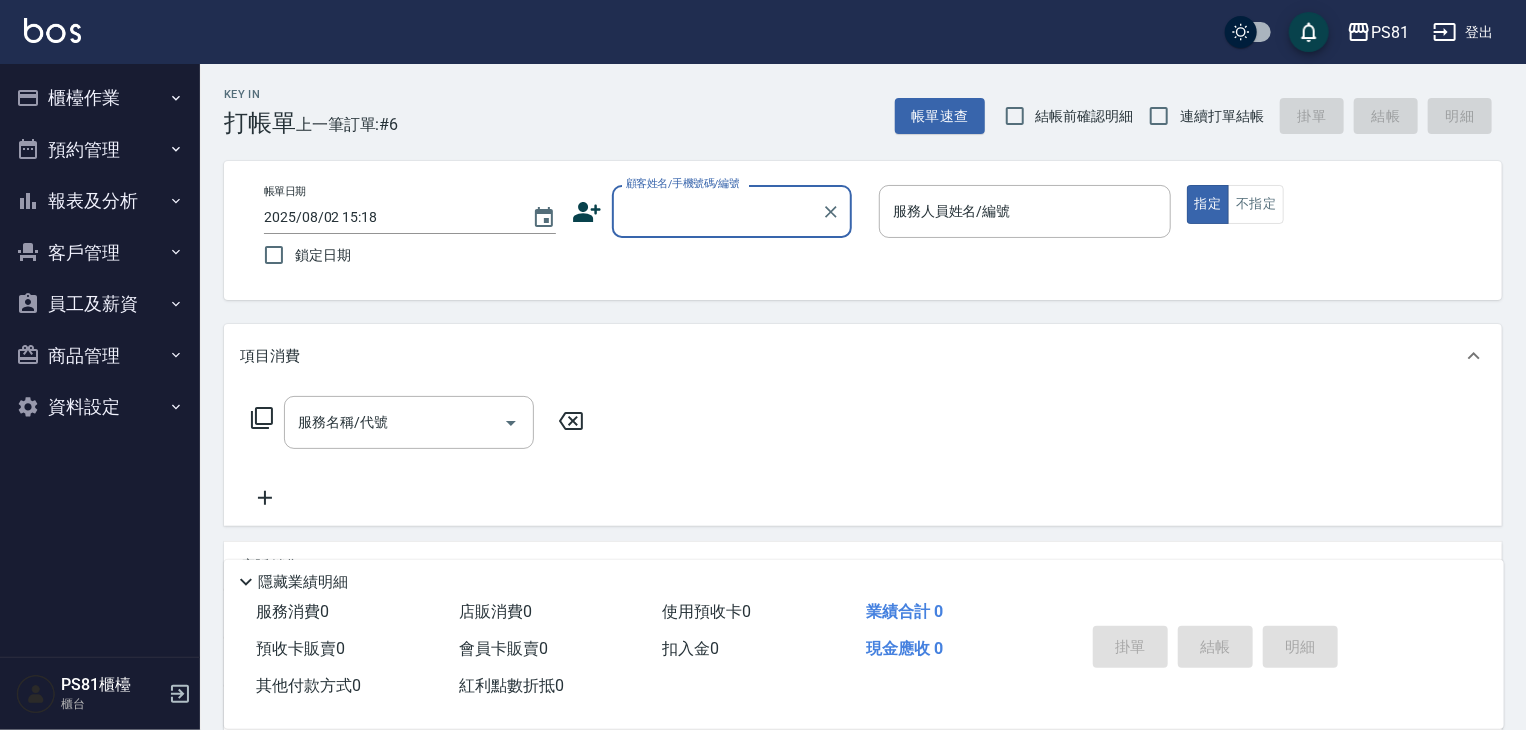 click on "櫃檯作業" at bounding box center (100, 98) 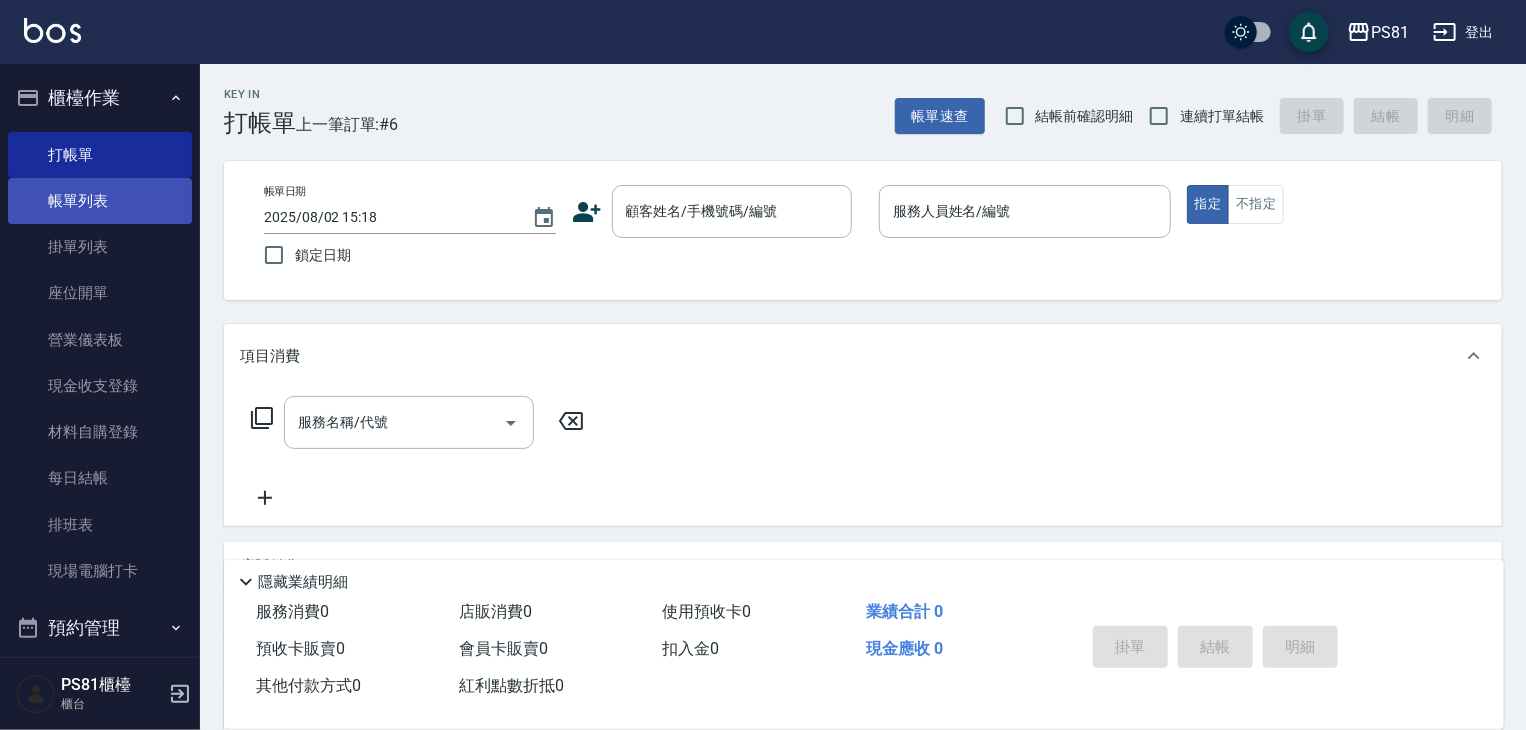 click on "帳單列表" at bounding box center (100, 201) 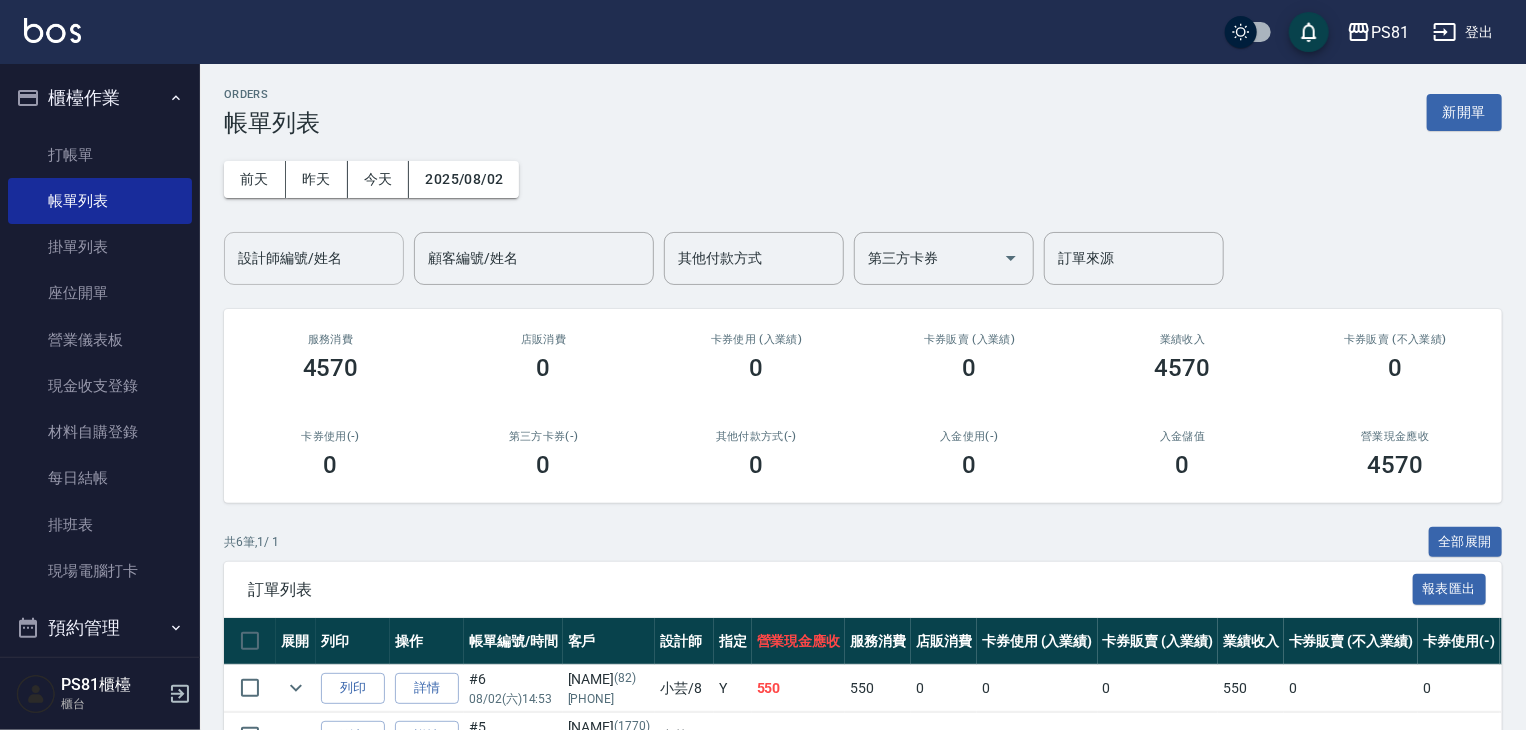 click on "設計師編號/姓名" at bounding box center (314, 258) 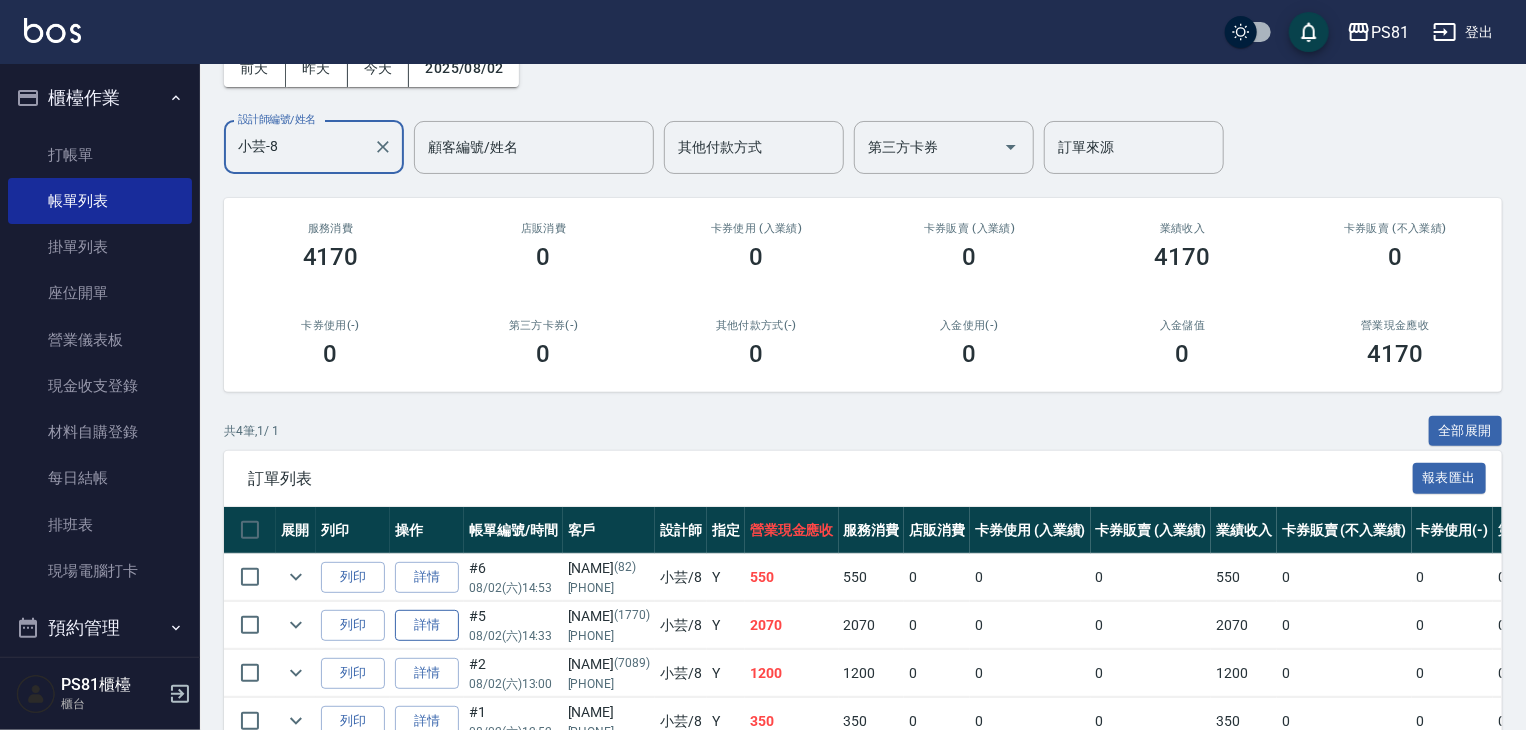 scroll, scrollTop: 219, scrollLeft: 0, axis: vertical 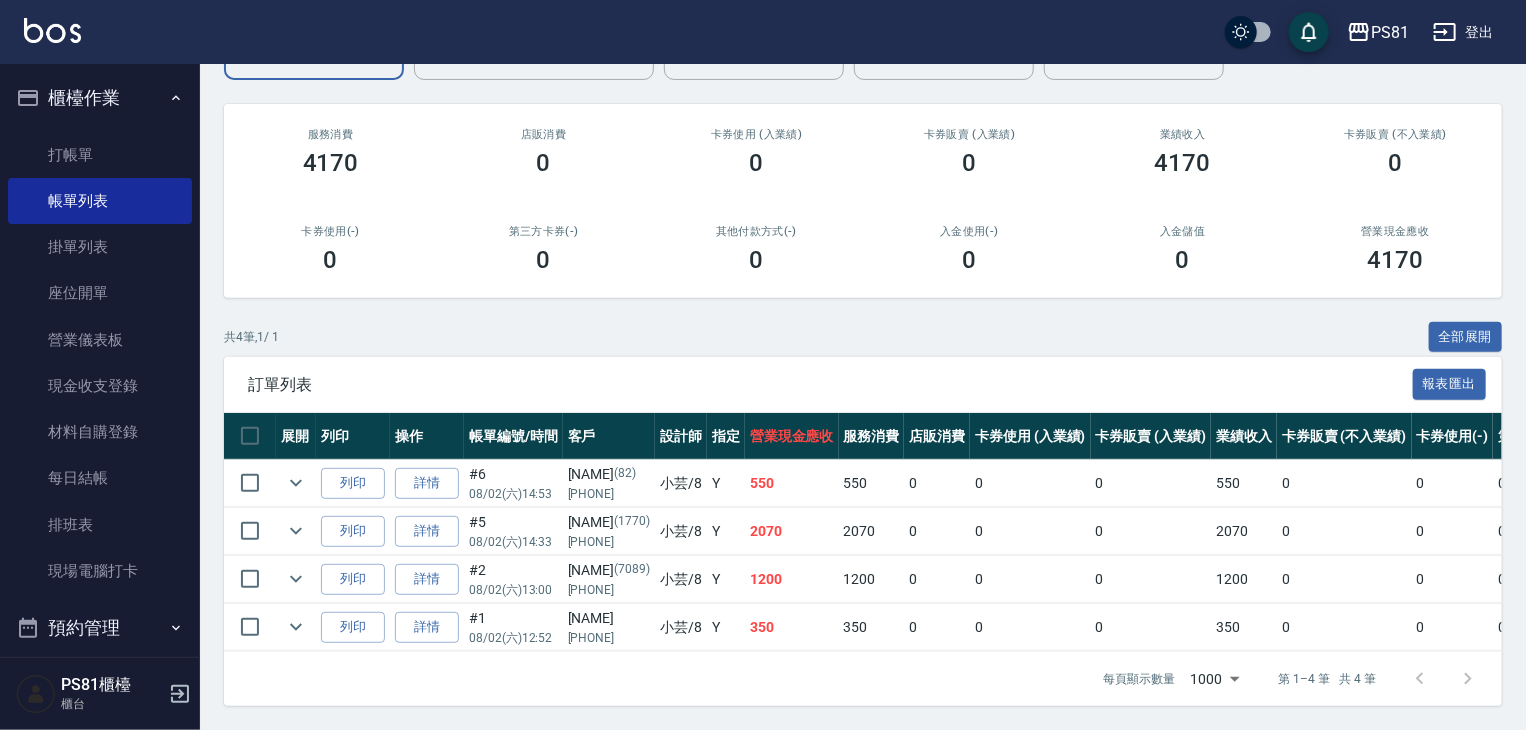 type on "小芸-8" 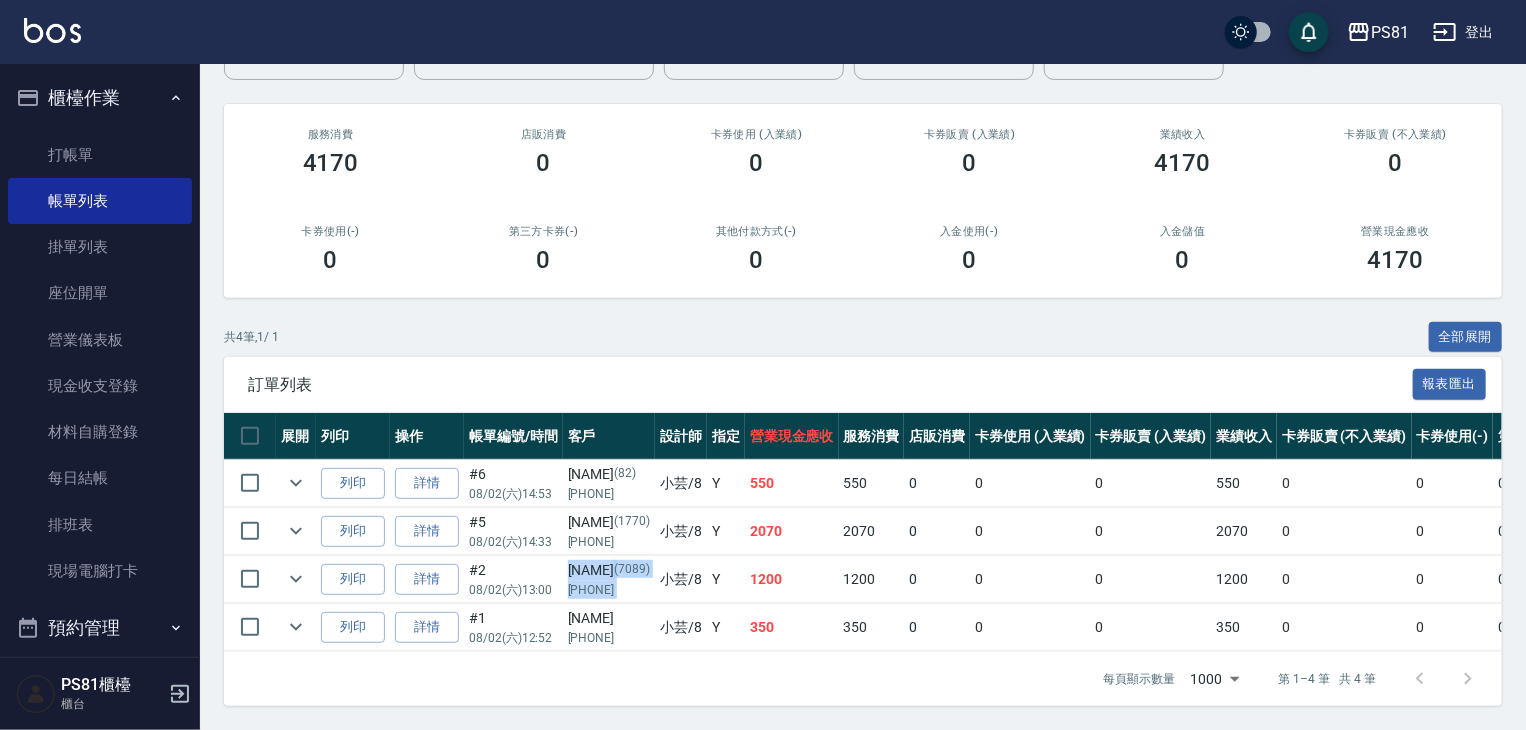 drag, startPoint x: 566, startPoint y: 549, endPoint x: 656, endPoint y: 561, distance: 90.79648 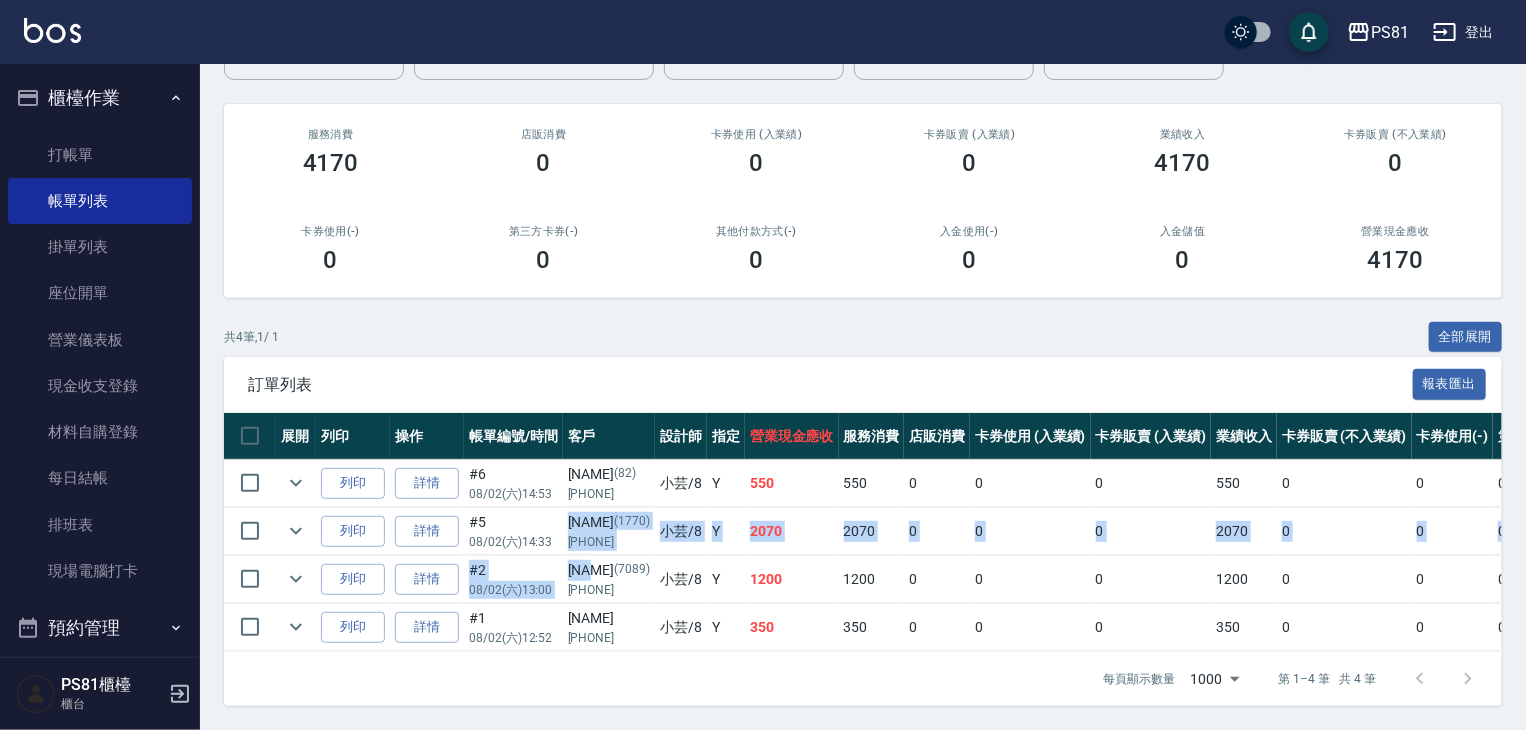 drag, startPoint x: 572, startPoint y: 508, endPoint x: 641, endPoint y: 541, distance: 76.48529 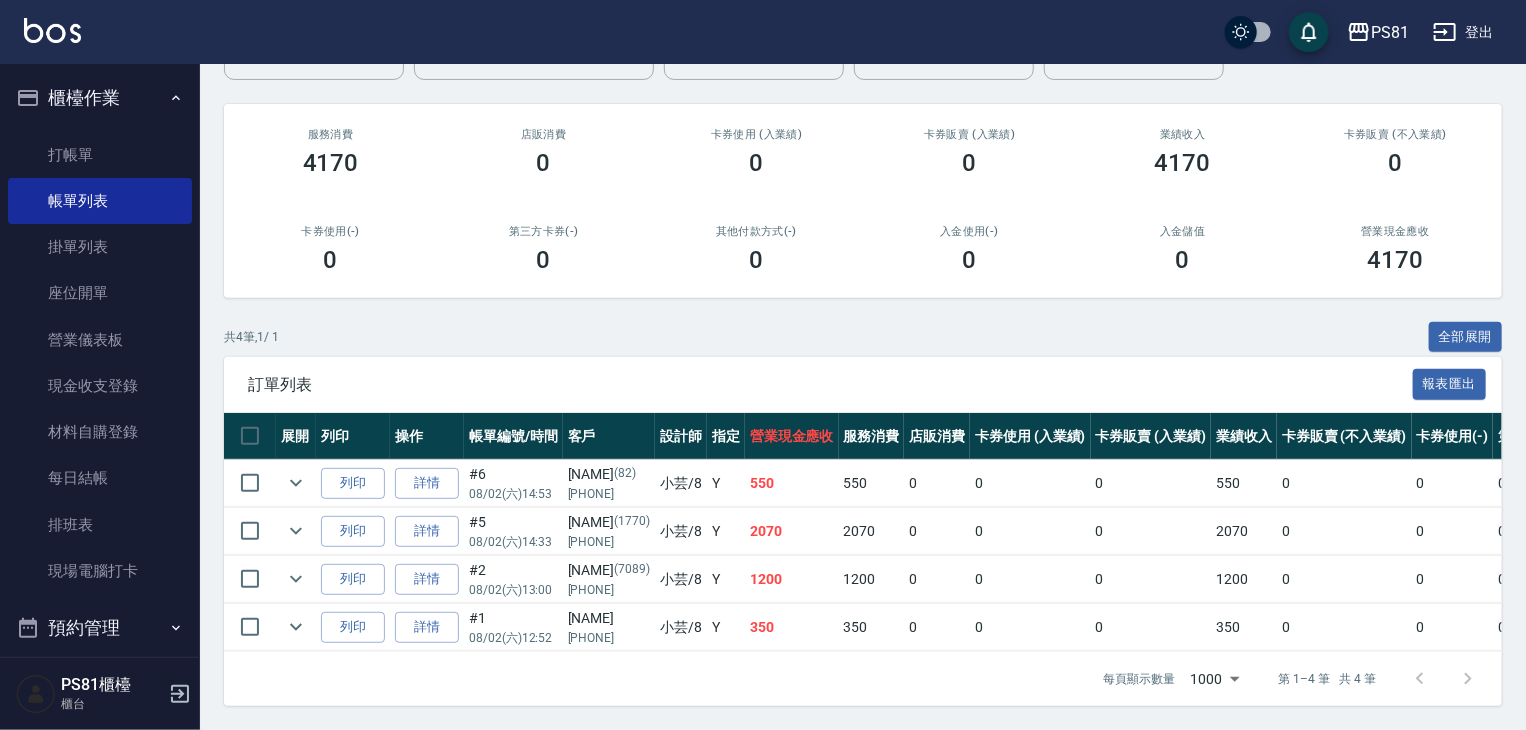 click on "(82)" at bounding box center (625, 474) 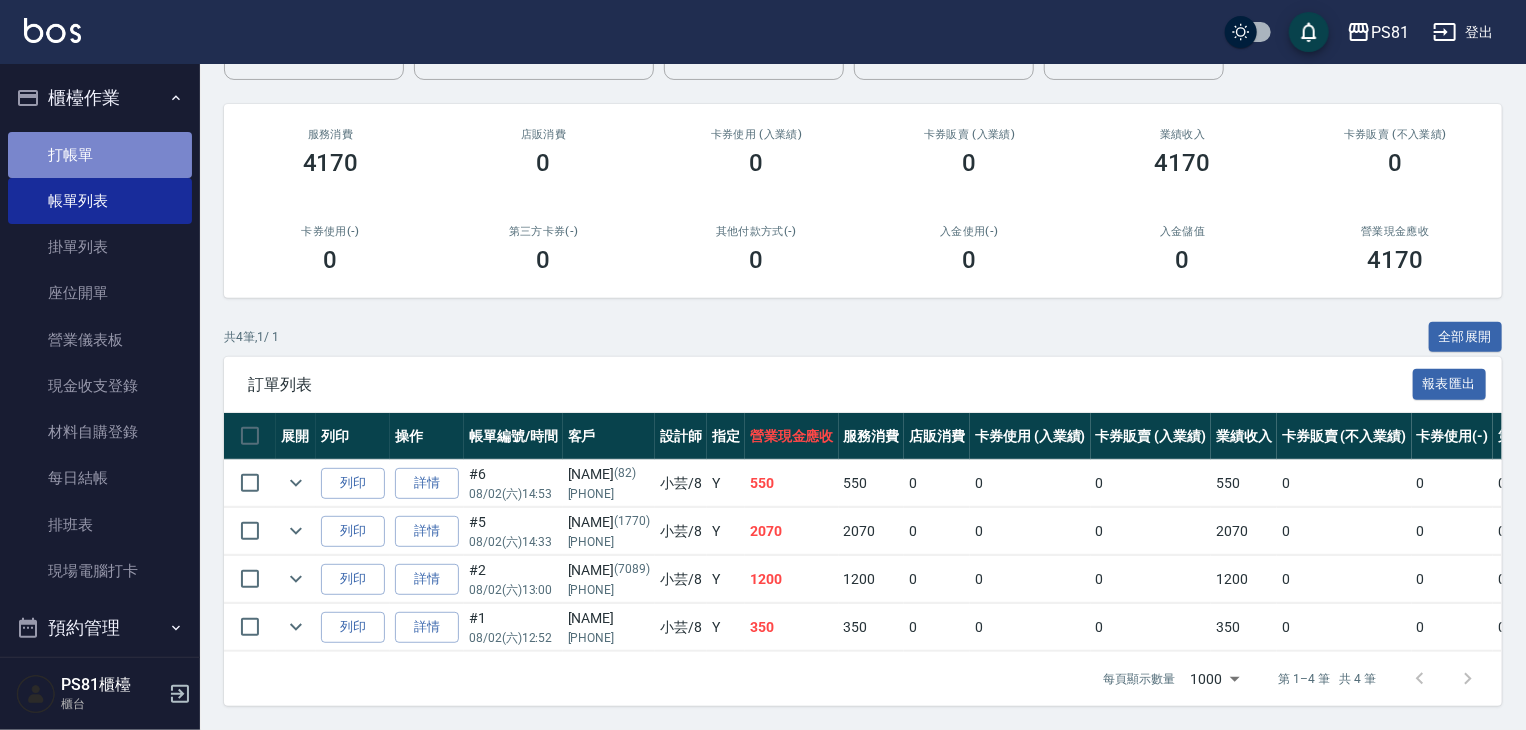 click on "打帳單" at bounding box center [100, 155] 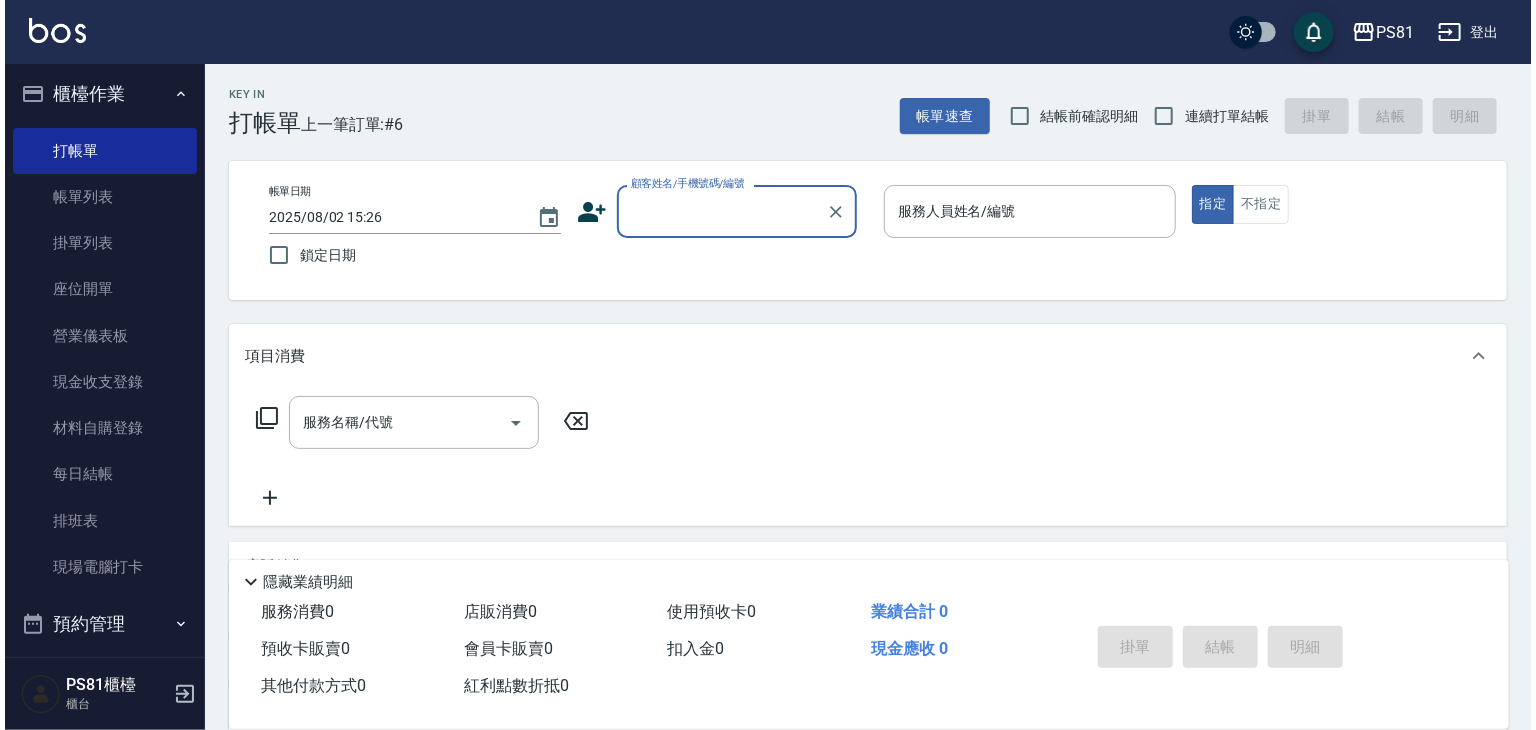 scroll, scrollTop: 0, scrollLeft: 0, axis: both 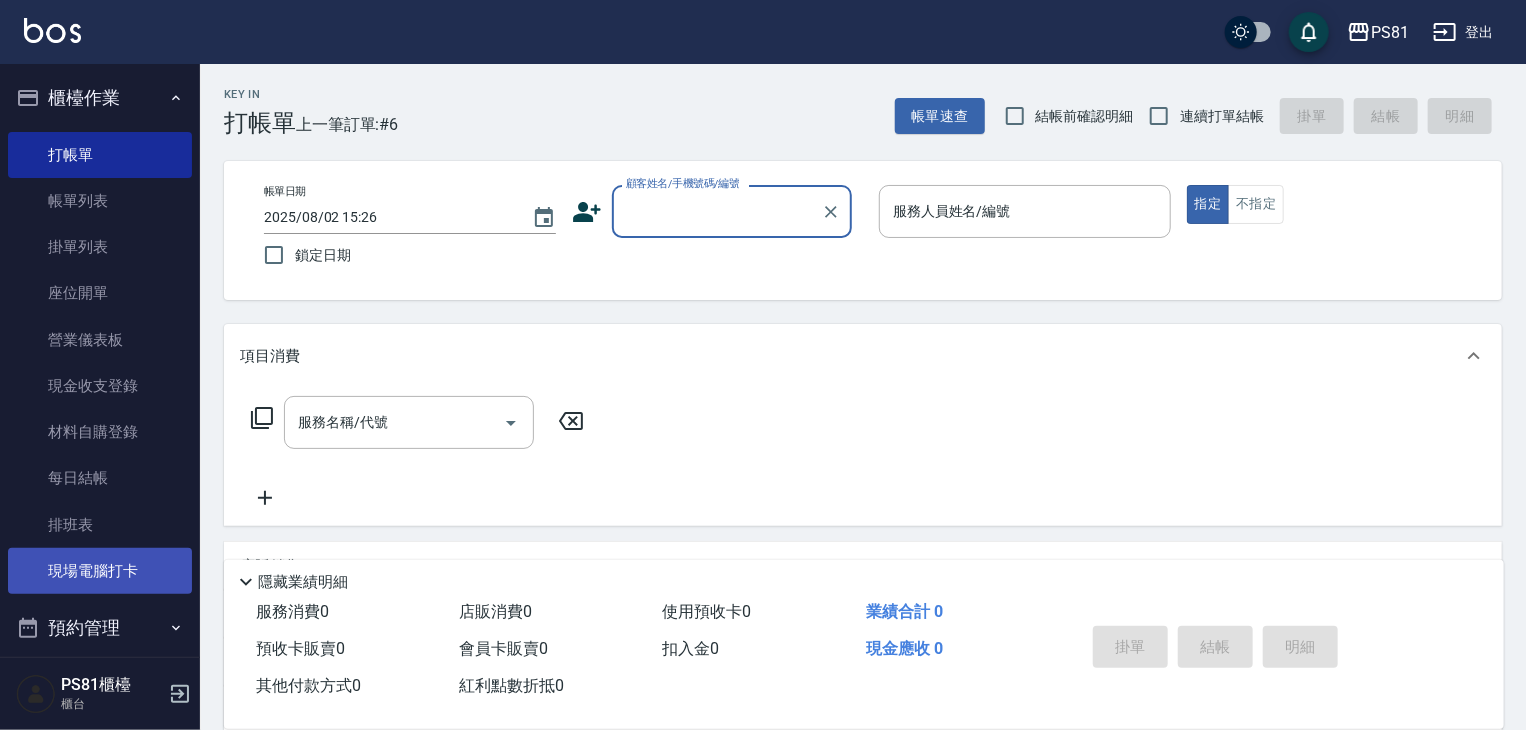 click on "現場電腦打卡" at bounding box center (100, 571) 